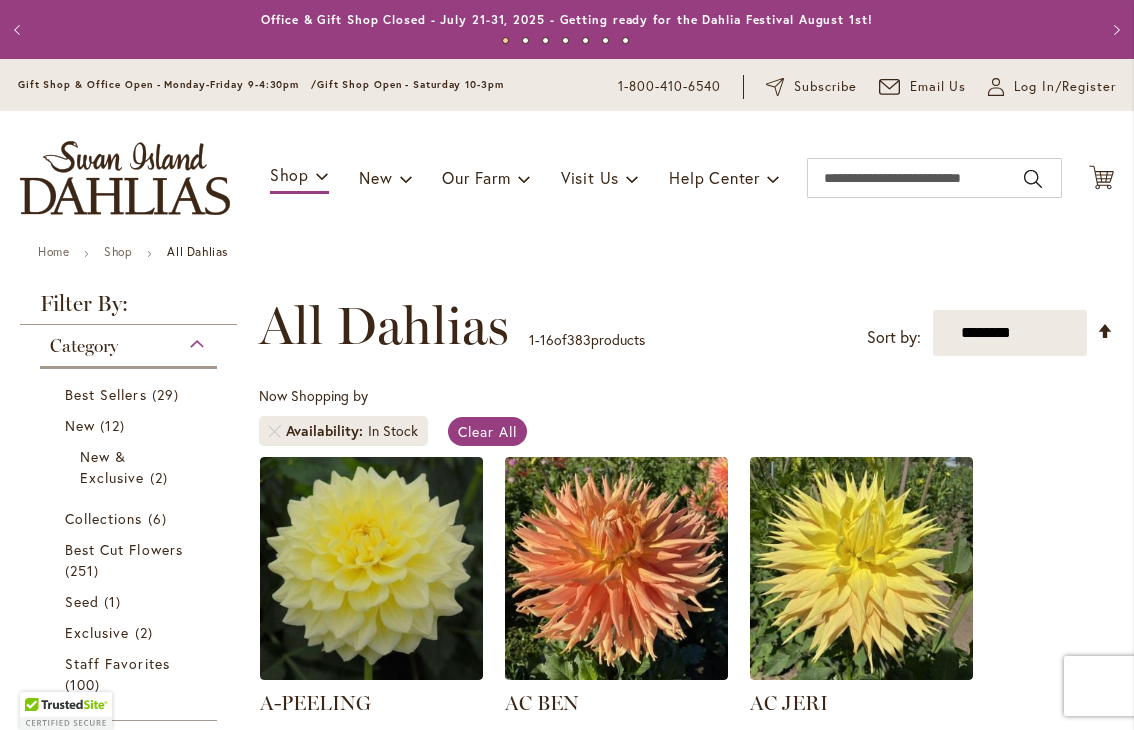 scroll, scrollTop: 0, scrollLeft: 0, axis: both 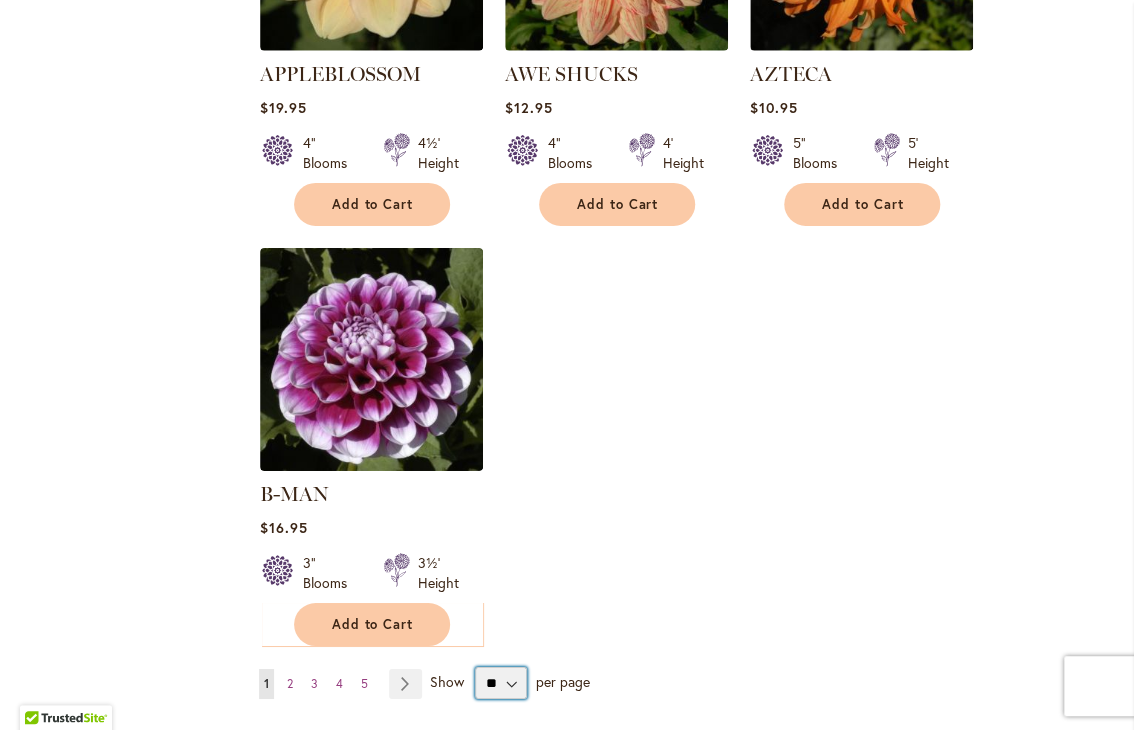 click on "**
**
**
**" at bounding box center (501, 683) 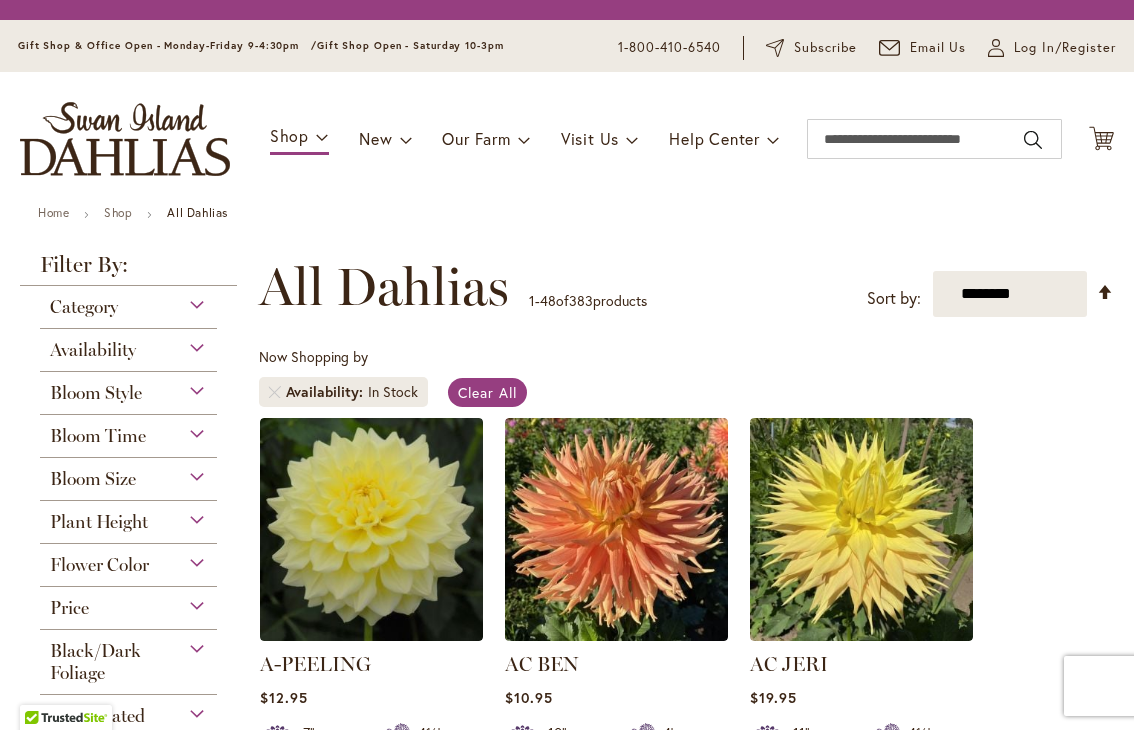 scroll, scrollTop: 0, scrollLeft: 0, axis: both 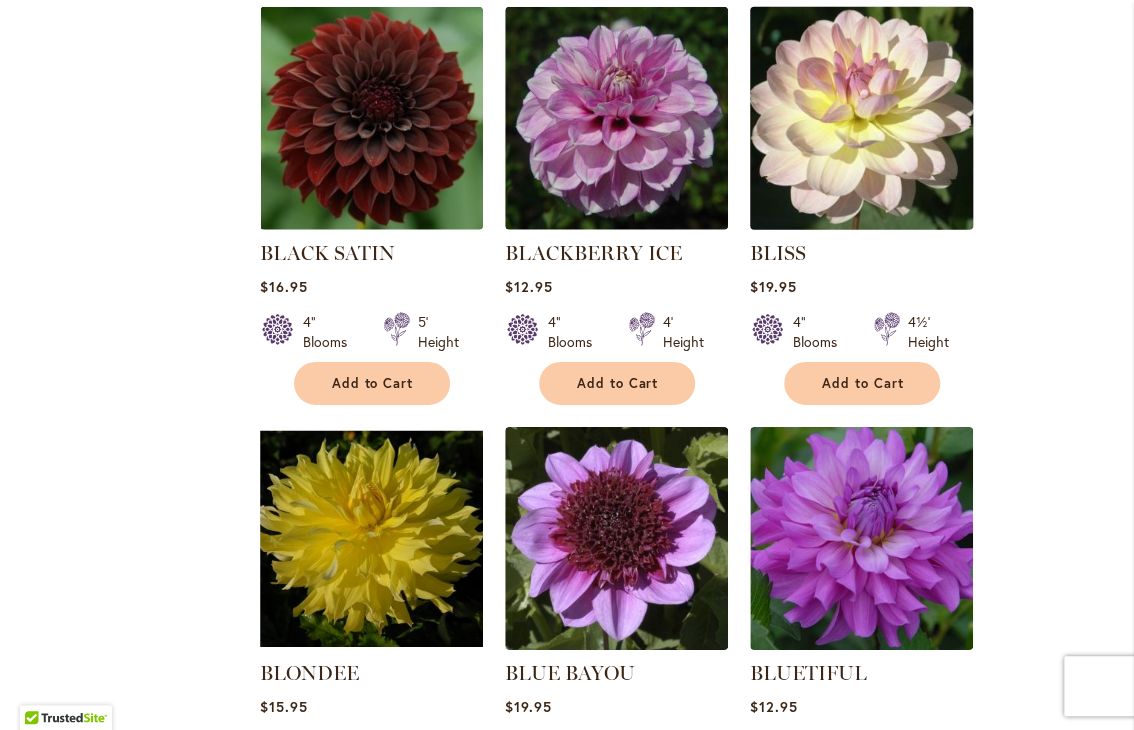 click at bounding box center [861, 118] 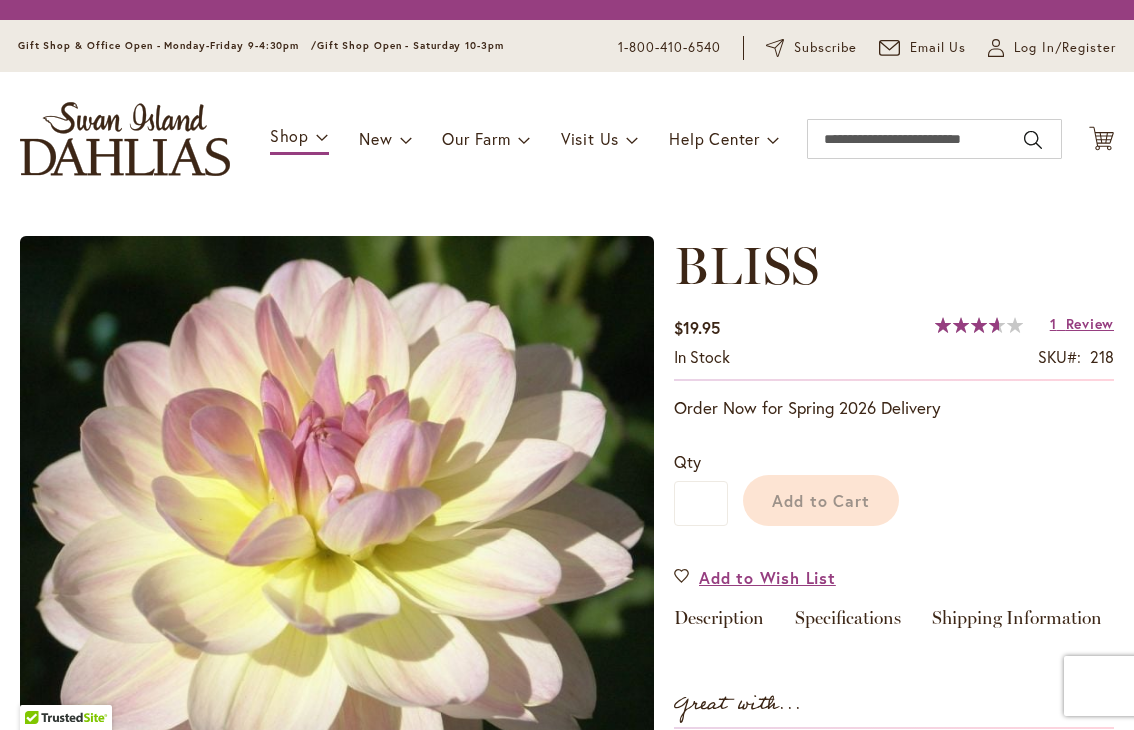 scroll, scrollTop: 0, scrollLeft: 0, axis: both 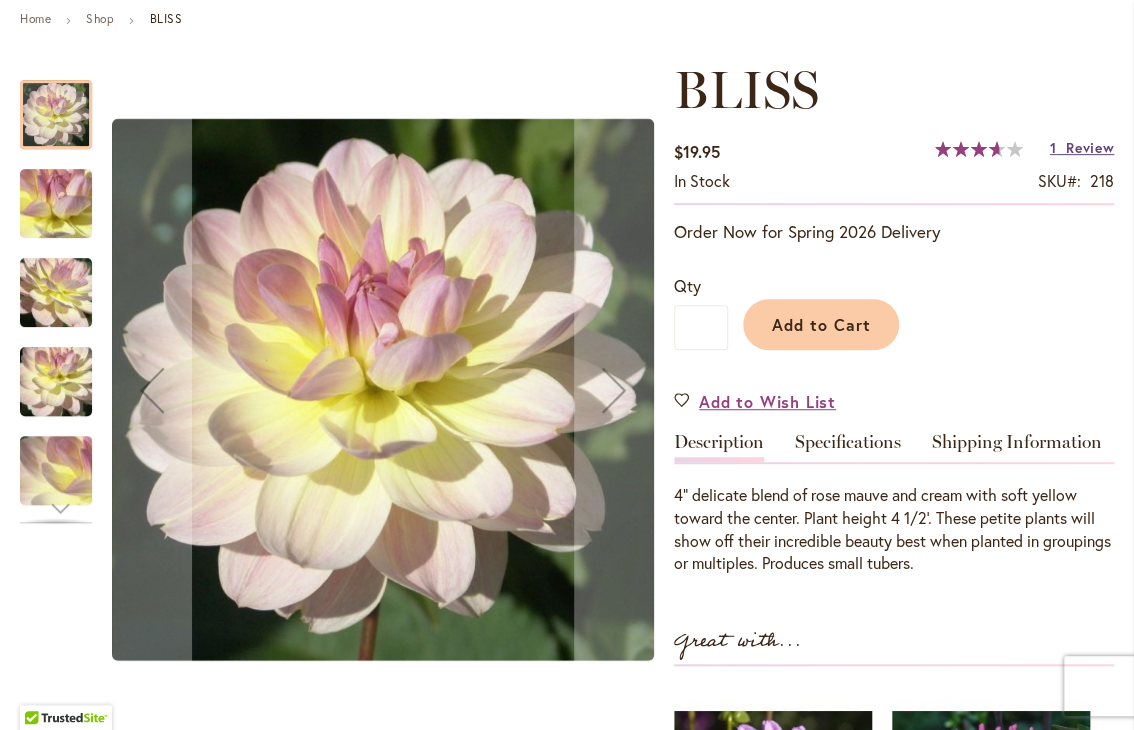 click on "Review" at bounding box center (1090, 147) 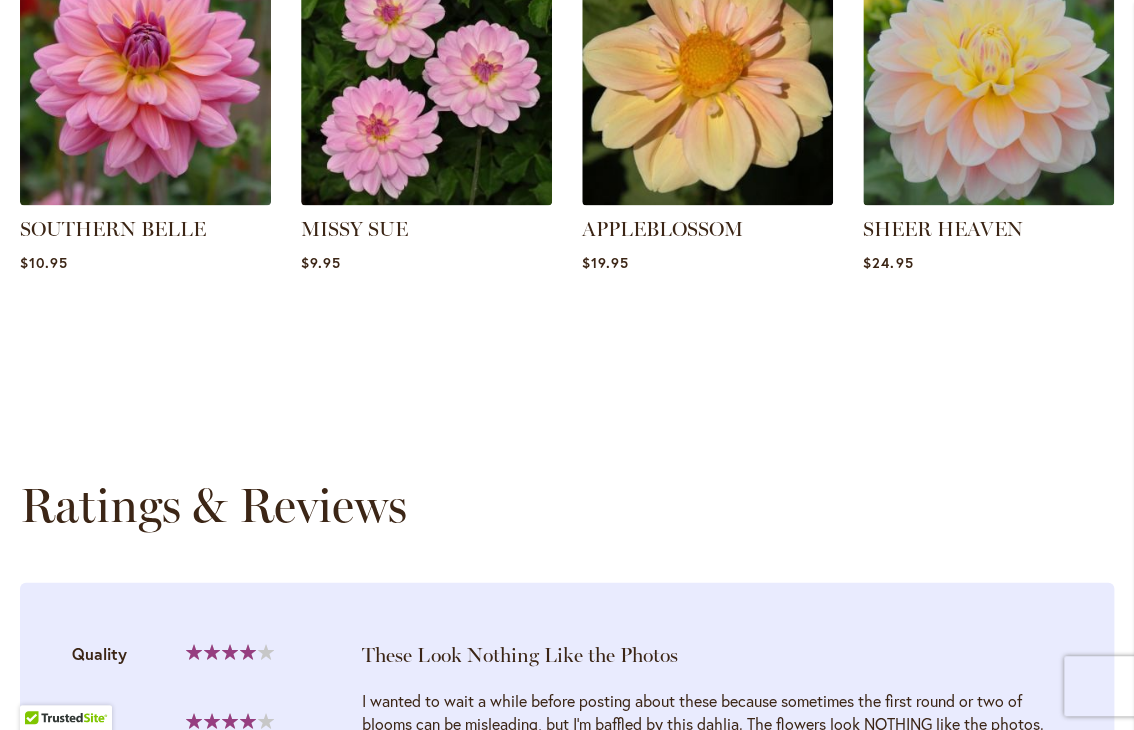 scroll, scrollTop: 1740, scrollLeft: 0, axis: vertical 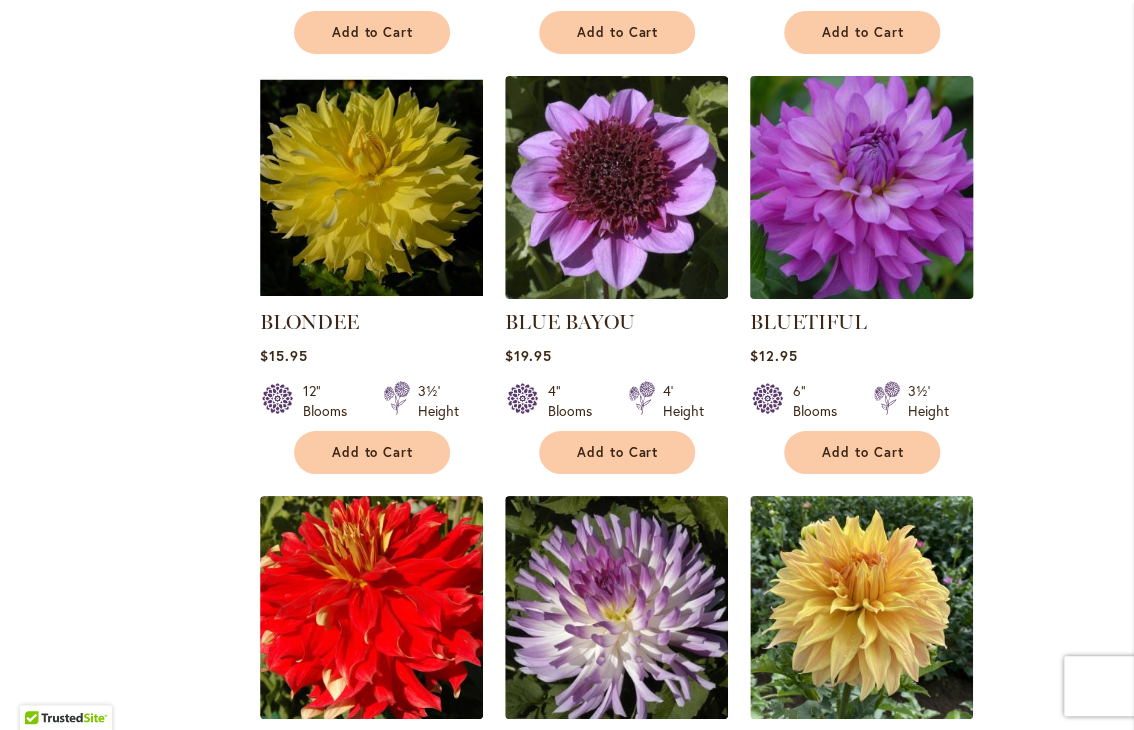 click at bounding box center (861, 187) 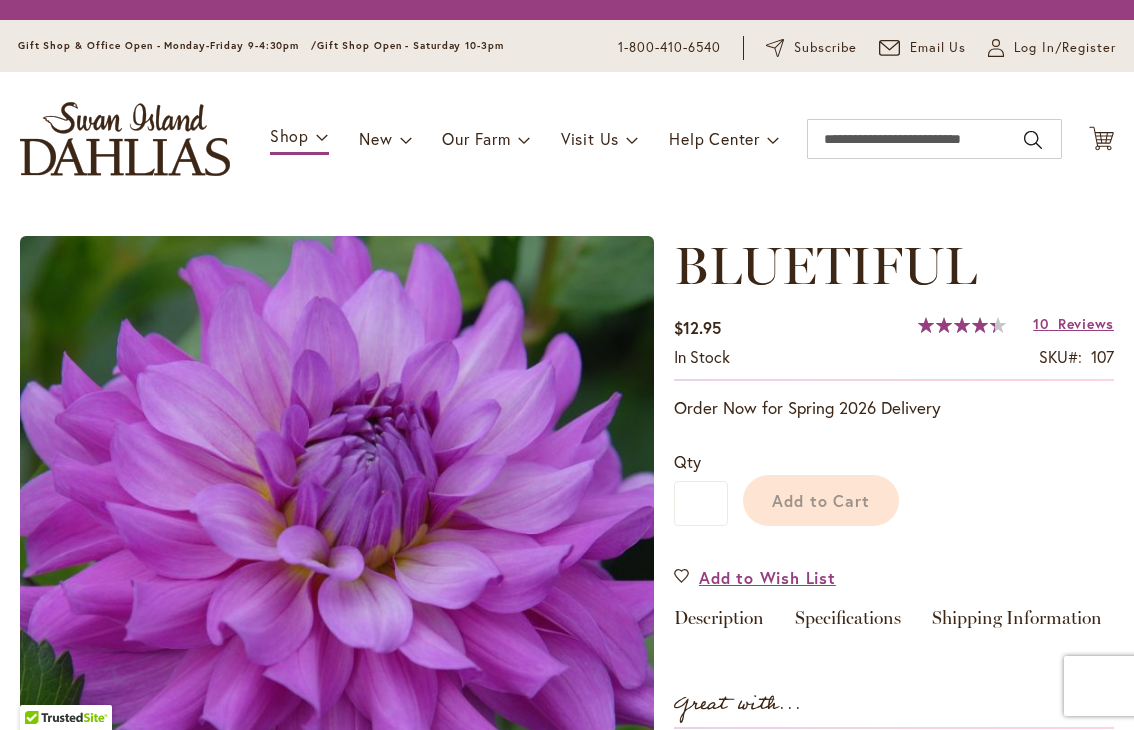 scroll, scrollTop: 0, scrollLeft: 0, axis: both 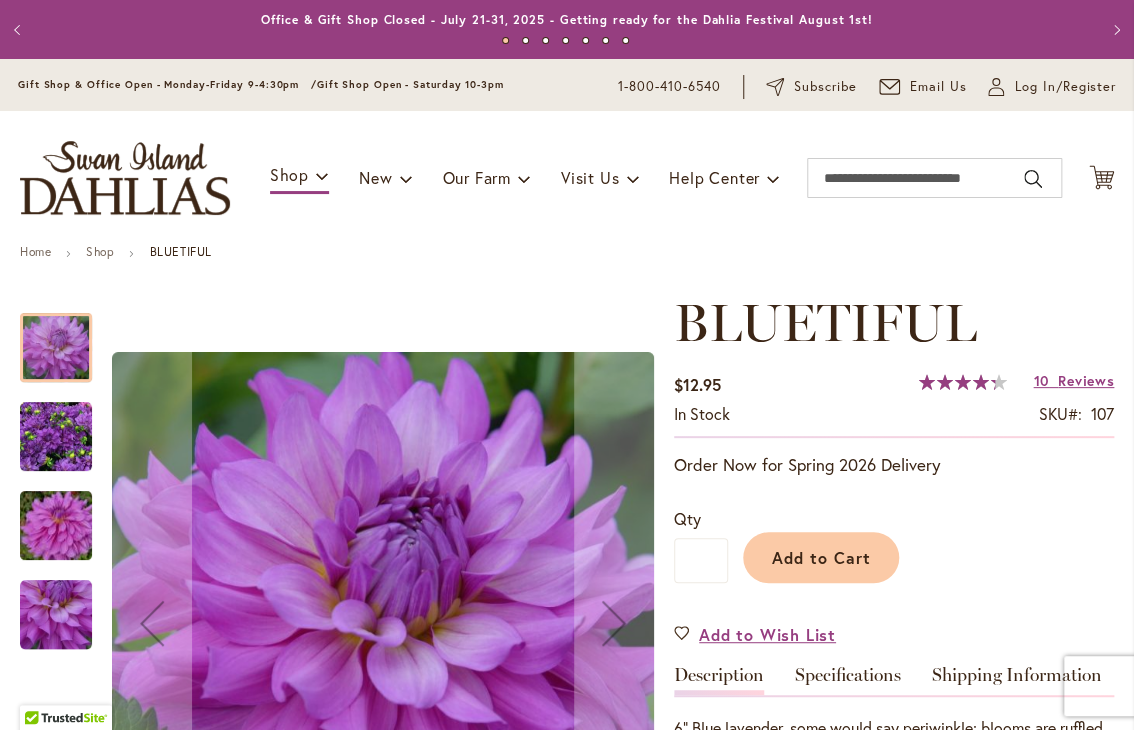 drag, startPoint x: 1128, startPoint y: 70, endPoint x: 1116, endPoint y: 138, distance: 69.050705 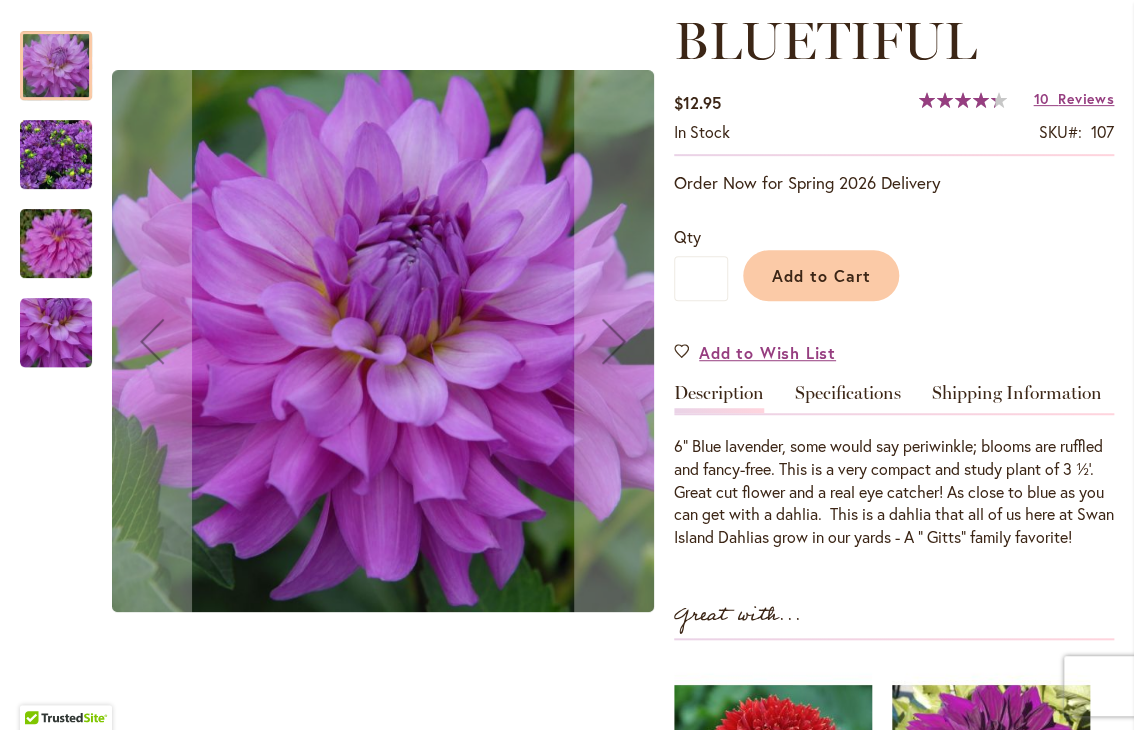 scroll, scrollTop: 296, scrollLeft: 0, axis: vertical 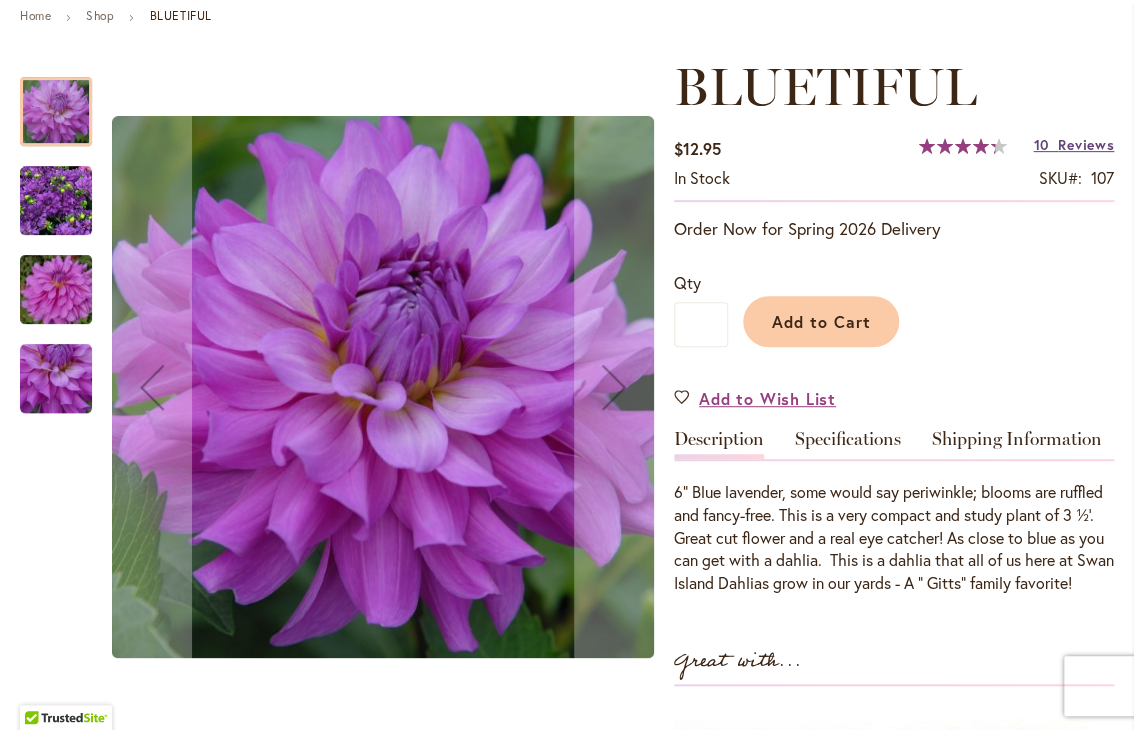 click on "Reviews" at bounding box center (1086, 144) 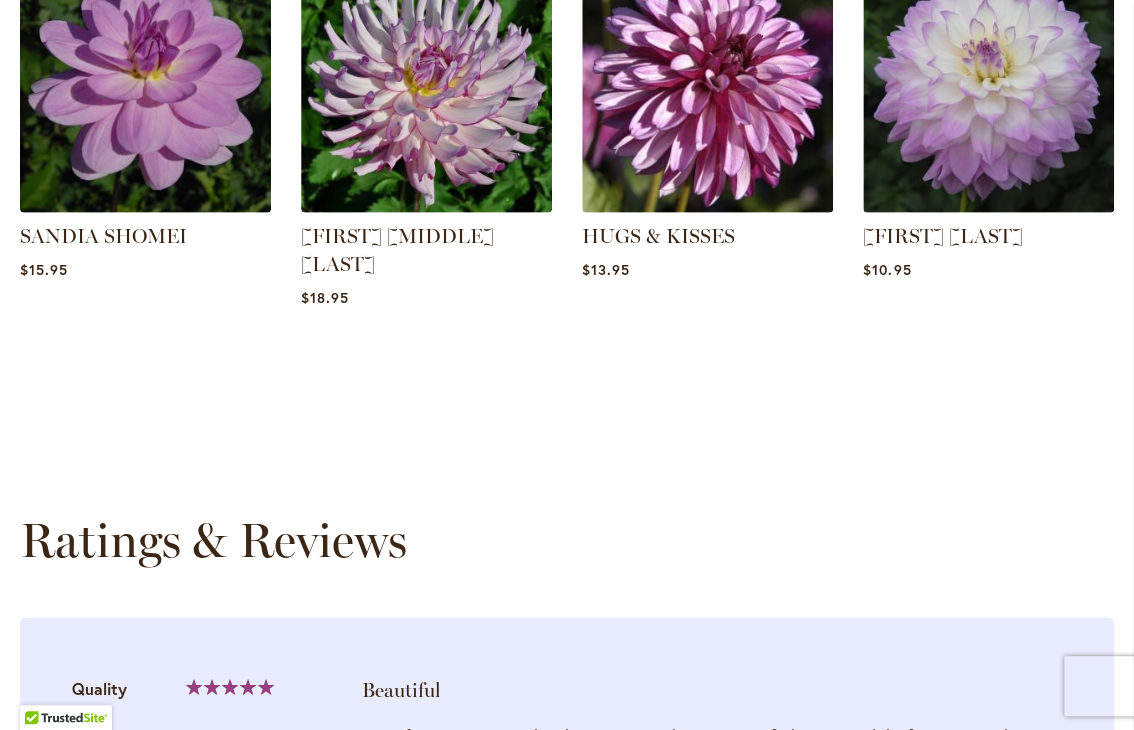 scroll, scrollTop: 1783, scrollLeft: 0, axis: vertical 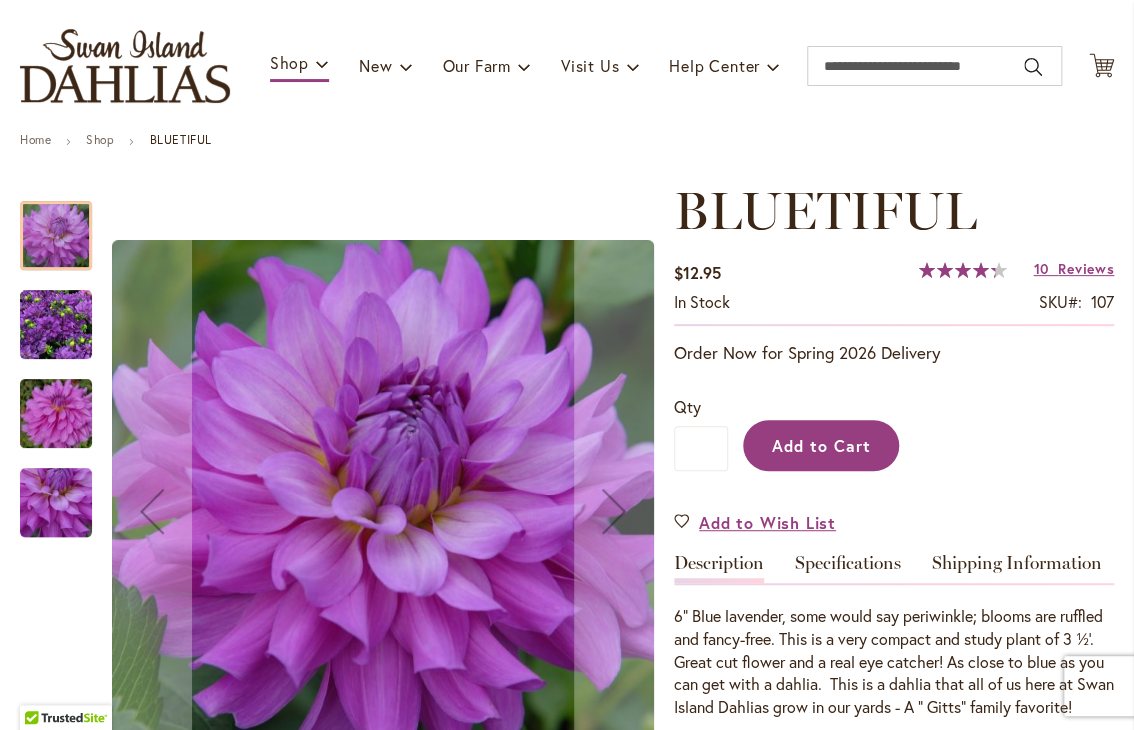 click on "Add to Cart" at bounding box center [821, 445] 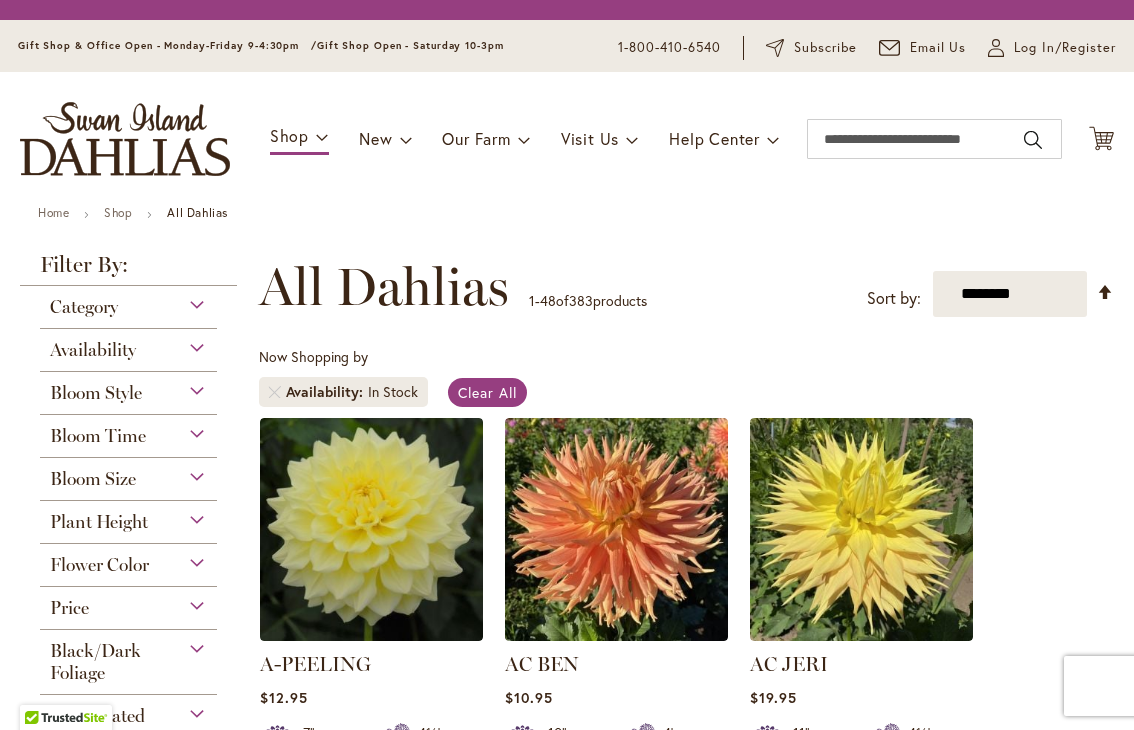 scroll, scrollTop: 0, scrollLeft: 0, axis: both 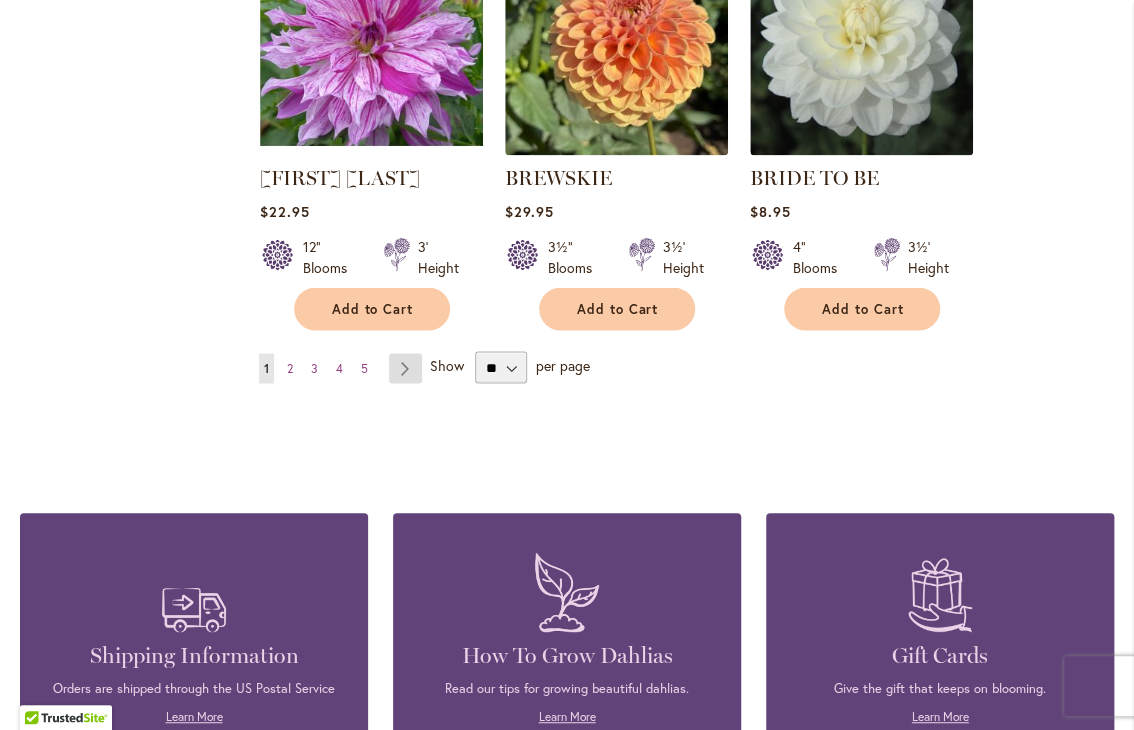 click on "Page
Next" at bounding box center [405, 368] 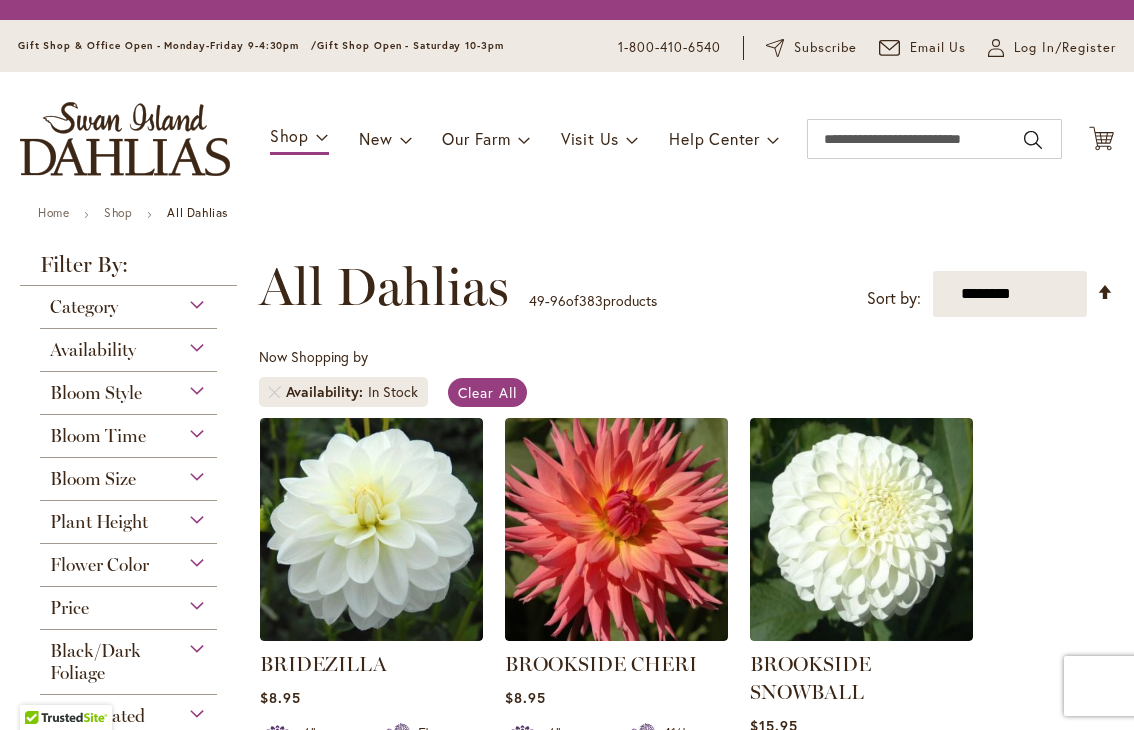 scroll, scrollTop: 0, scrollLeft: 0, axis: both 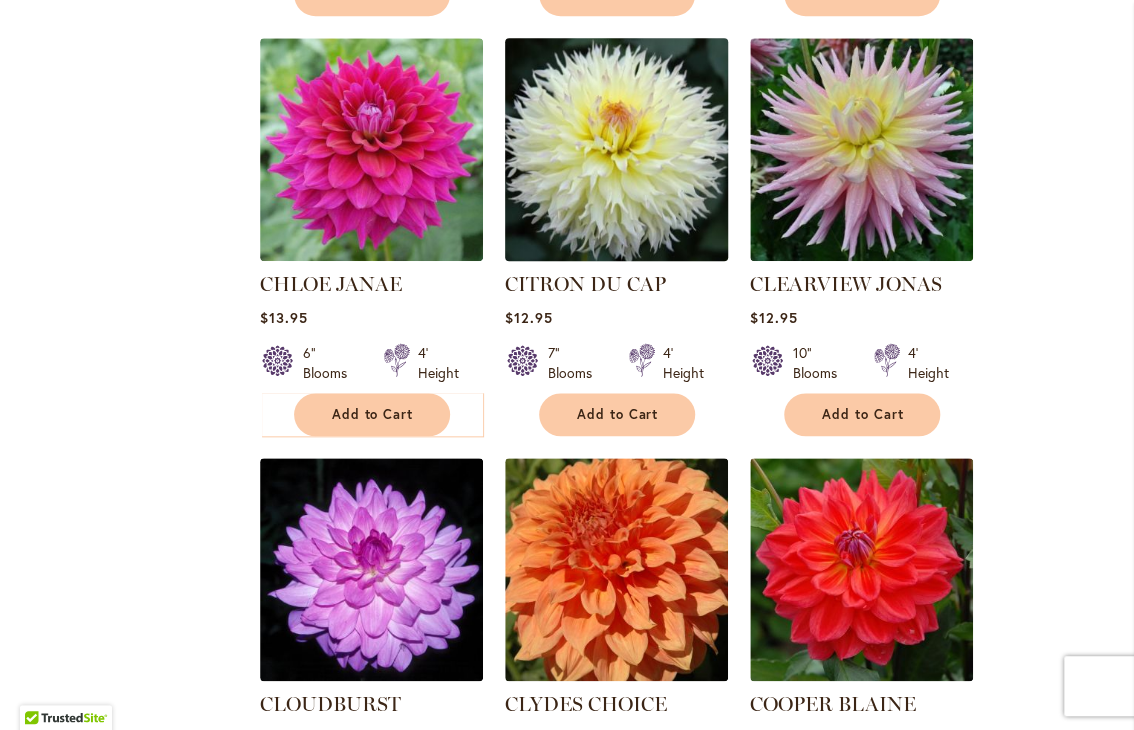 click at bounding box center [616, 149] 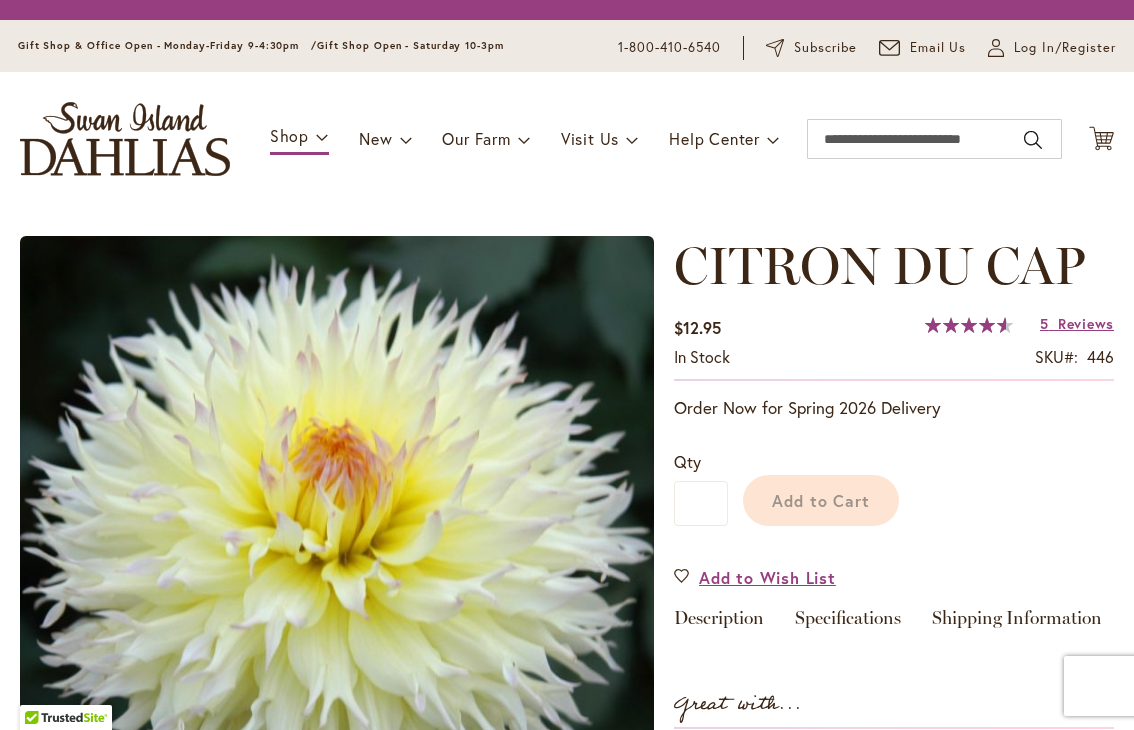 scroll, scrollTop: 0, scrollLeft: 0, axis: both 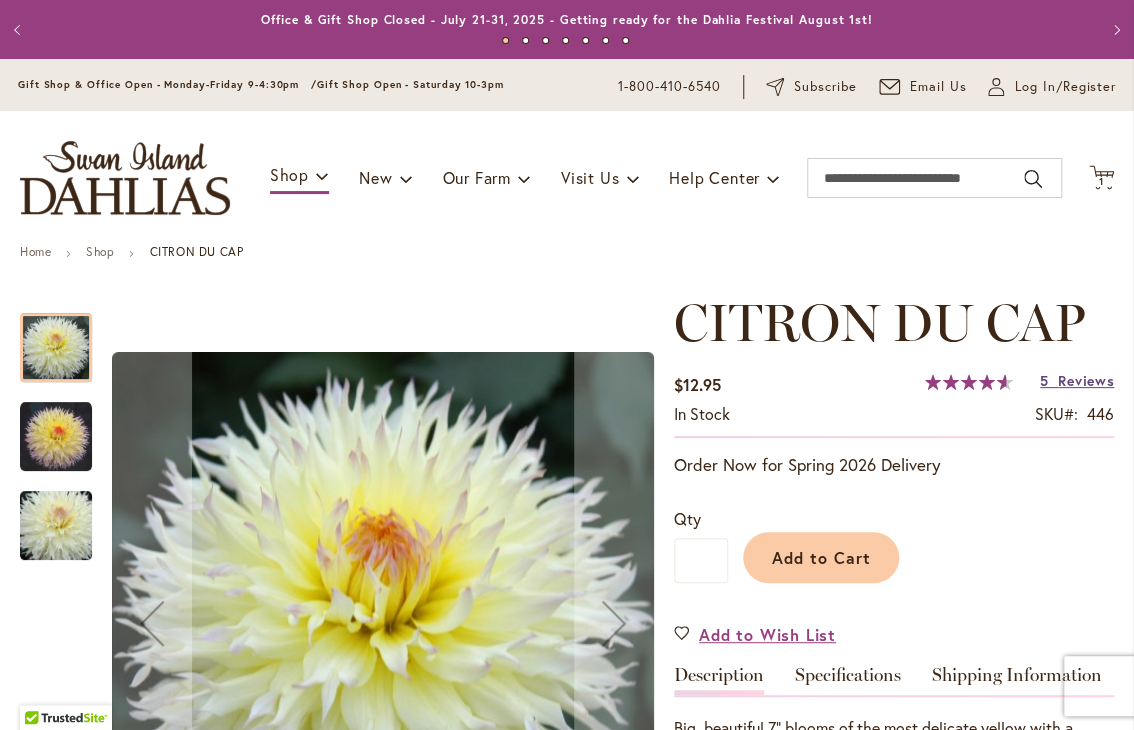 click on "Reviews" at bounding box center [1086, 380] 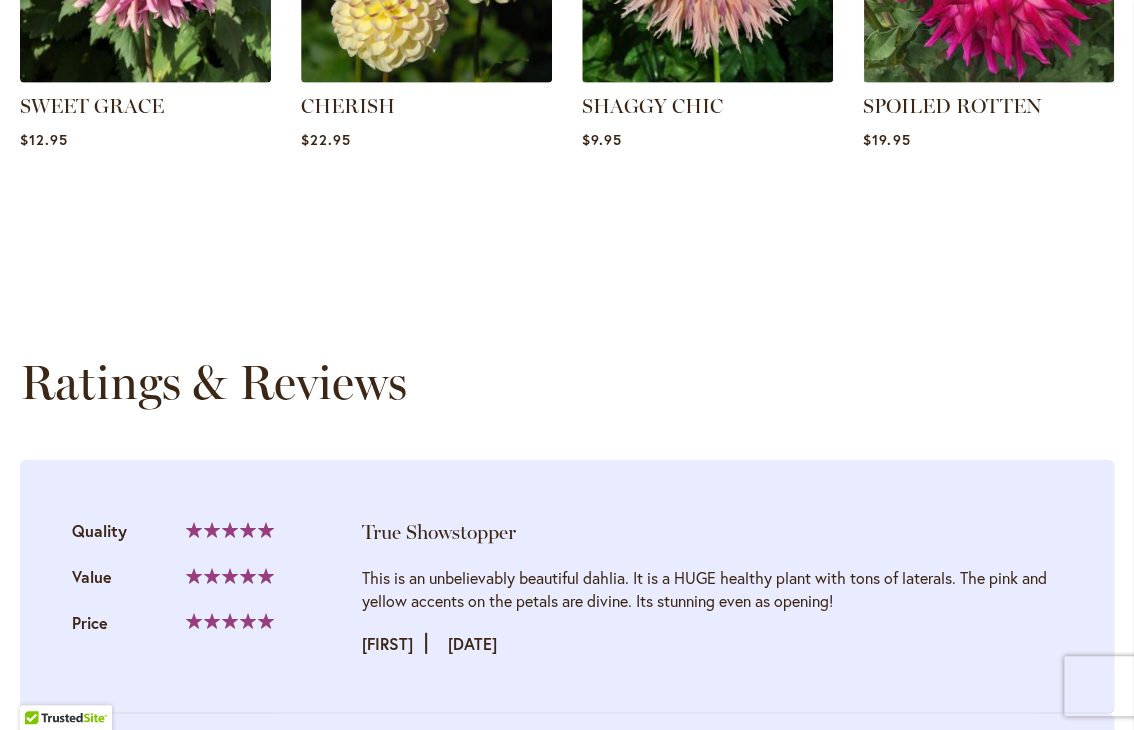 scroll, scrollTop: 2042, scrollLeft: 0, axis: vertical 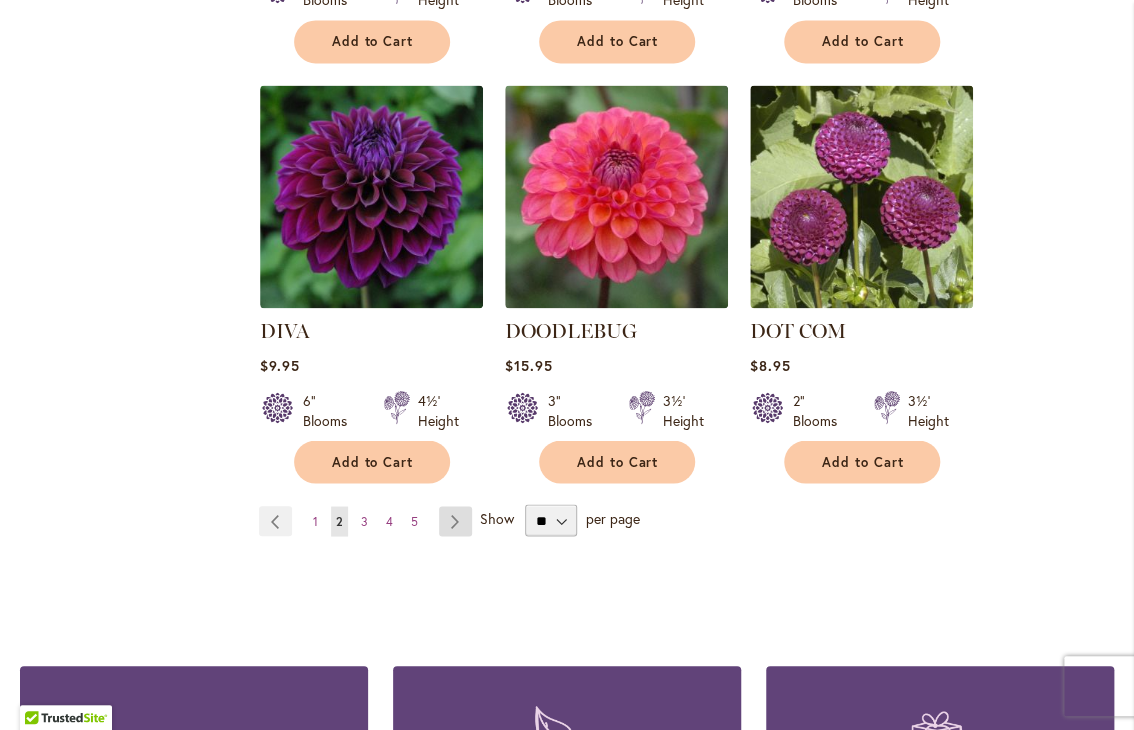 click on "Page
Next" at bounding box center (455, 521) 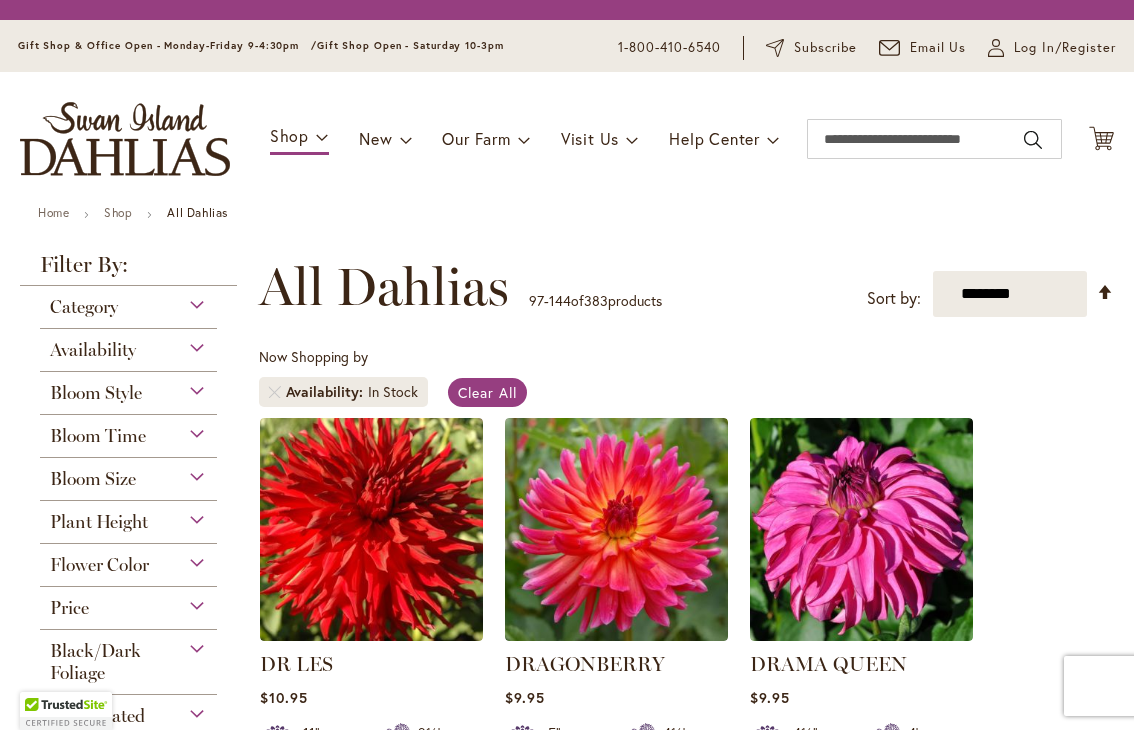 scroll, scrollTop: 0, scrollLeft: 0, axis: both 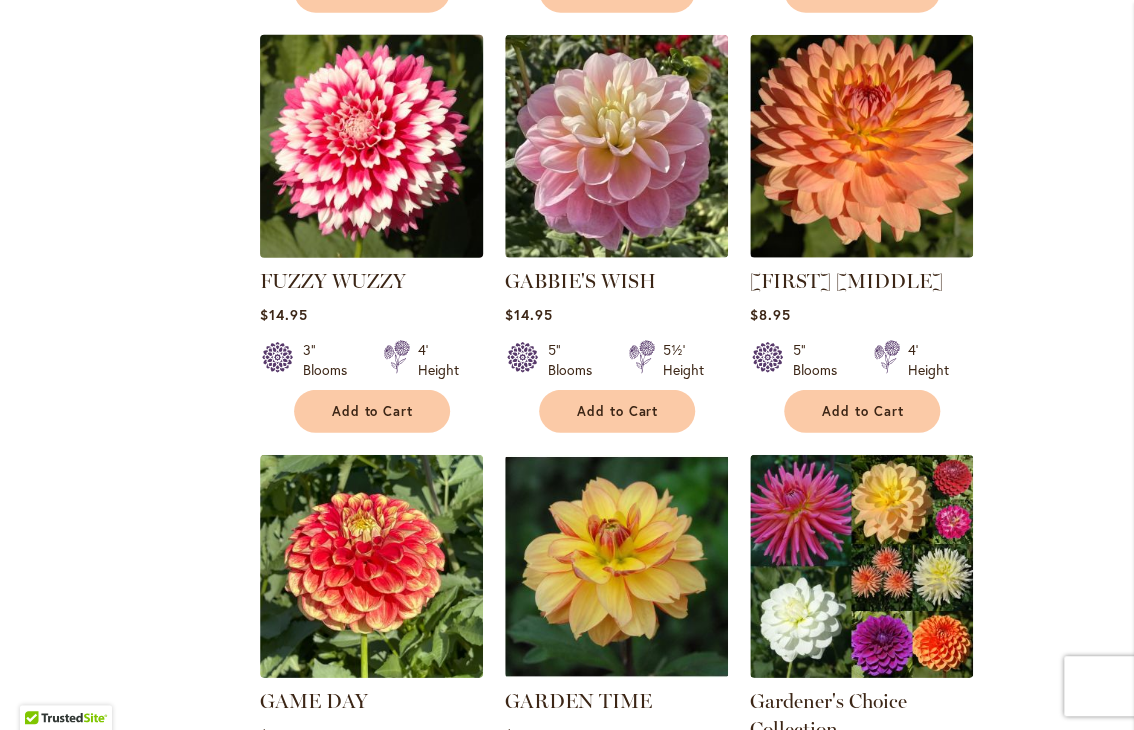 click at bounding box center [371, 146] 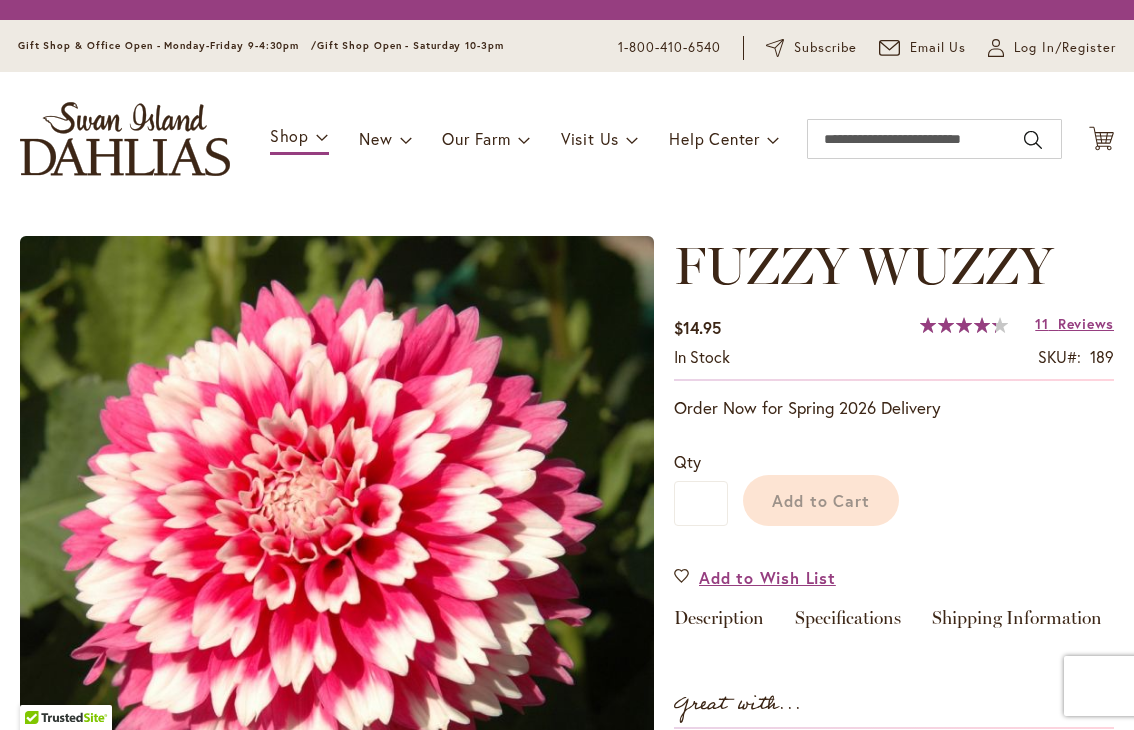 scroll, scrollTop: 0, scrollLeft: 0, axis: both 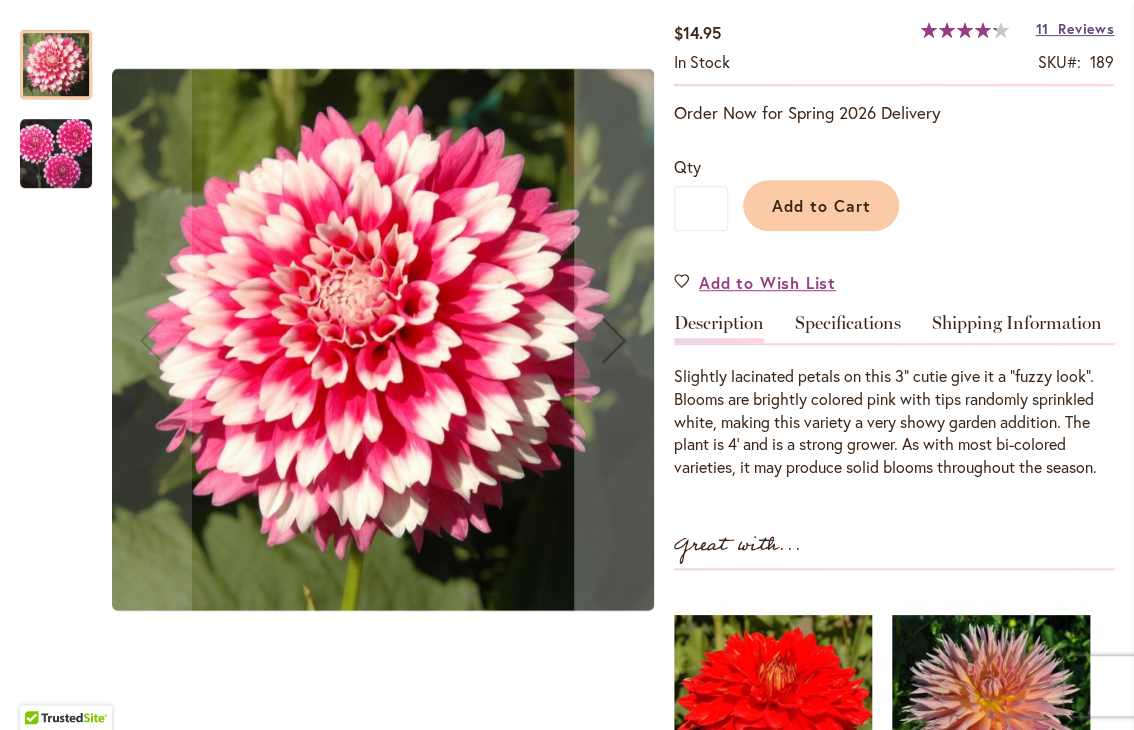 click on "11
Reviews" at bounding box center [1074, 28] 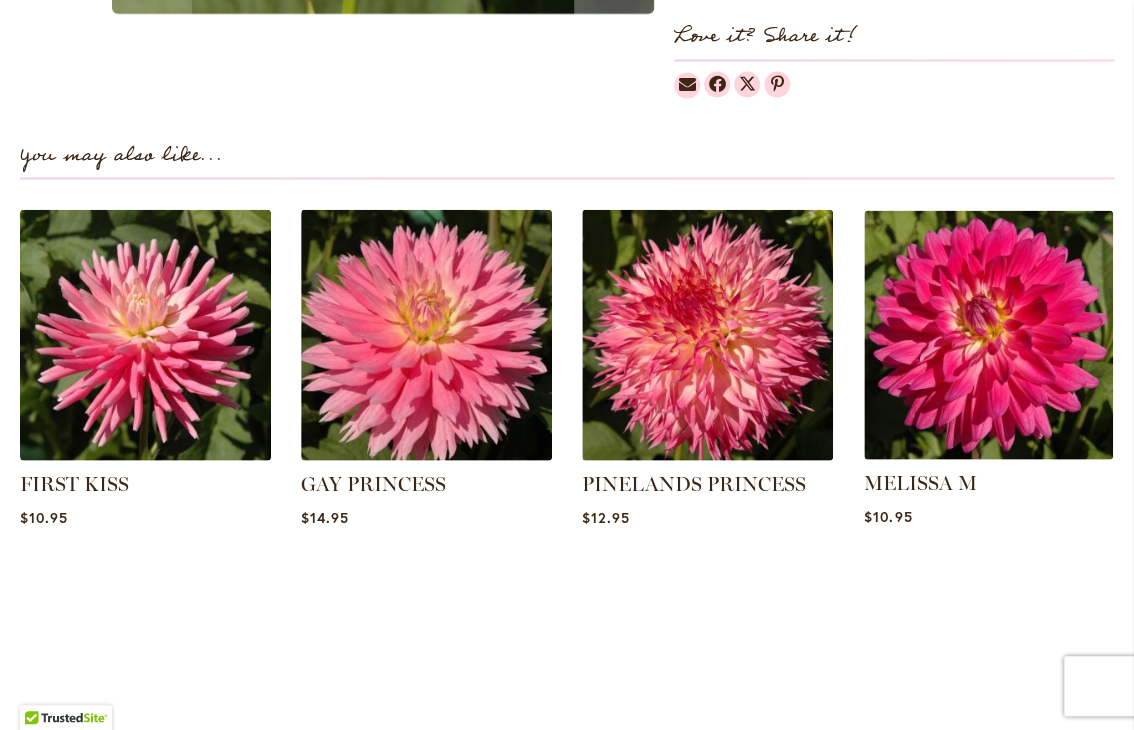 scroll, scrollTop: 1644, scrollLeft: 0, axis: vertical 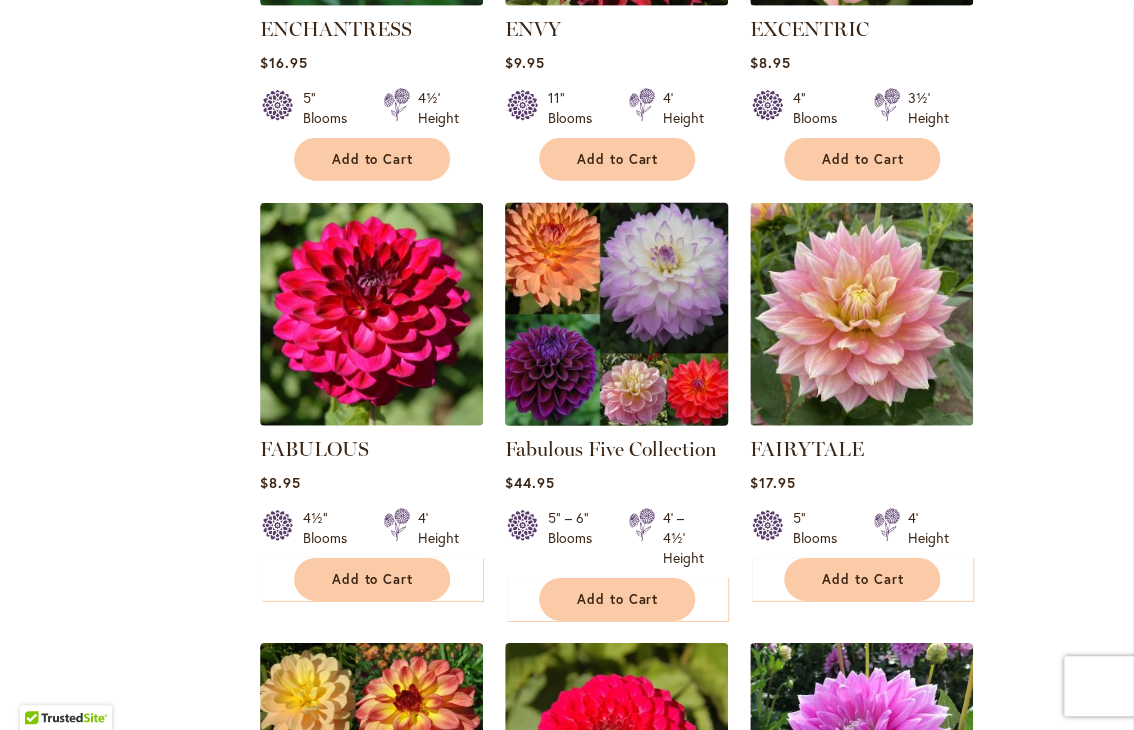 click at bounding box center [616, 314] 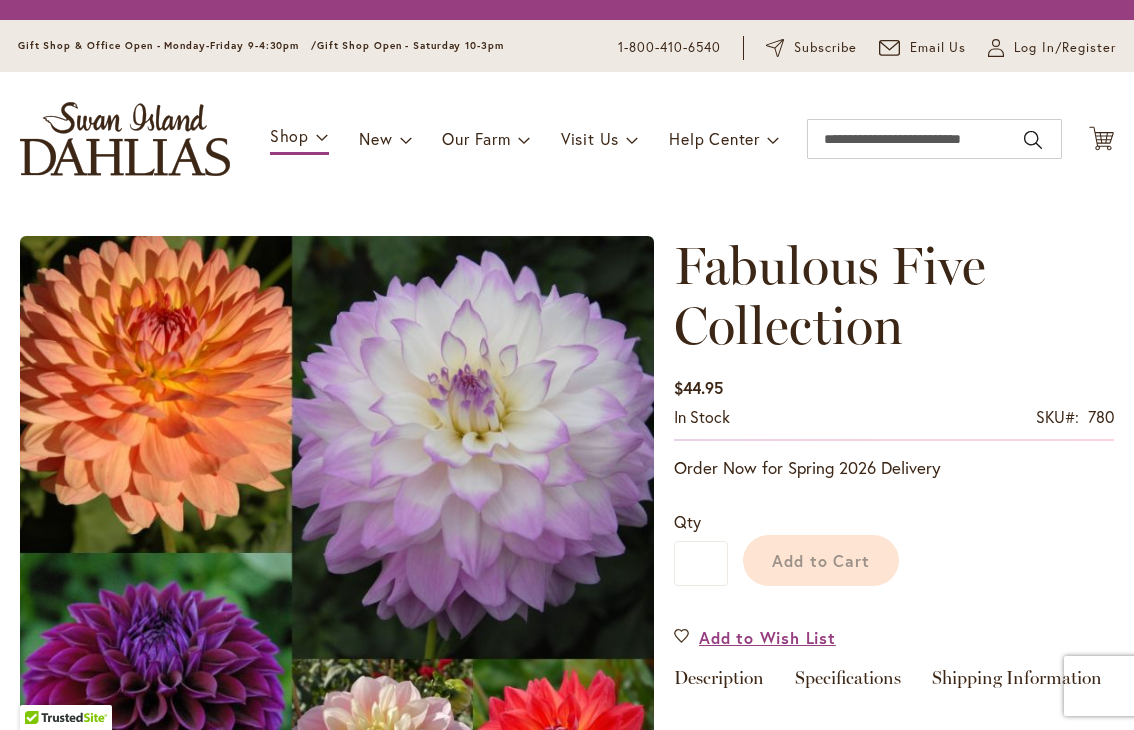 scroll, scrollTop: 0, scrollLeft: 0, axis: both 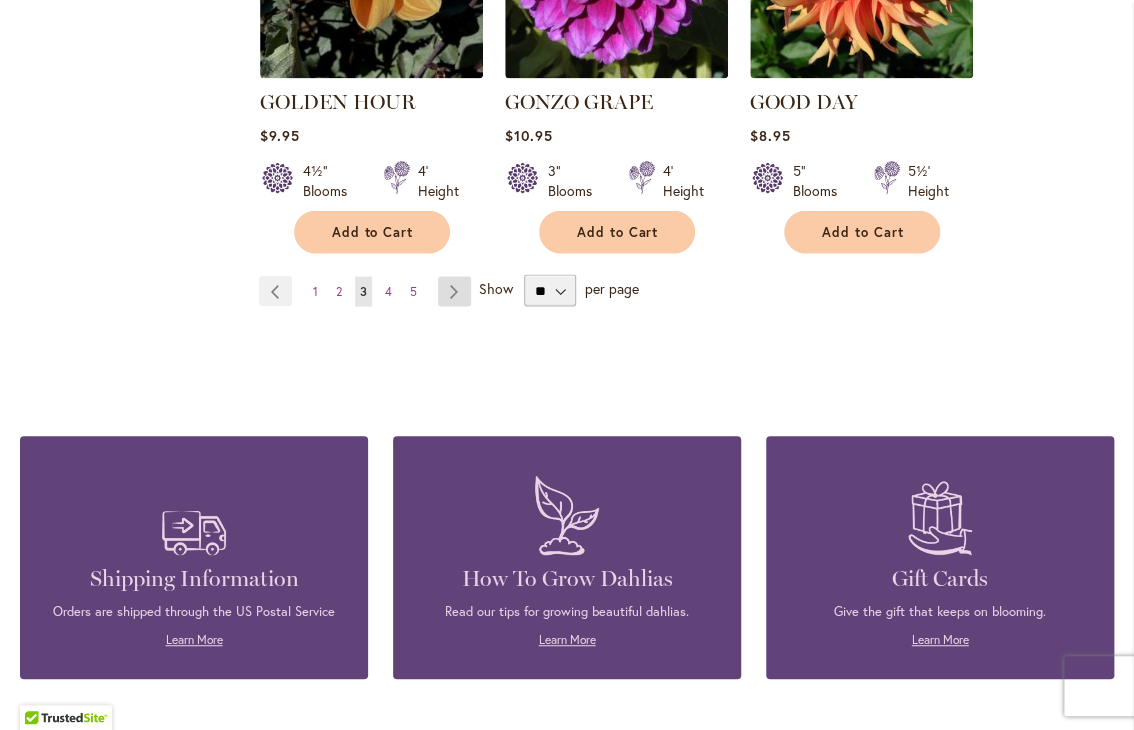 click on "Page
Next" at bounding box center [454, 291] 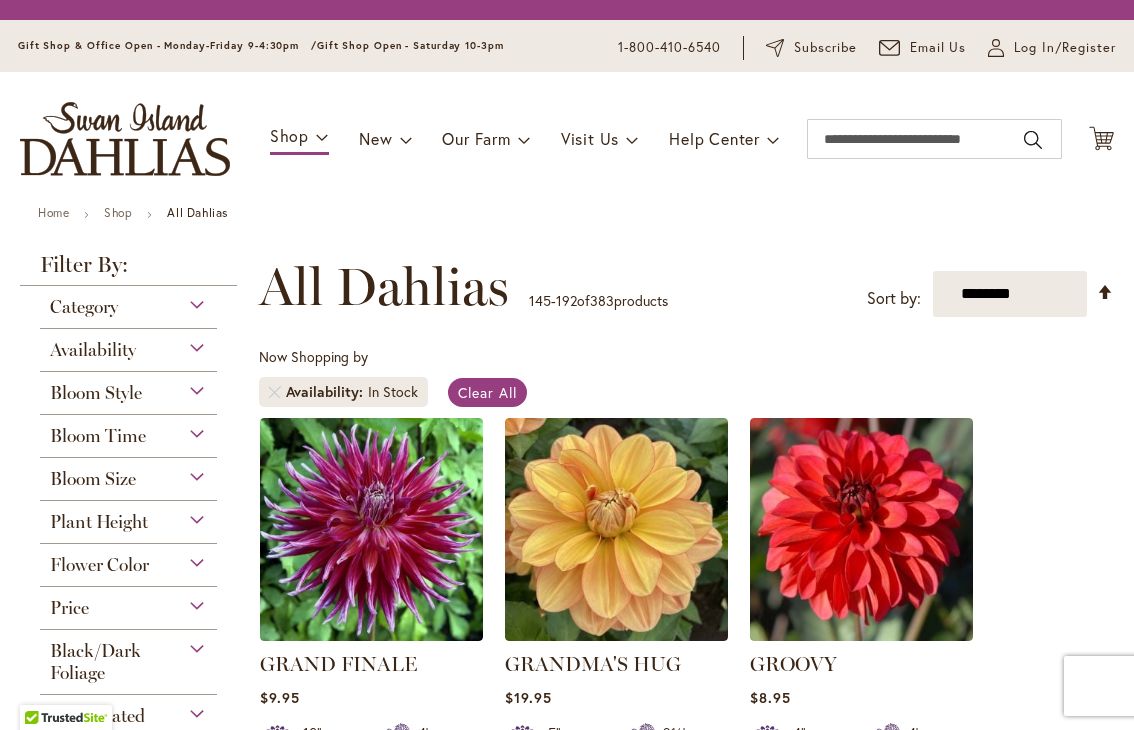 scroll, scrollTop: 0, scrollLeft: 0, axis: both 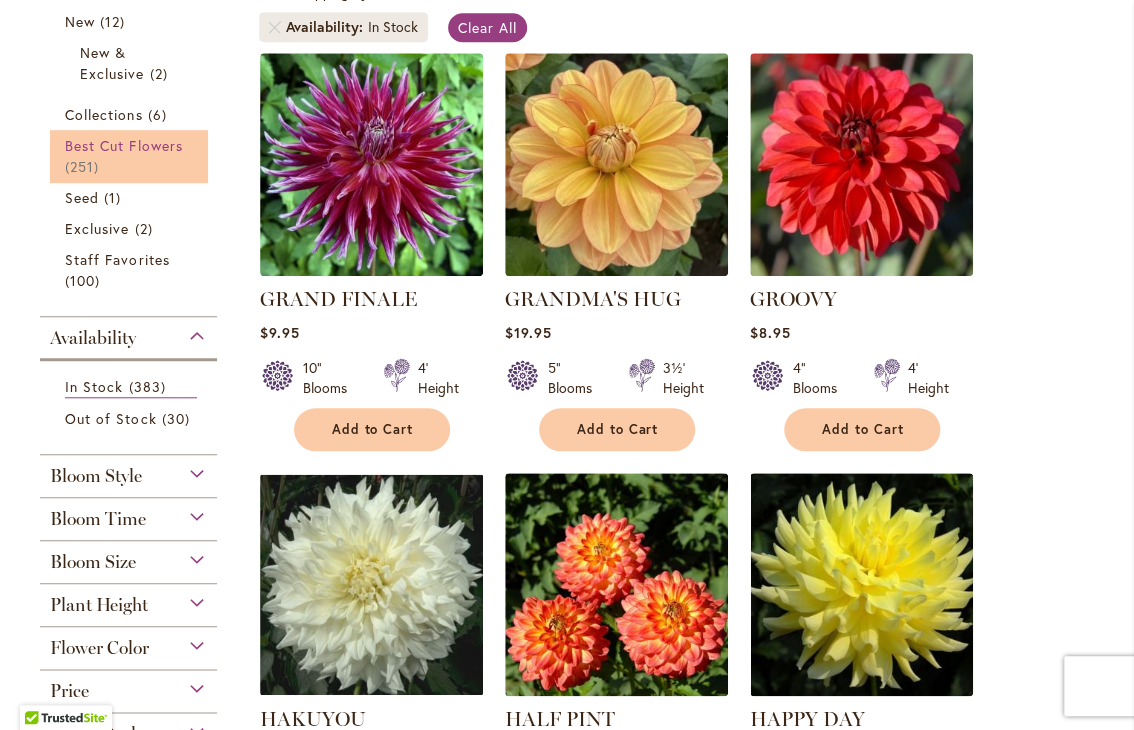 click on "Best Cut Flowers" at bounding box center [124, 145] 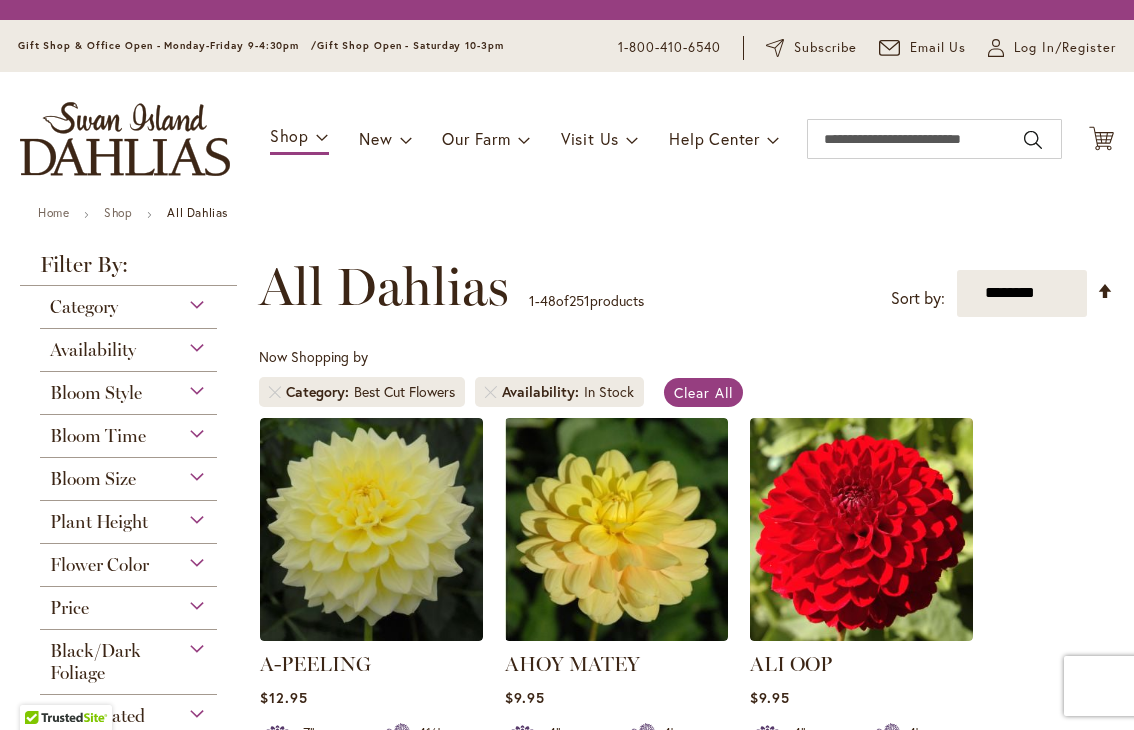scroll, scrollTop: 0, scrollLeft: 0, axis: both 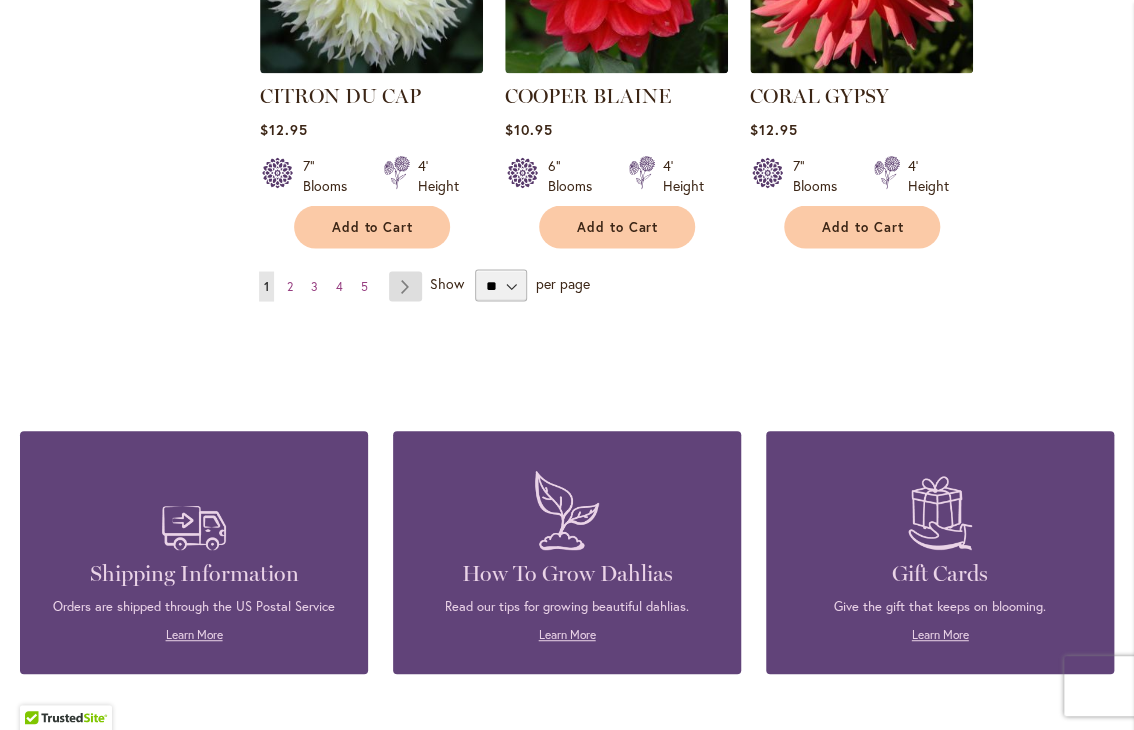 click on "Page
Next" at bounding box center [405, 286] 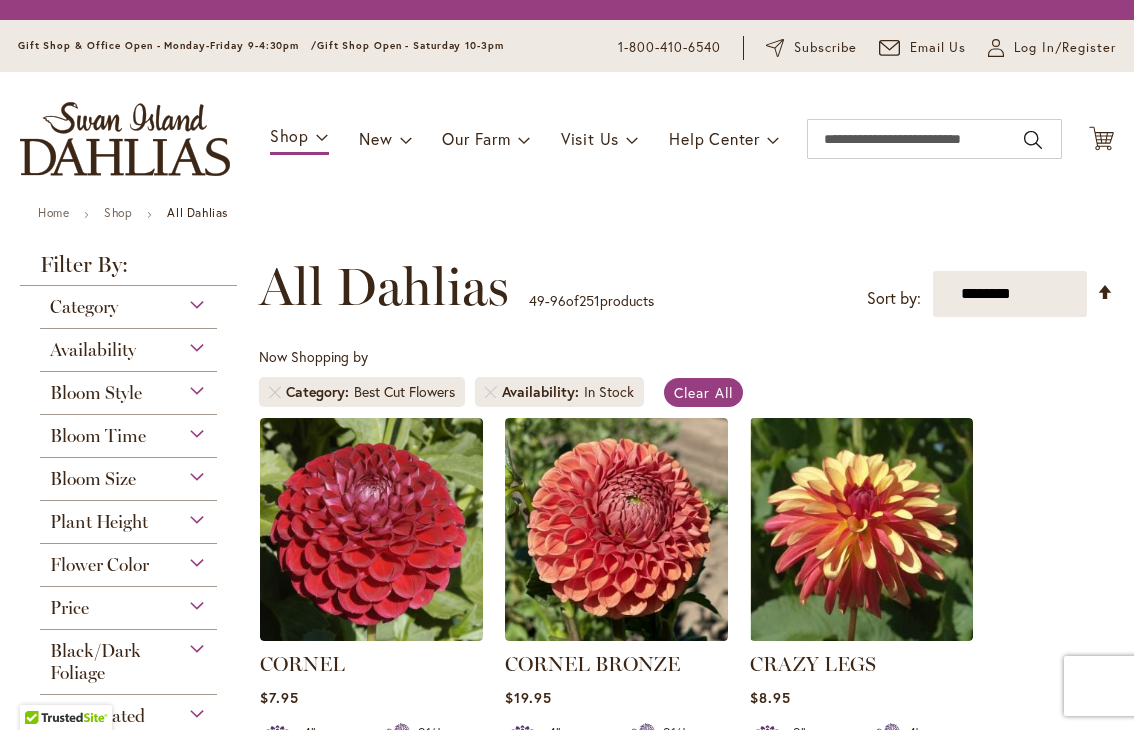 scroll, scrollTop: 0, scrollLeft: 0, axis: both 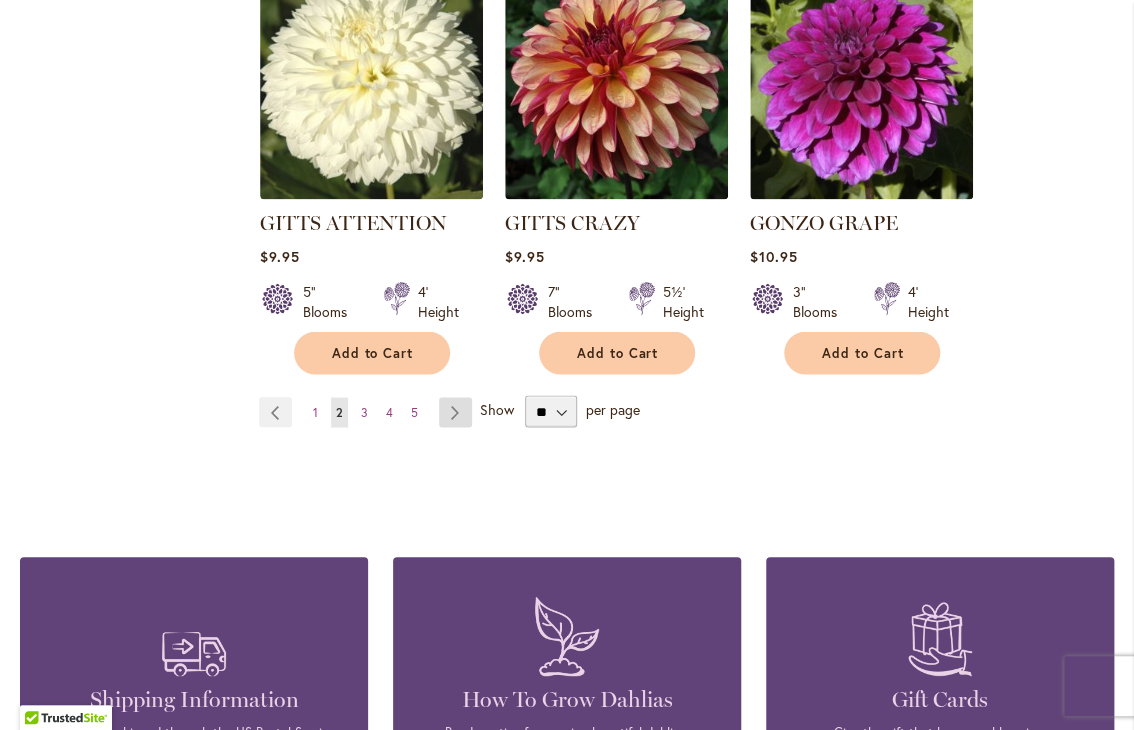 click on "Page
Next" at bounding box center (455, 412) 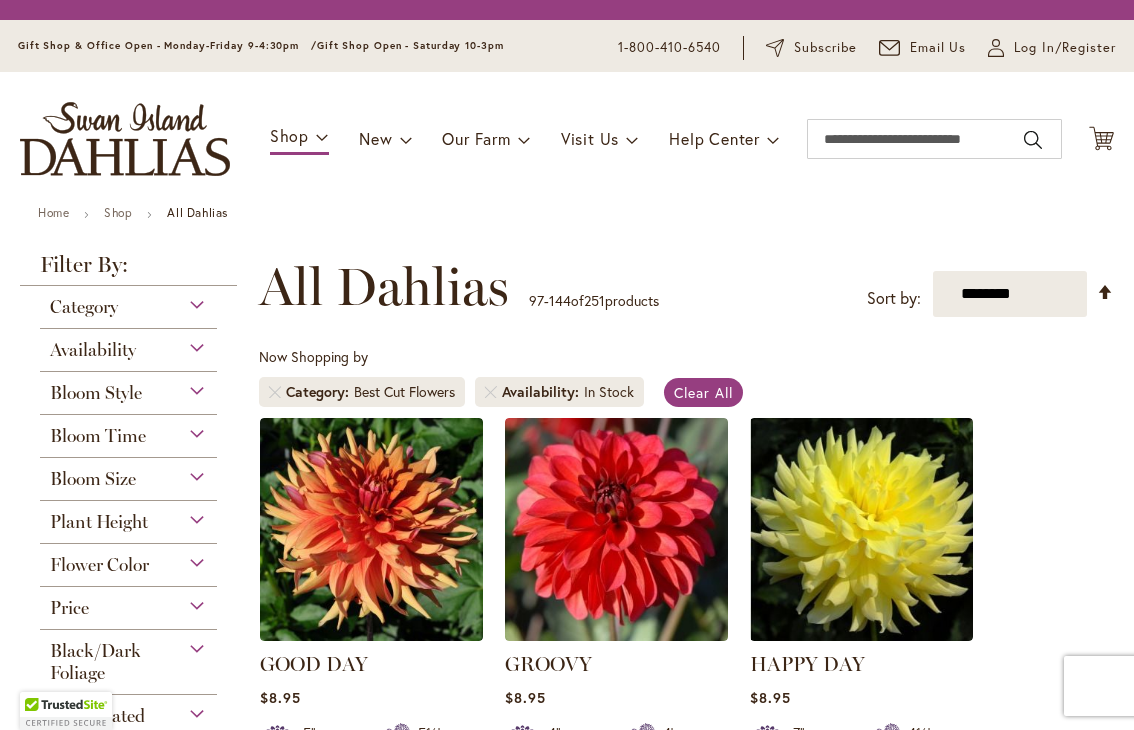 scroll, scrollTop: 0, scrollLeft: 0, axis: both 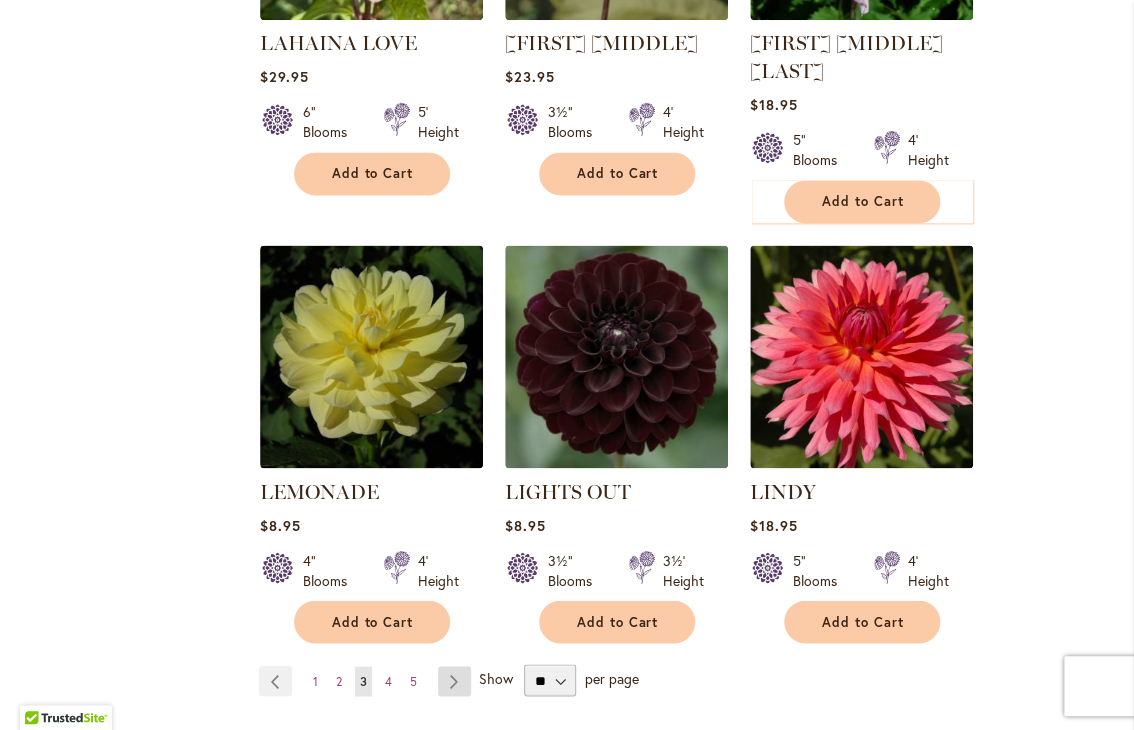 click on "Page
Next" at bounding box center (454, 681) 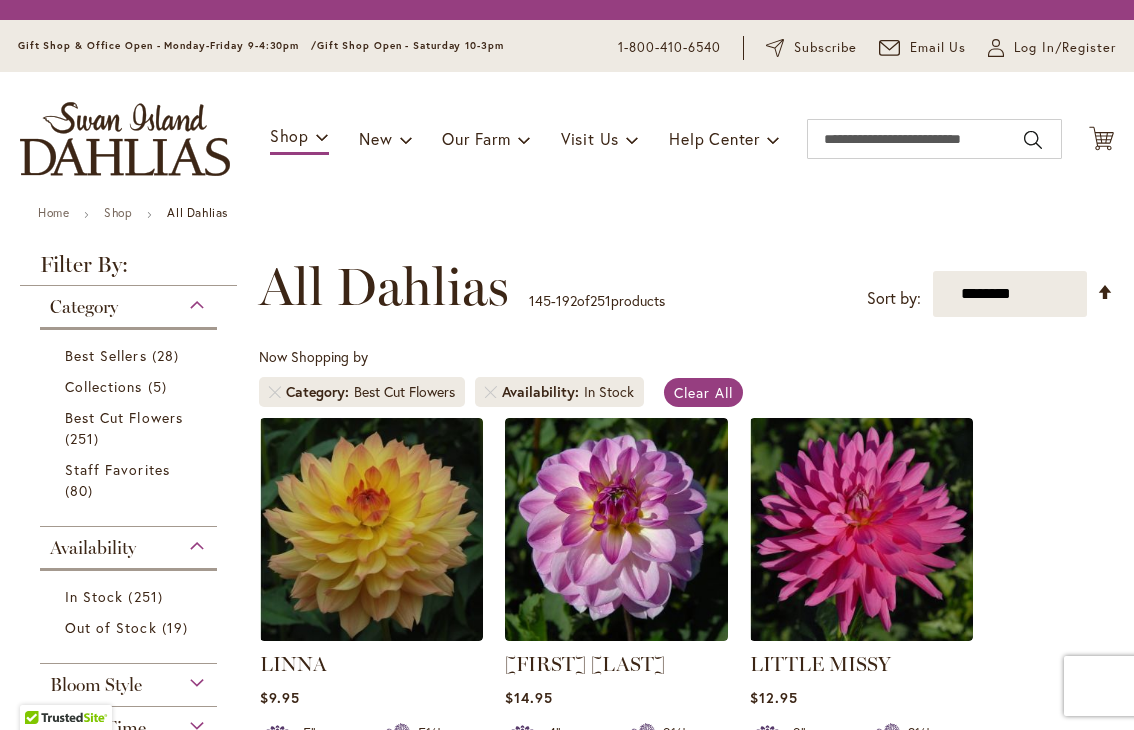 scroll, scrollTop: 0, scrollLeft: 0, axis: both 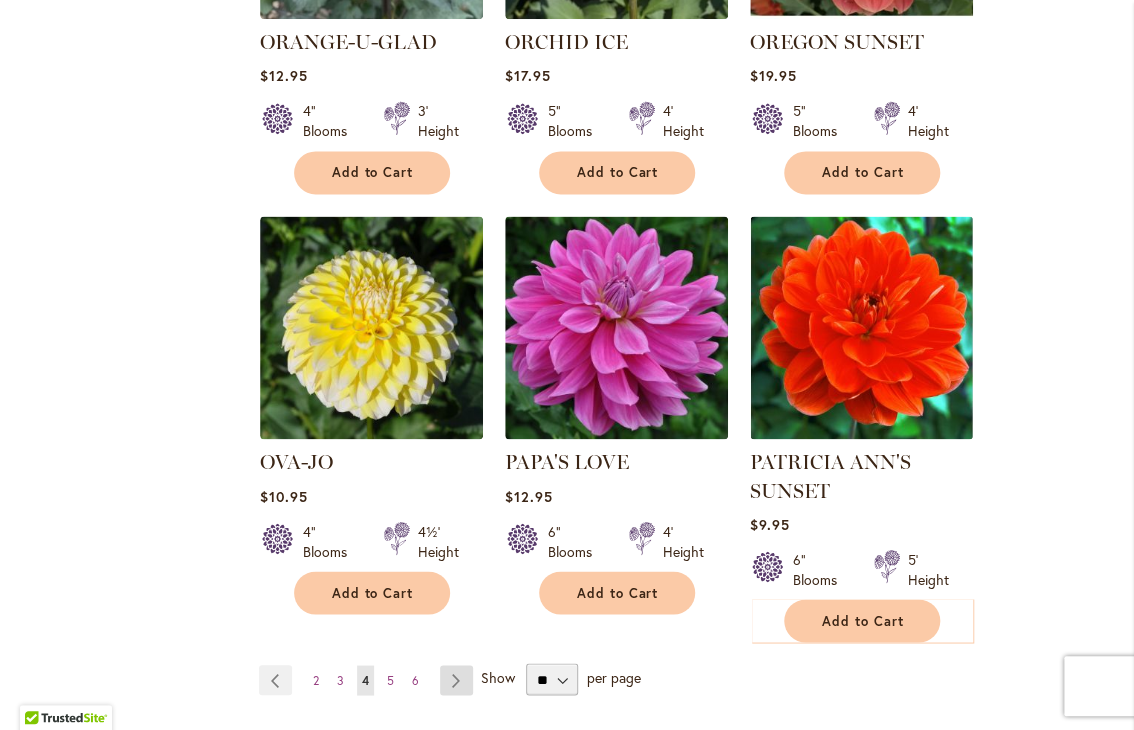 click on "Page
Next" at bounding box center [456, 680] 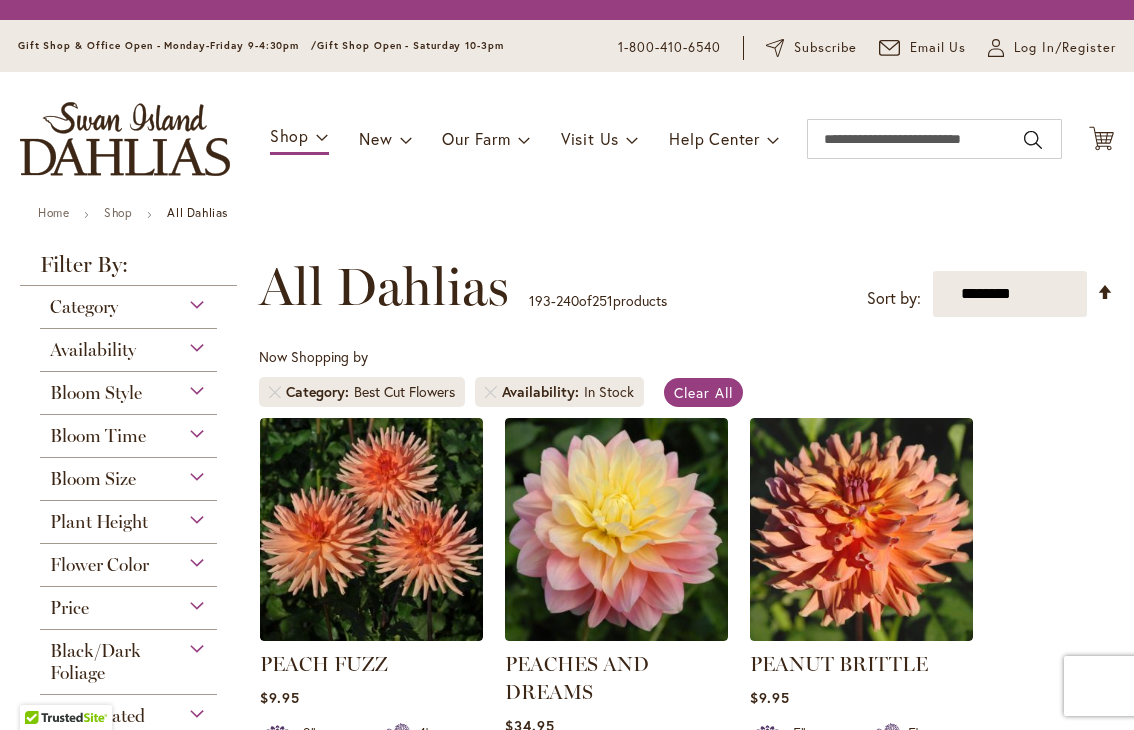 scroll, scrollTop: 0, scrollLeft: 0, axis: both 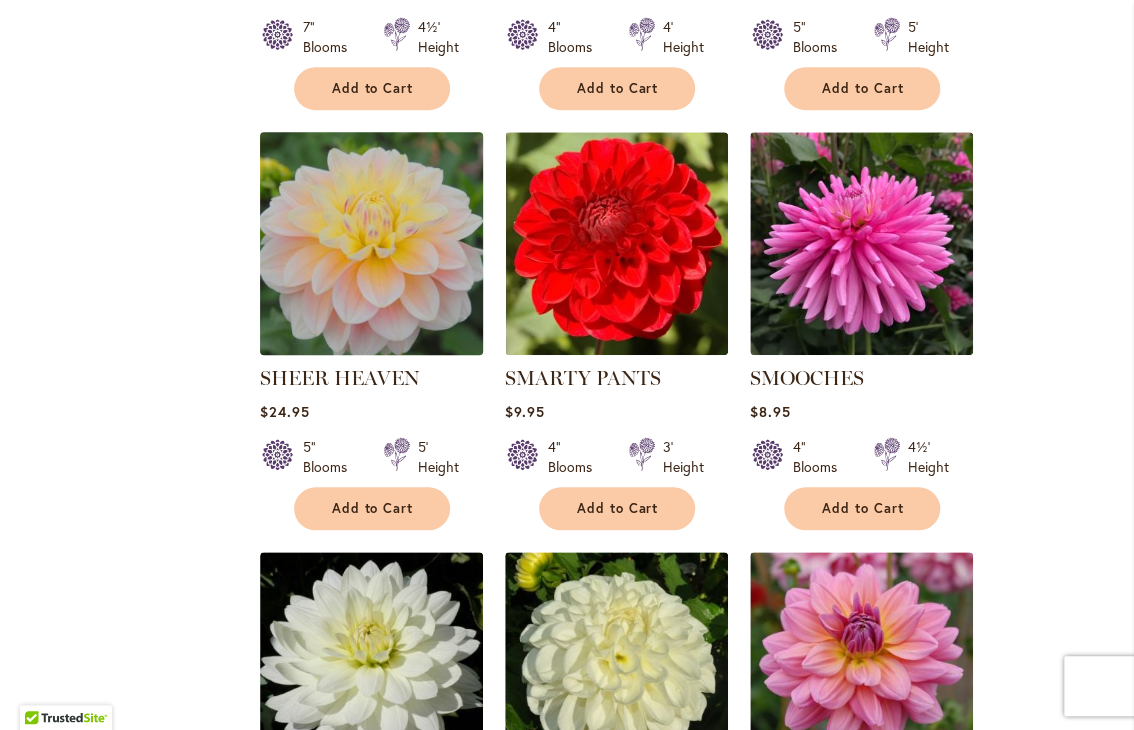 click at bounding box center (371, 243) 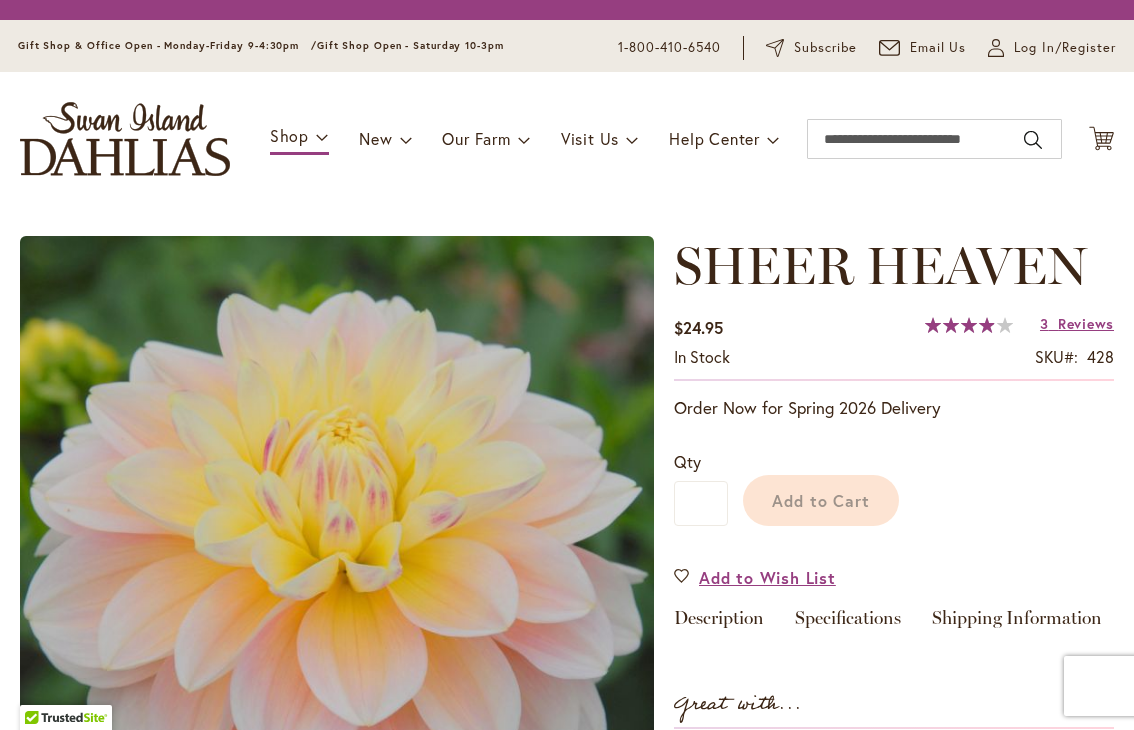 scroll, scrollTop: 0, scrollLeft: 0, axis: both 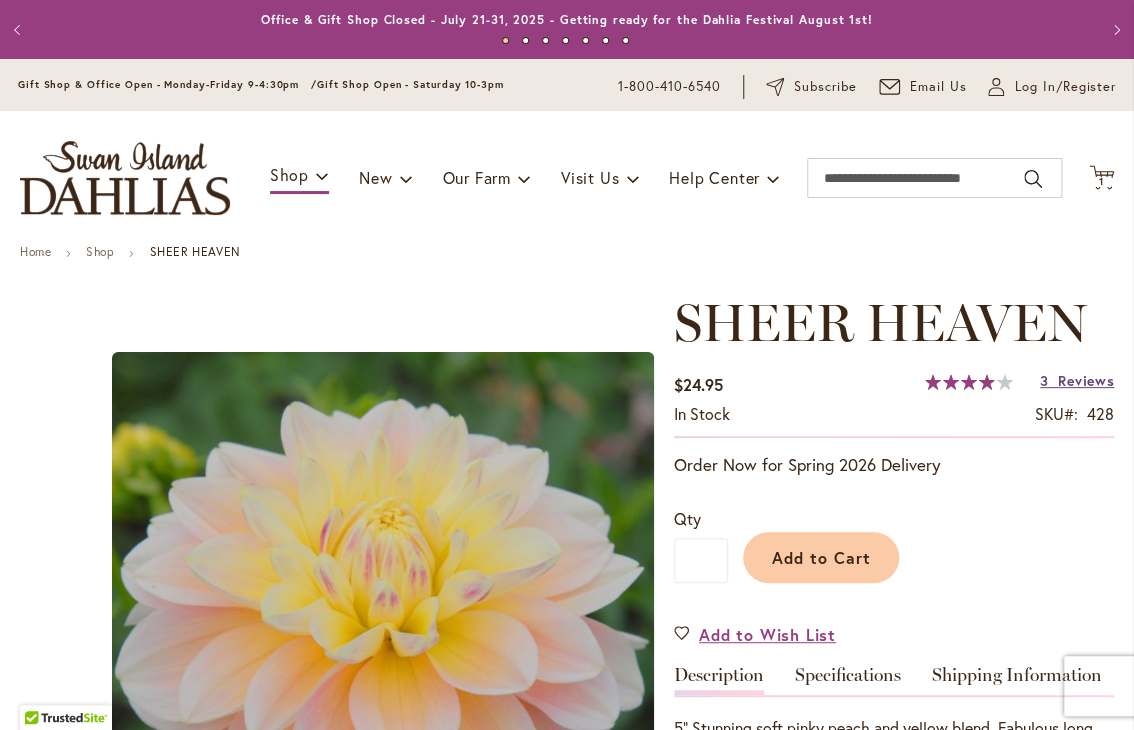 click on "Reviews" at bounding box center [1086, 380] 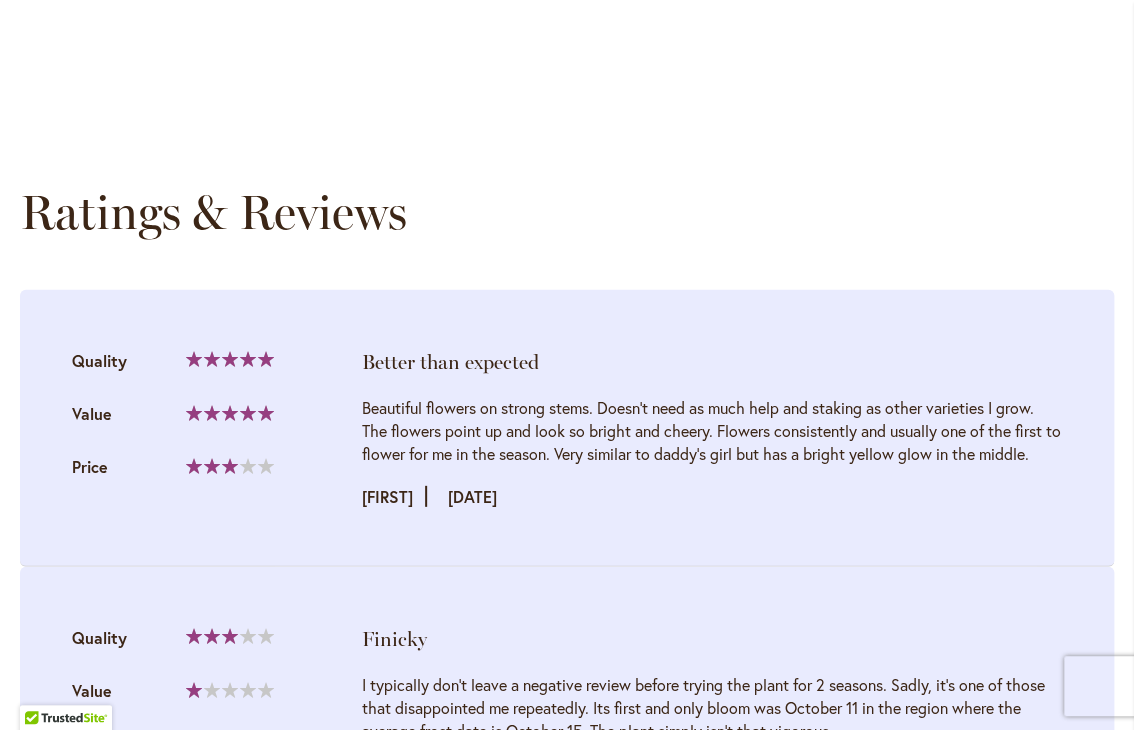 scroll, scrollTop: 1996, scrollLeft: 0, axis: vertical 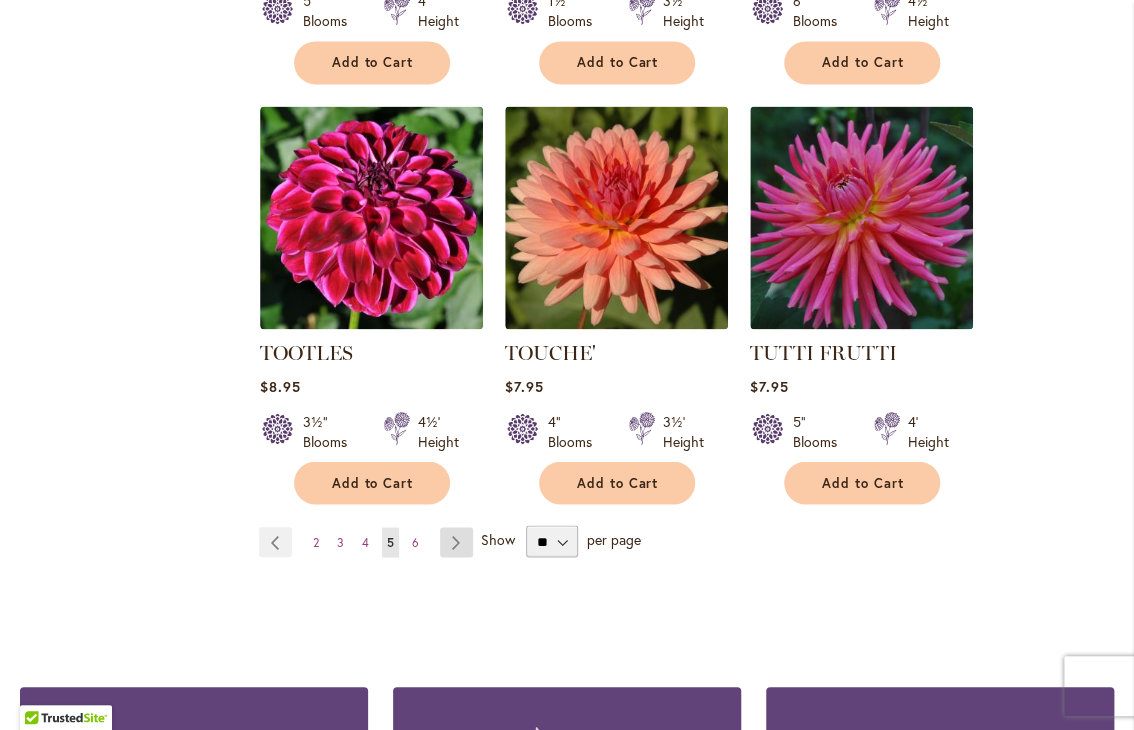 click on "Page
Next" at bounding box center [456, 542] 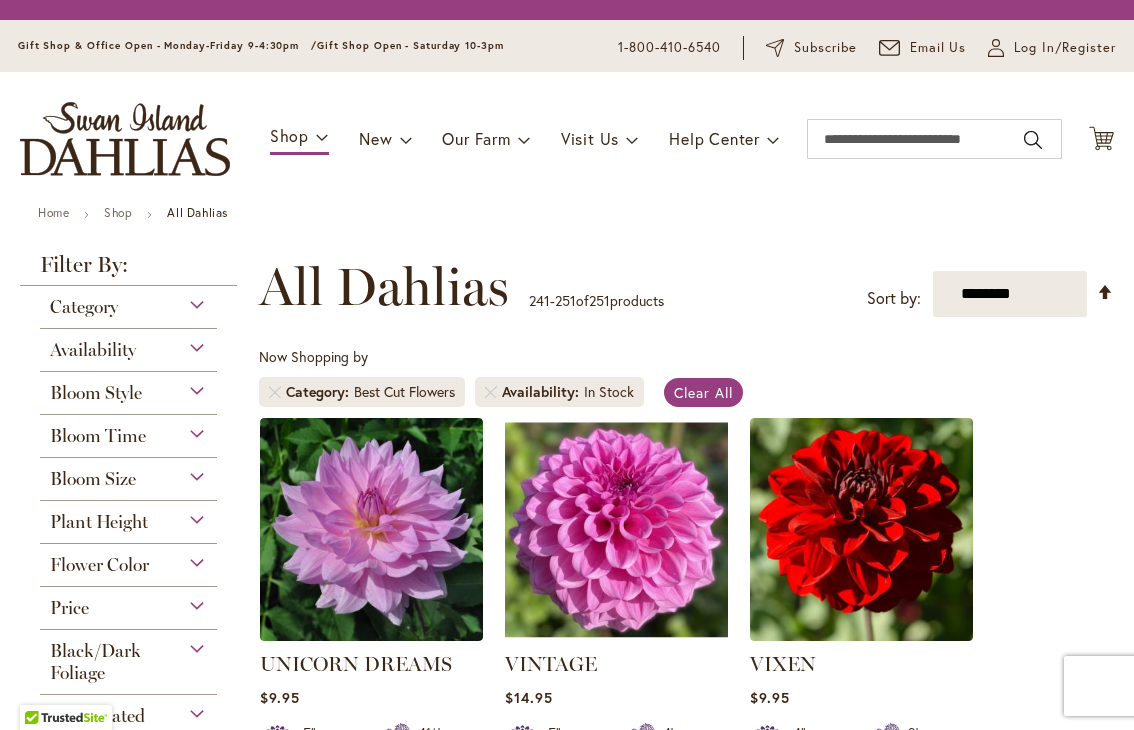scroll, scrollTop: 0, scrollLeft: 0, axis: both 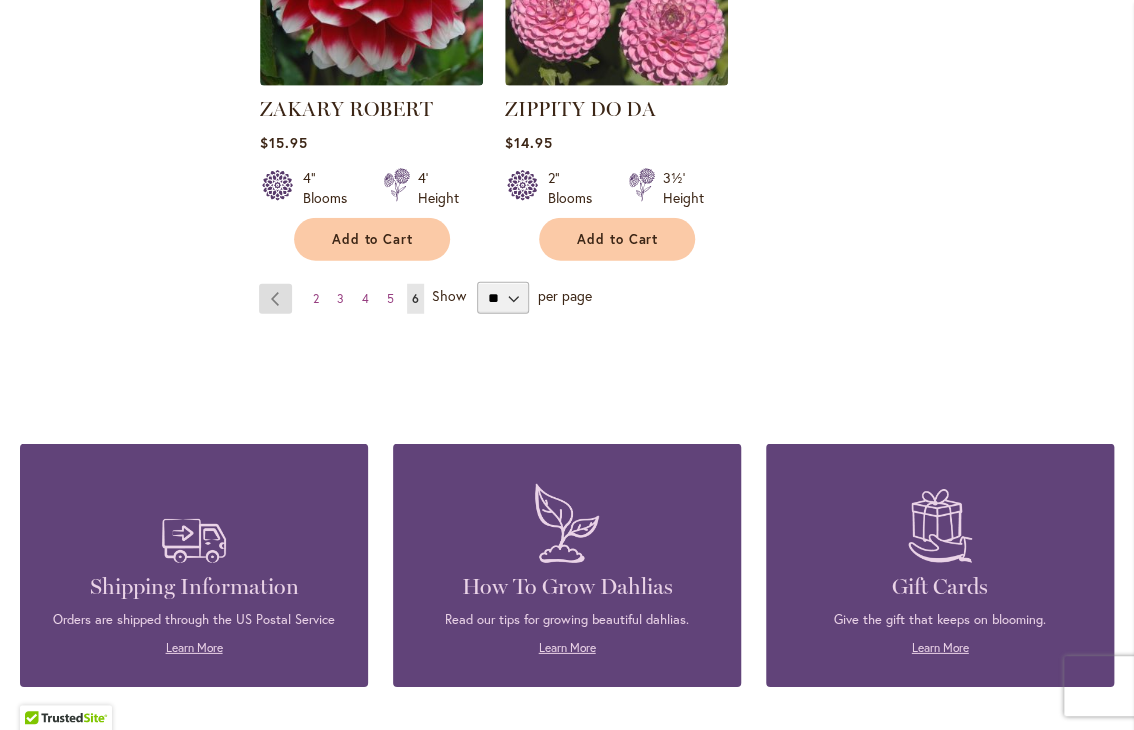 click on "Page
Previous" at bounding box center [275, 299] 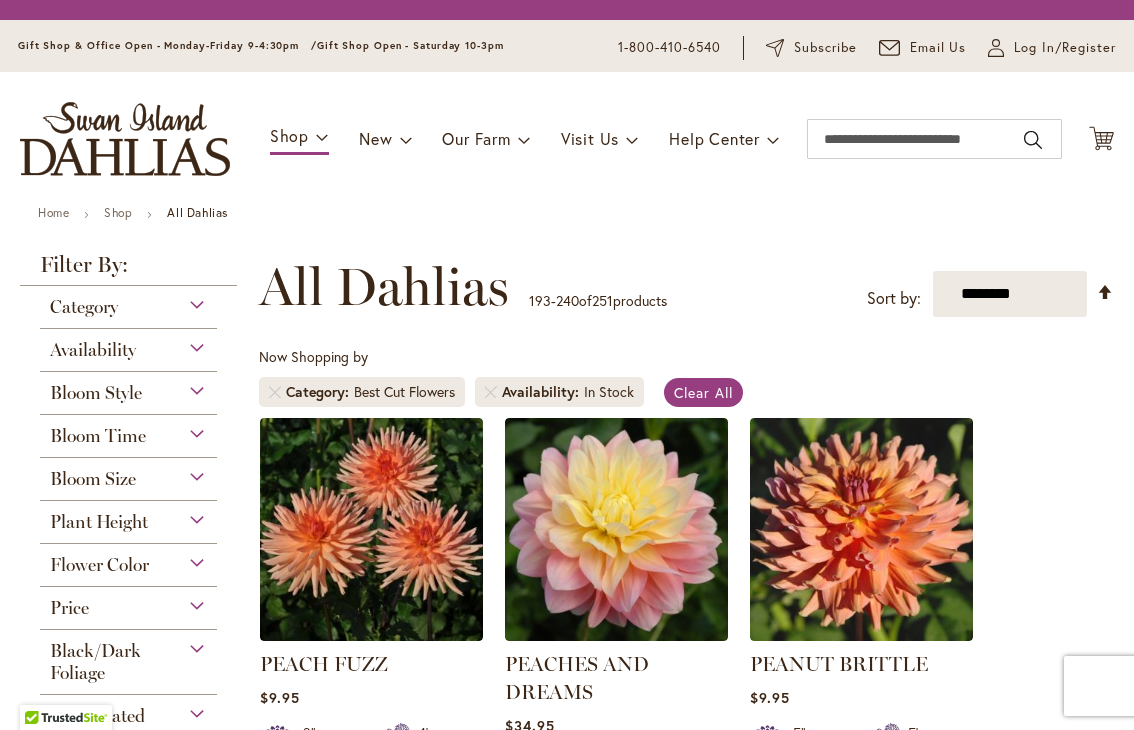 scroll, scrollTop: 0, scrollLeft: 0, axis: both 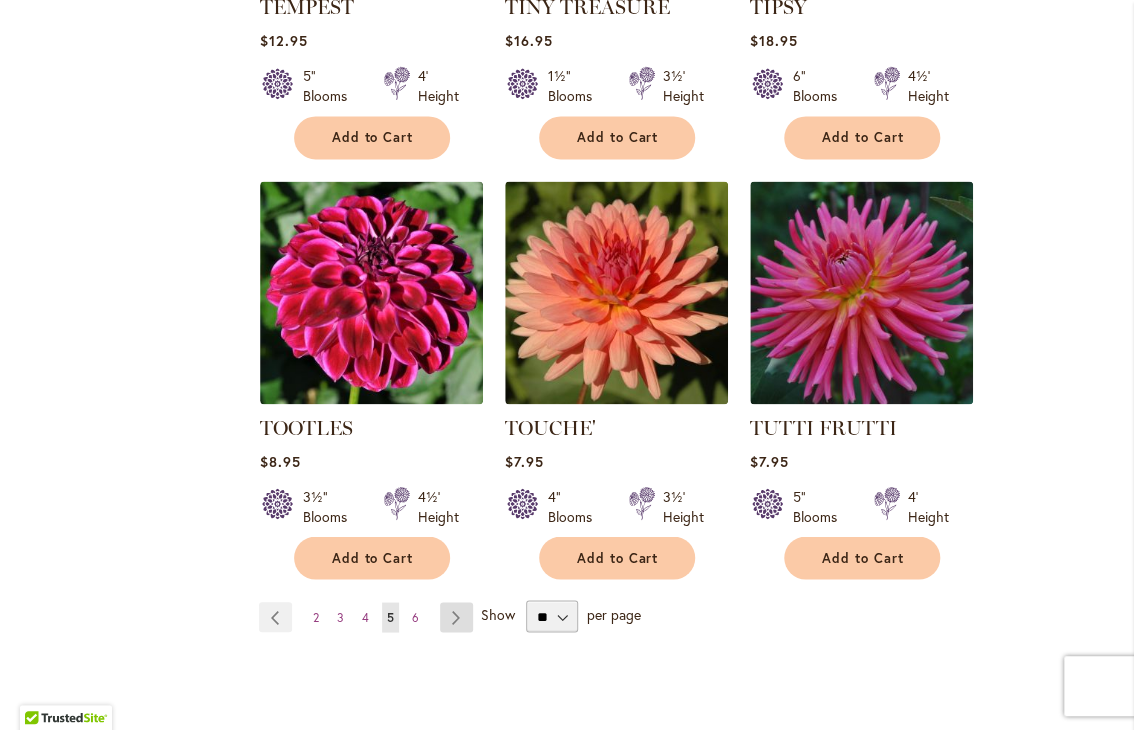 click on "Page
Next" at bounding box center (456, 617) 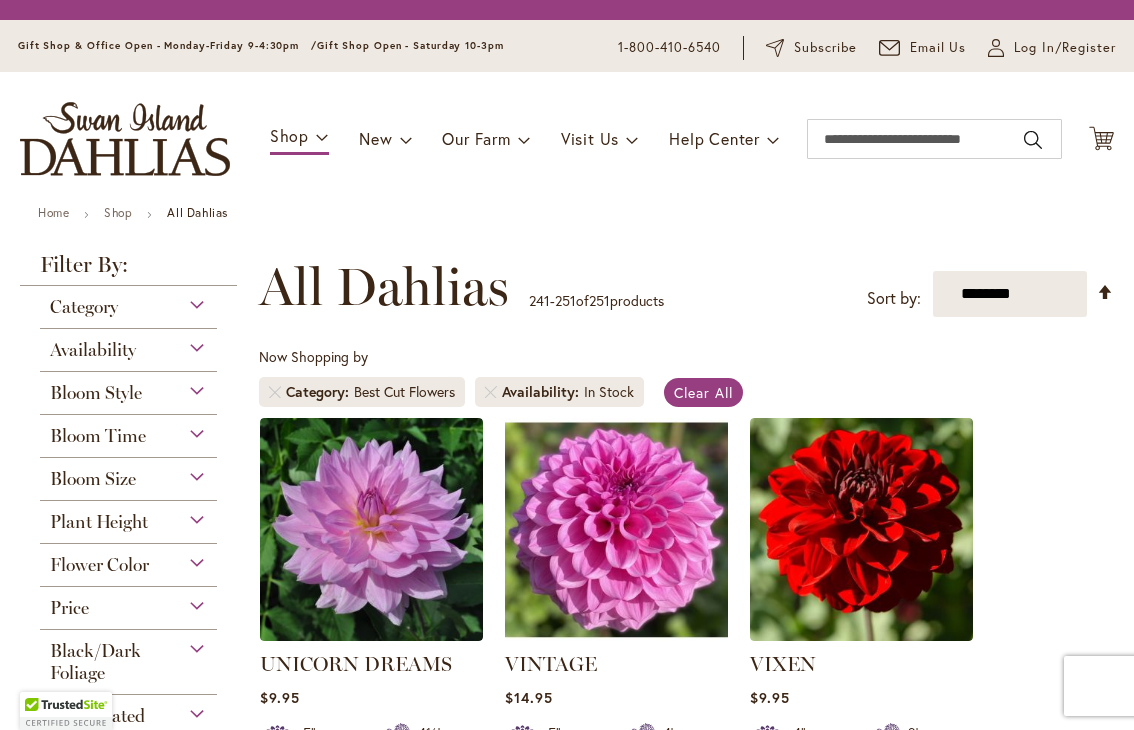 scroll, scrollTop: 0, scrollLeft: 0, axis: both 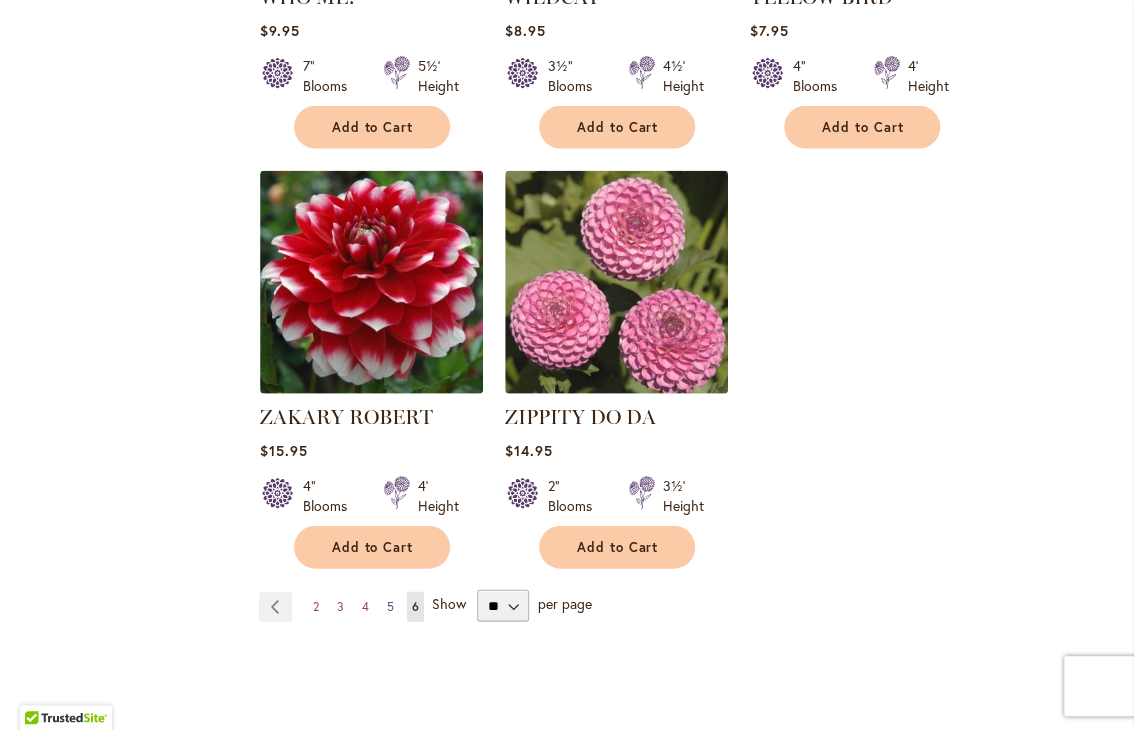 click on "5" at bounding box center [390, 606] 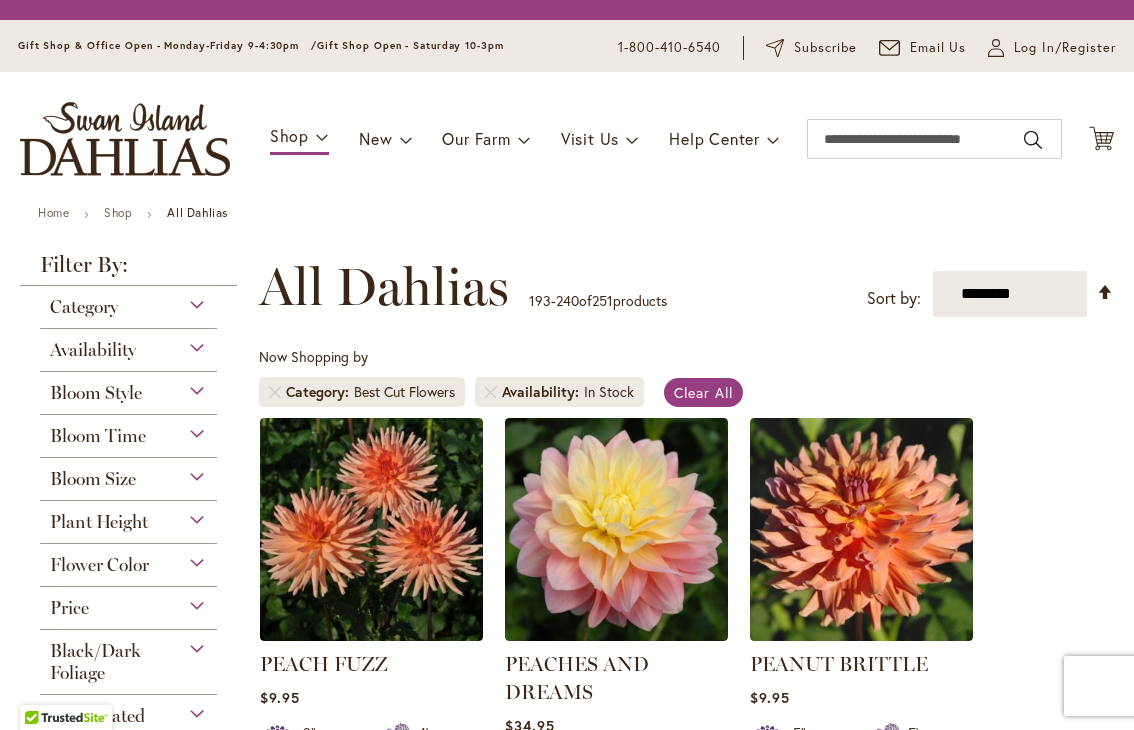 scroll, scrollTop: 0, scrollLeft: 0, axis: both 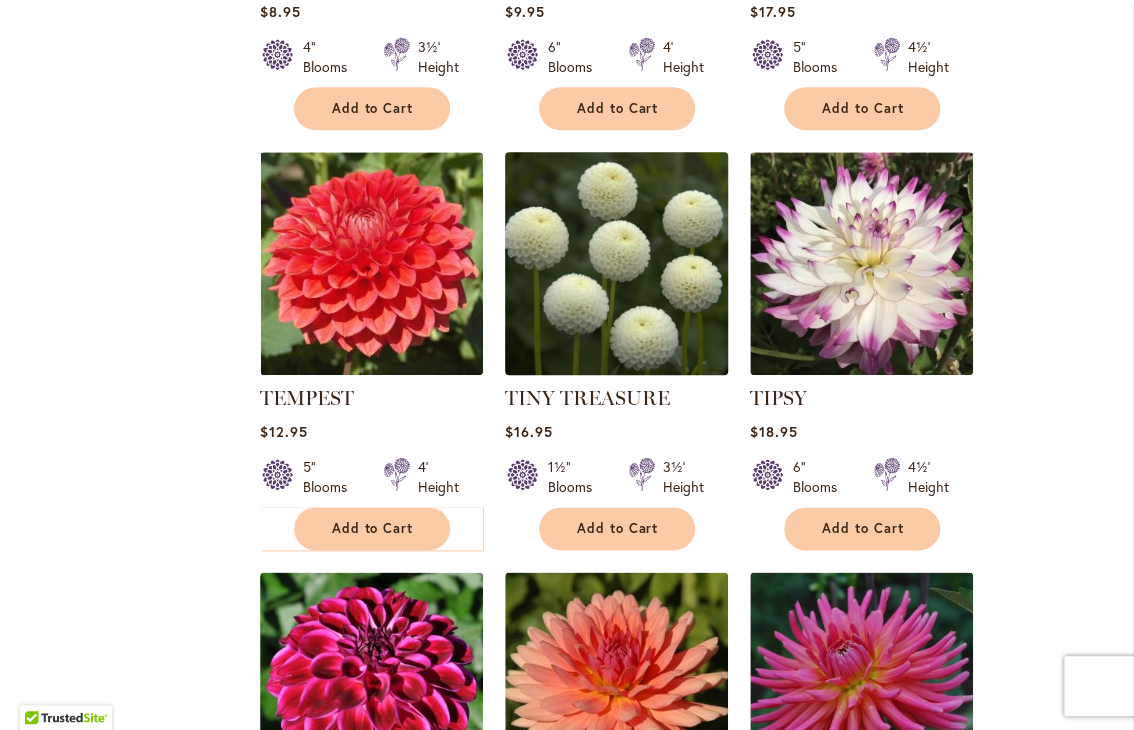 click at bounding box center (616, 263) 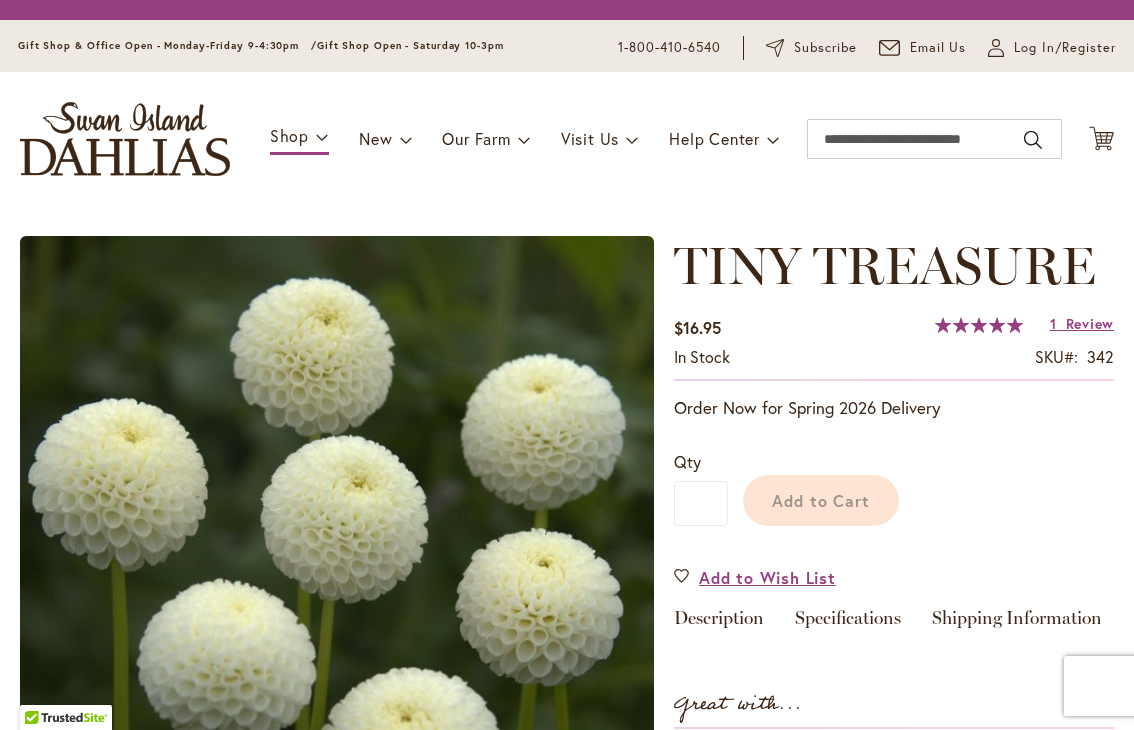 scroll, scrollTop: 0, scrollLeft: 0, axis: both 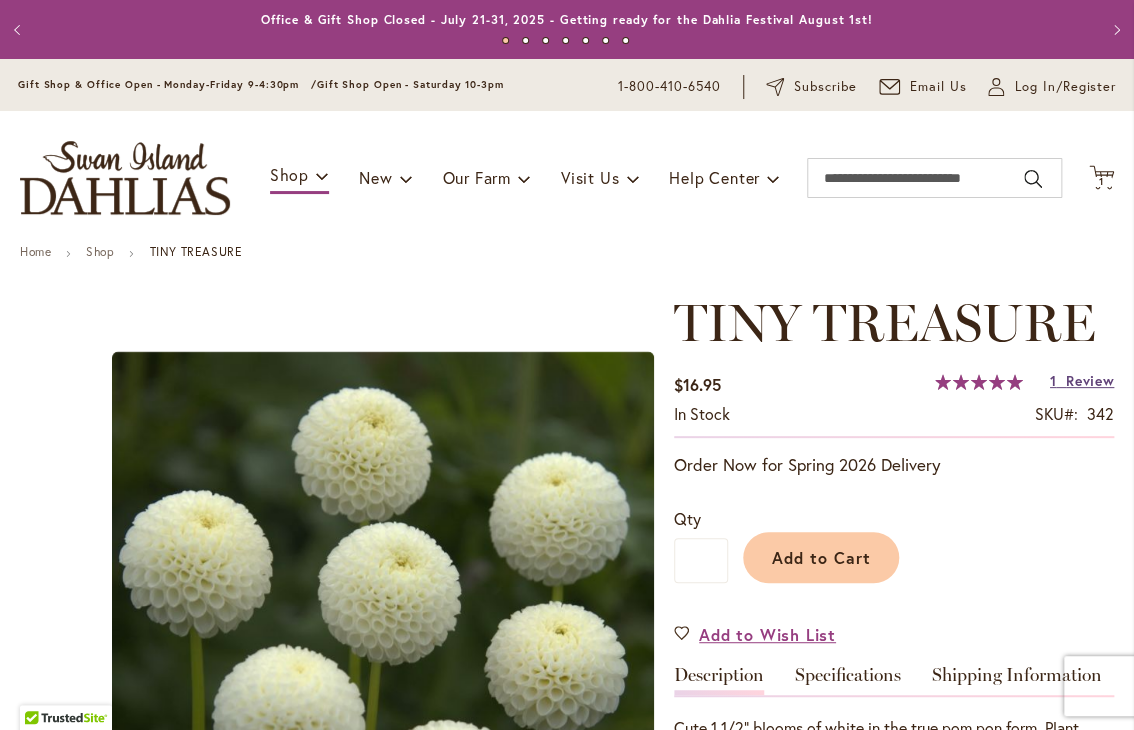 click on "Review" at bounding box center (1090, 380) 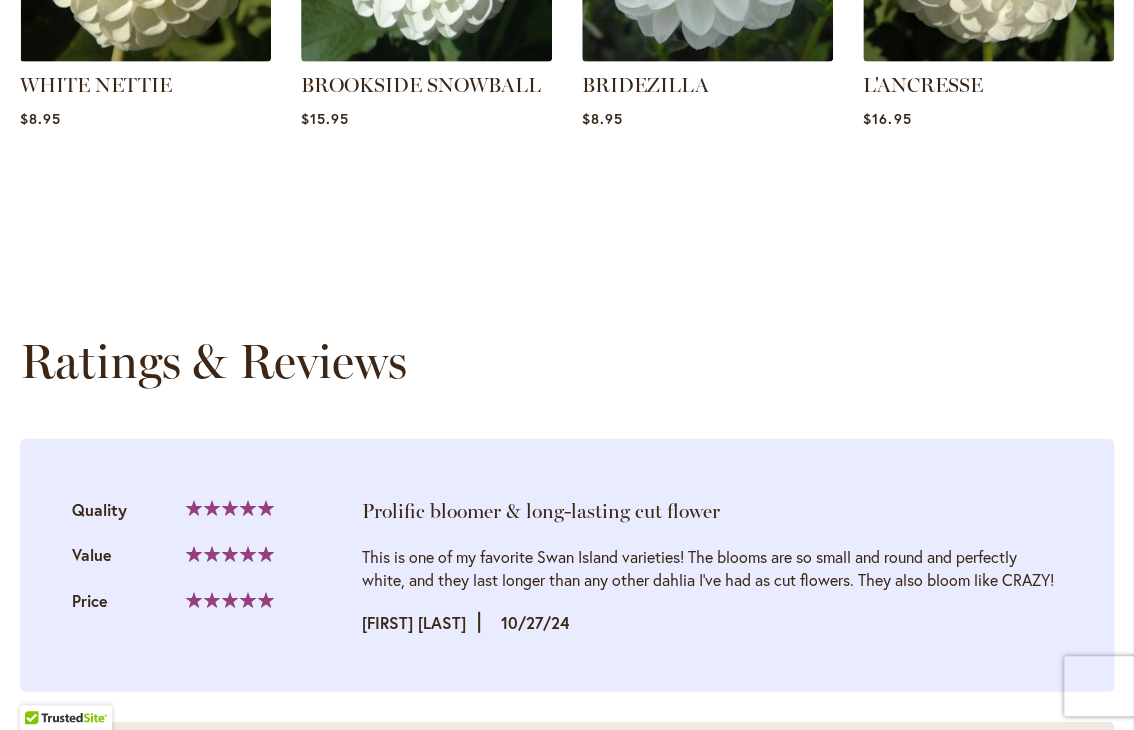 scroll, scrollTop: 2002, scrollLeft: 0, axis: vertical 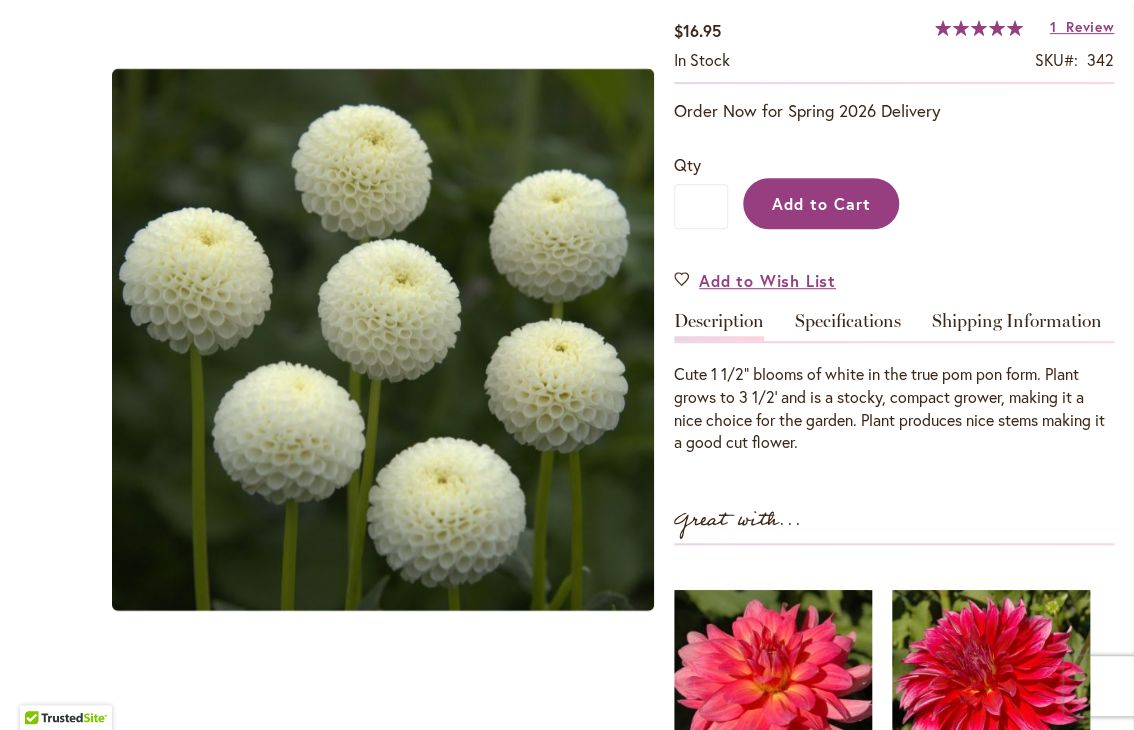 click on "Add to Cart" at bounding box center (821, 203) 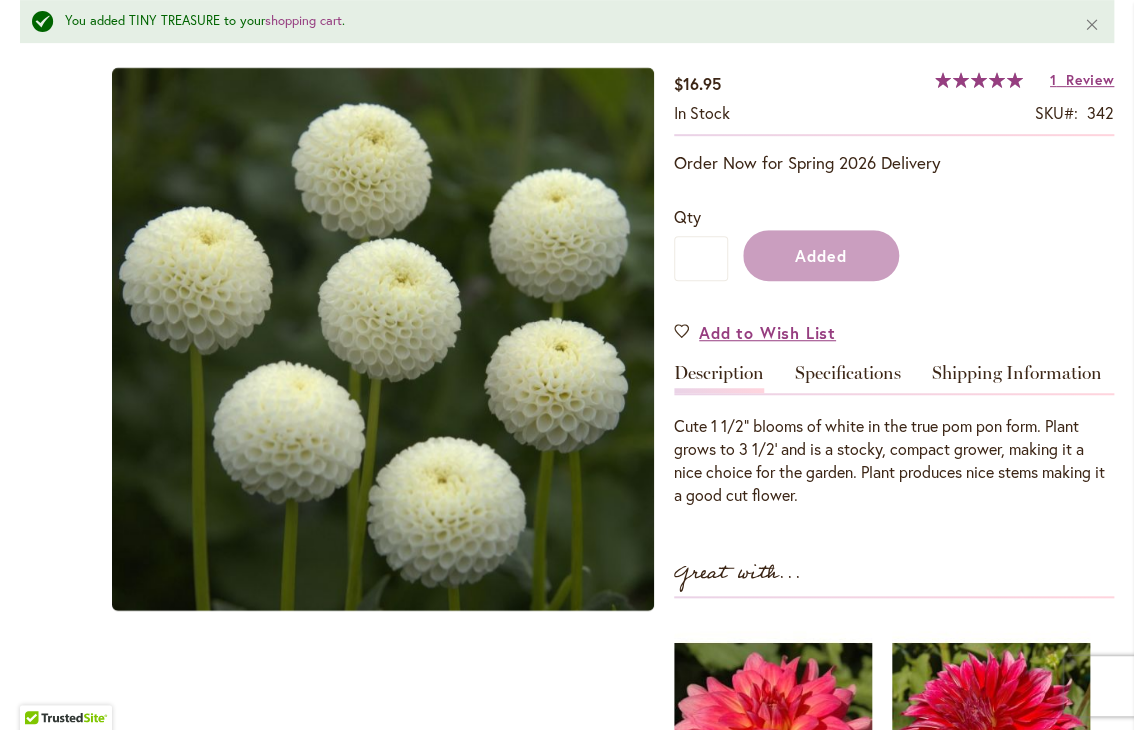 scroll, scrollTop: 406, scrollLeft: 0, axis: vertical 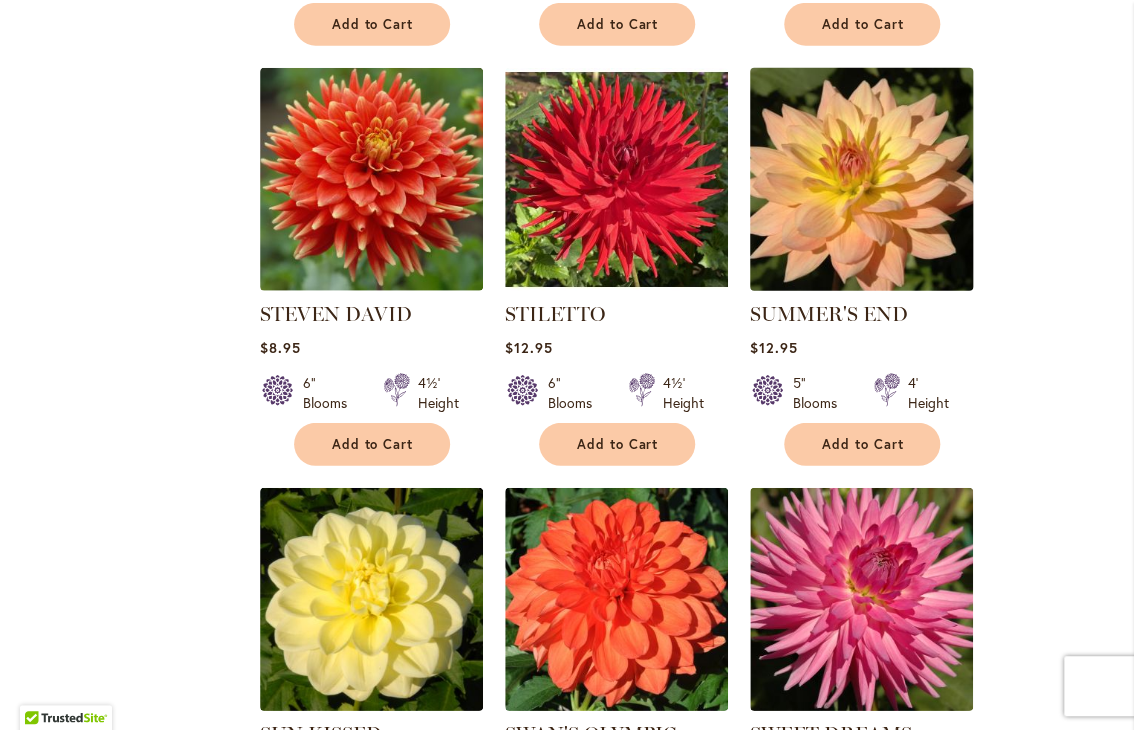 click at bounding box center [861, 179] 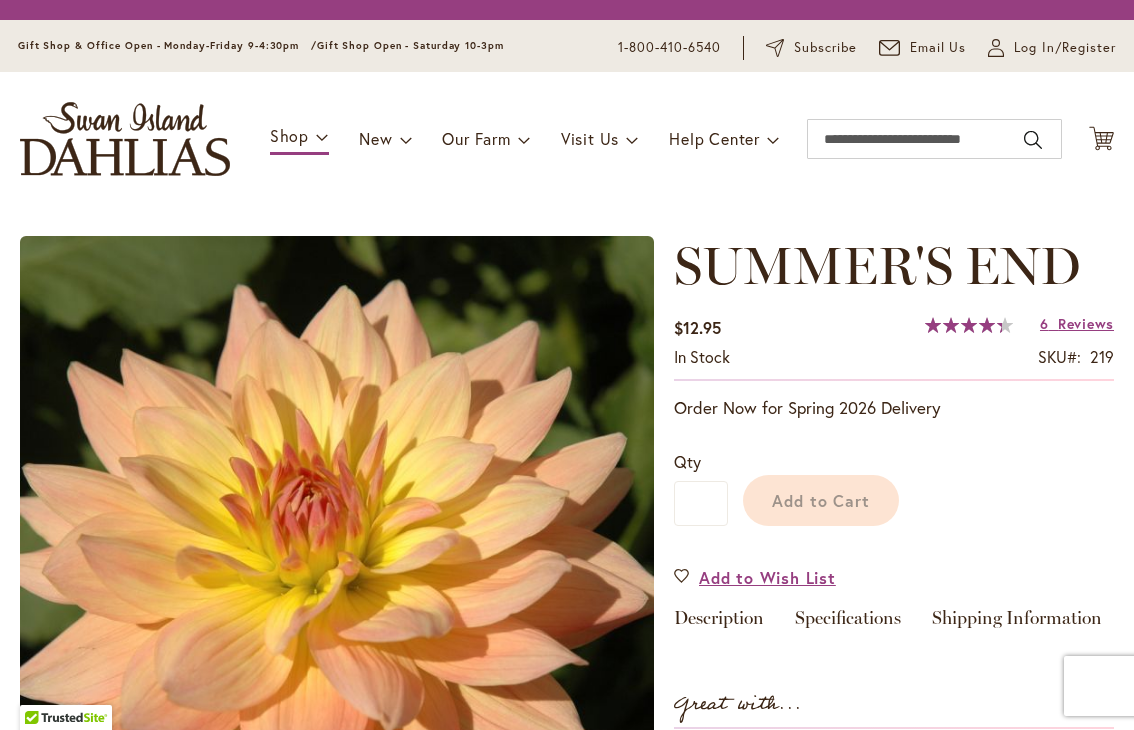 scroll, scrollTop: 0, scrollLeft: 0, axis: both 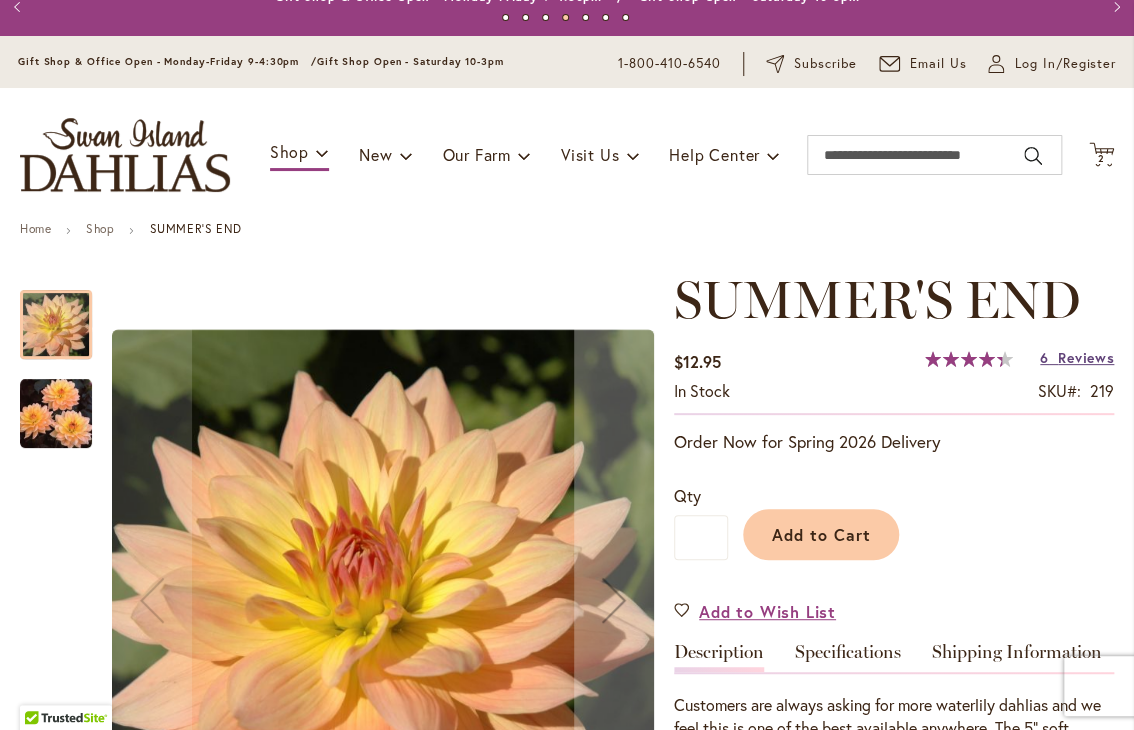 click on "Reviews" at bounding box center [1086, 357] 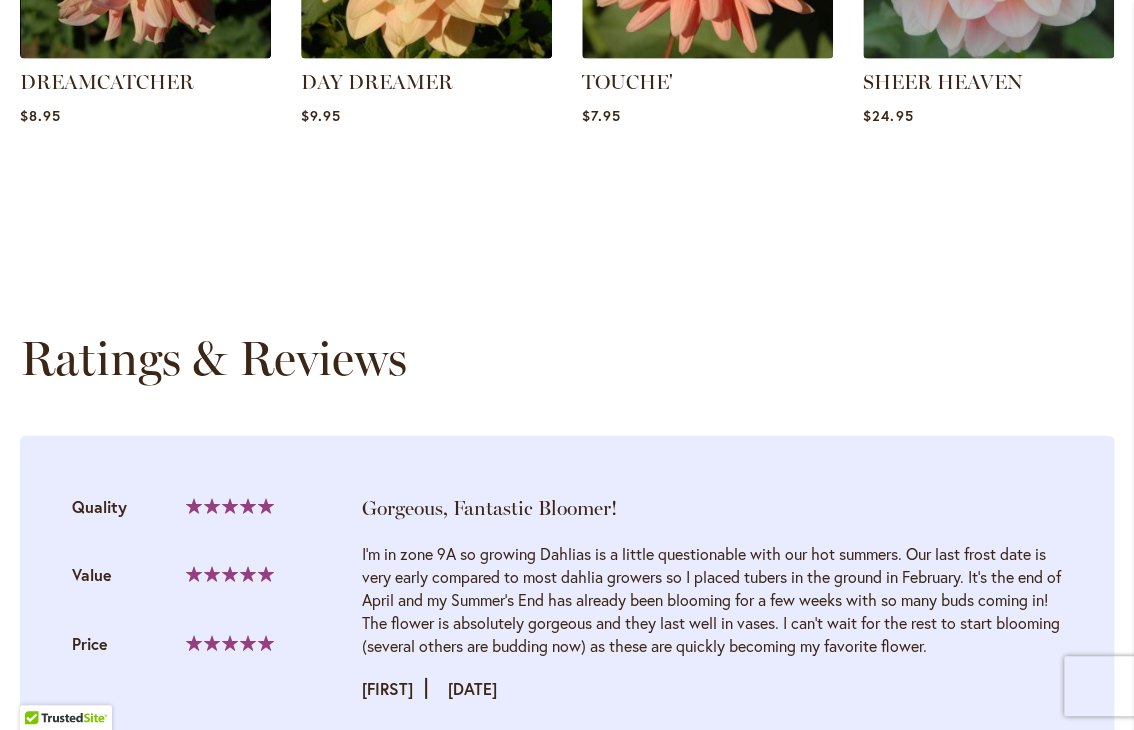 scroll, scrollTop: 2088, scrollLeft: 0, axis: vertical 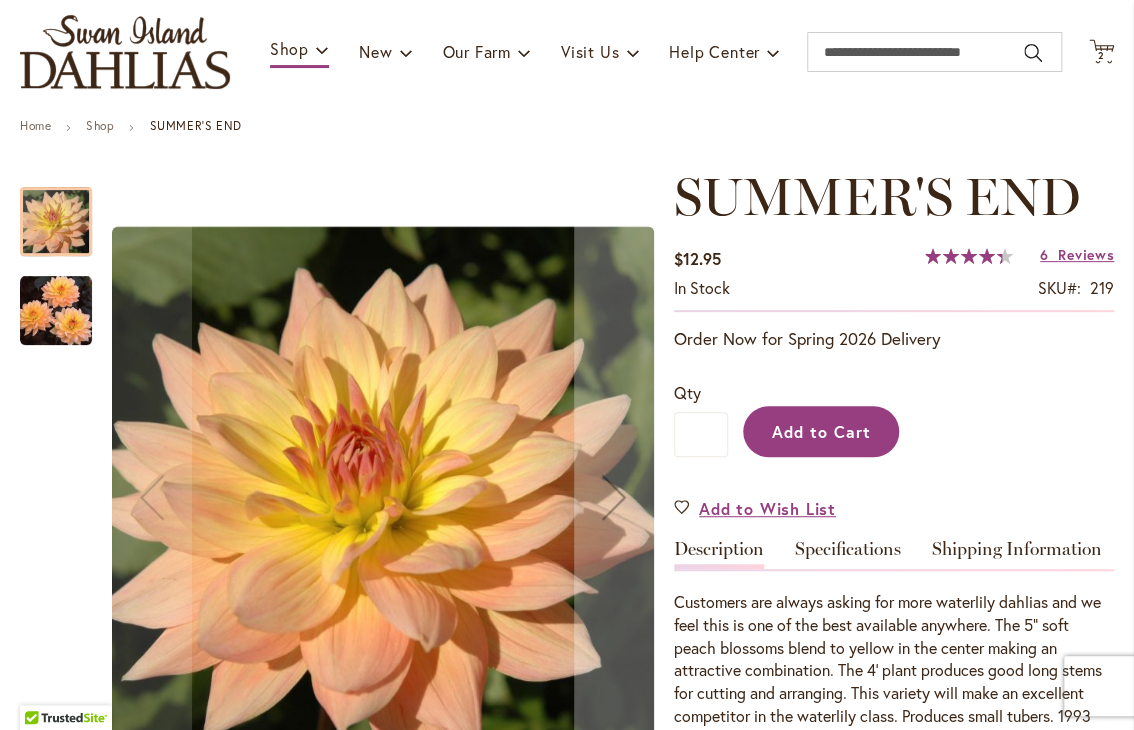 click on "Add to Cart" at bounding box center [821, 431] 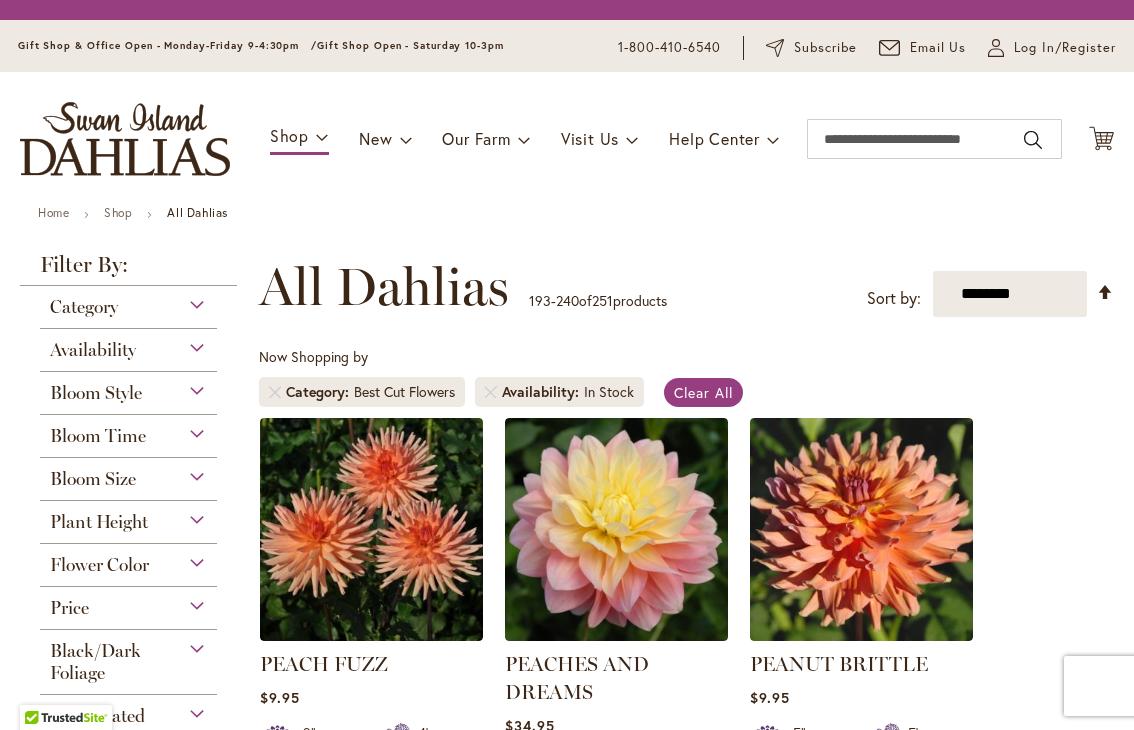scroll, scrollTop: 0, scrollLeft: 0, axis: both 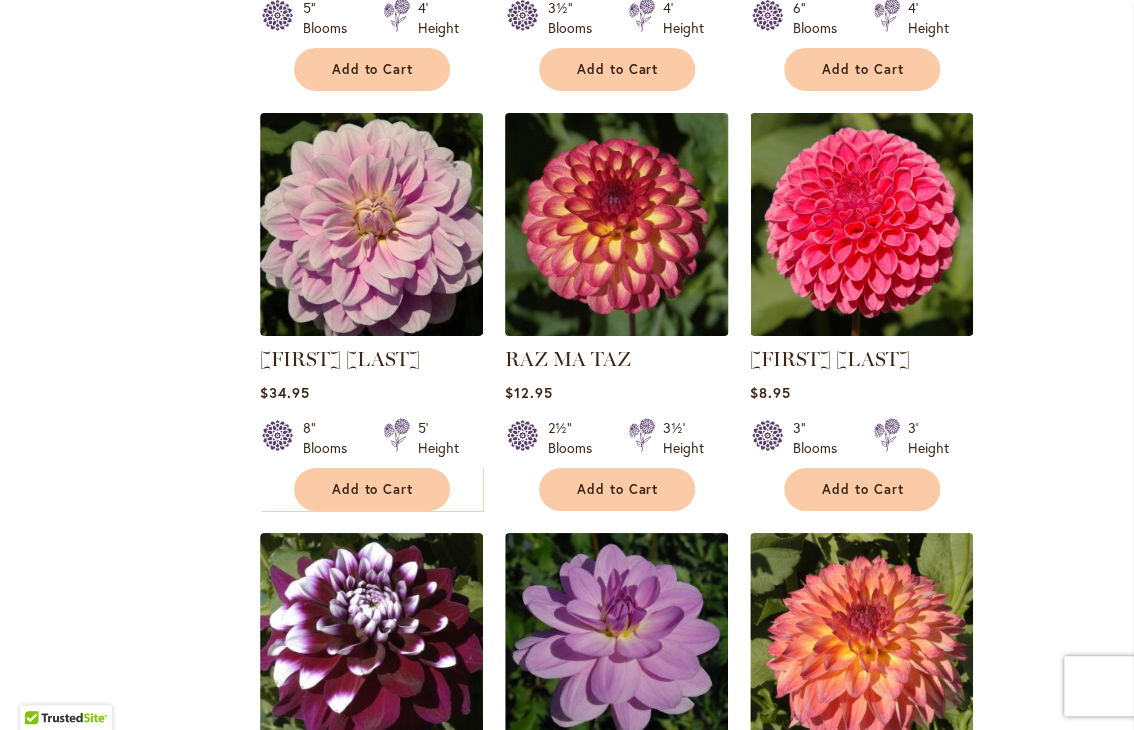 click at bounding box center (616, 224) 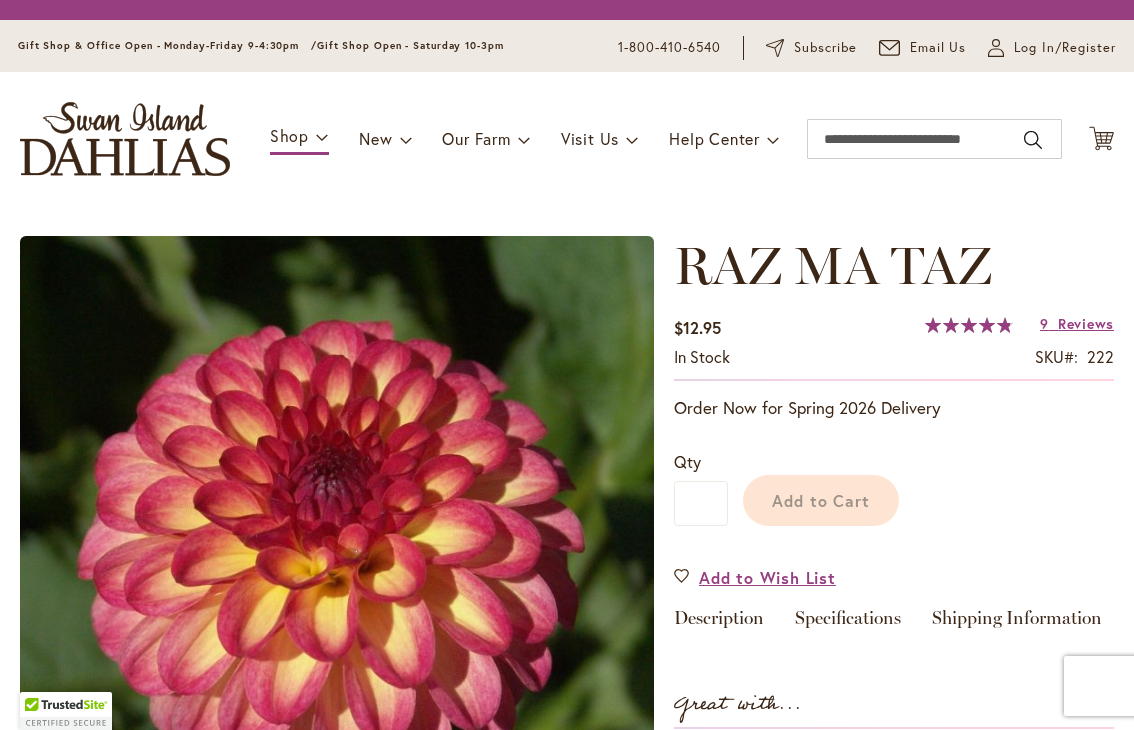 scroll, scrollTop: 0, scrollLeft: 0, axis: both 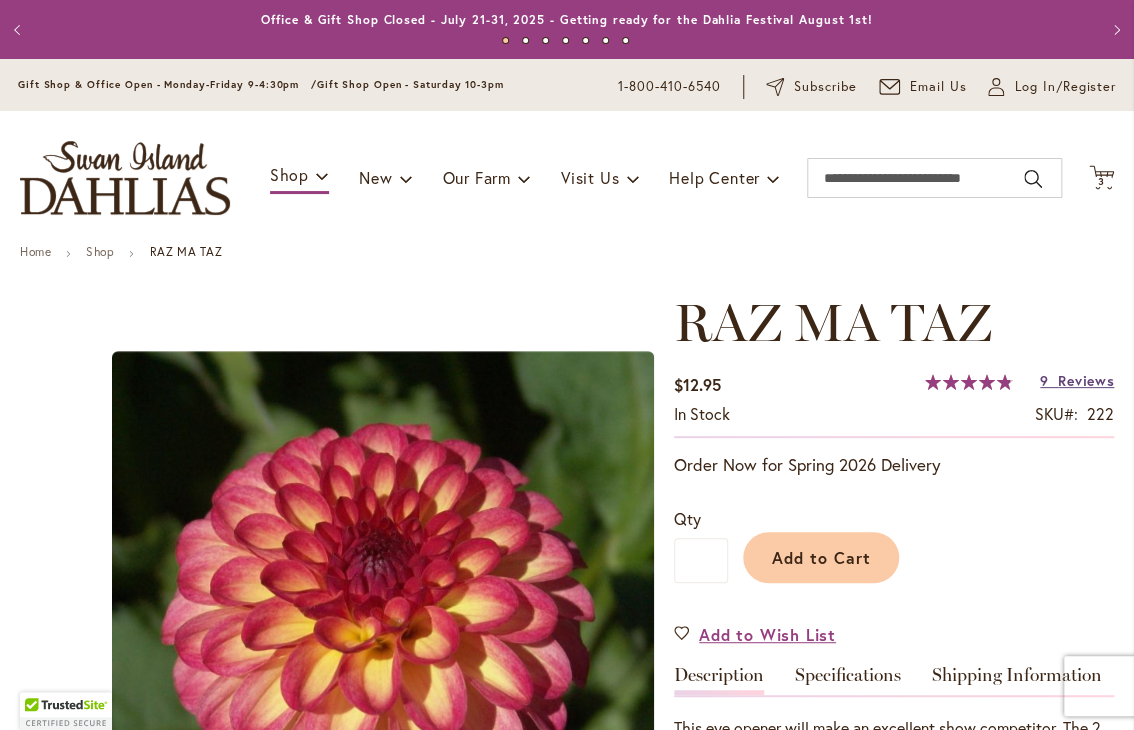 click on "Reviews" at bounding box center [1086, 380] 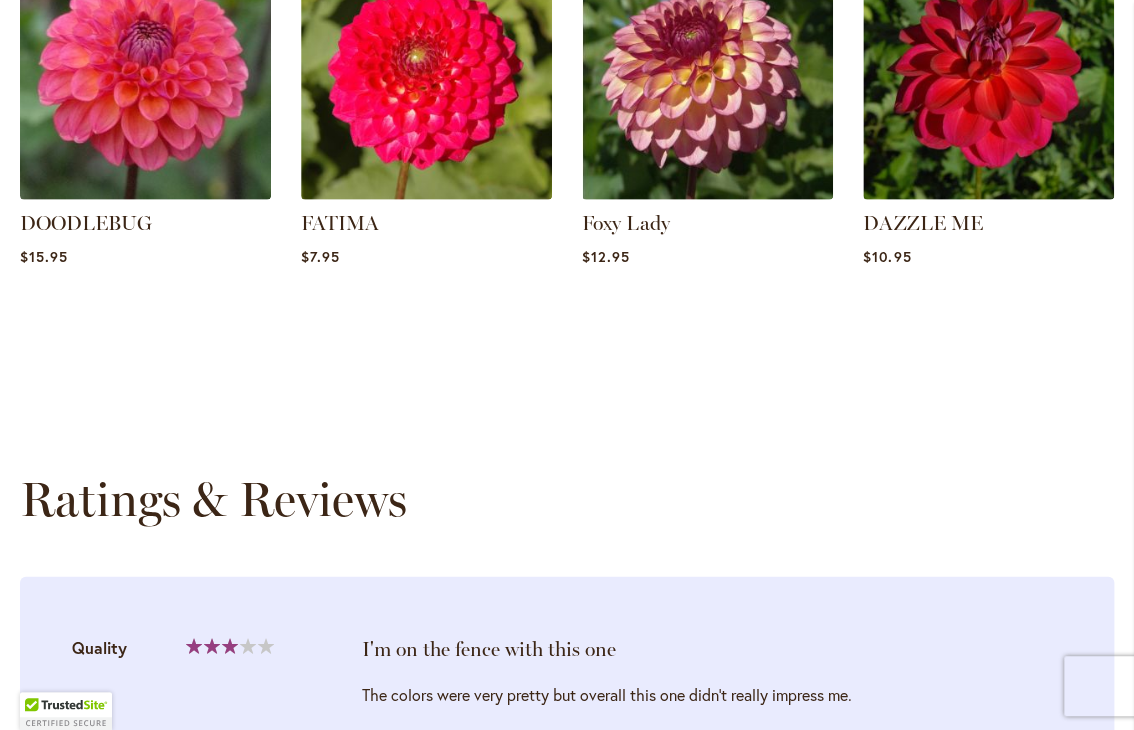 scroll, scrollTop: 2024, scrollLeft: 0, axis: vertical 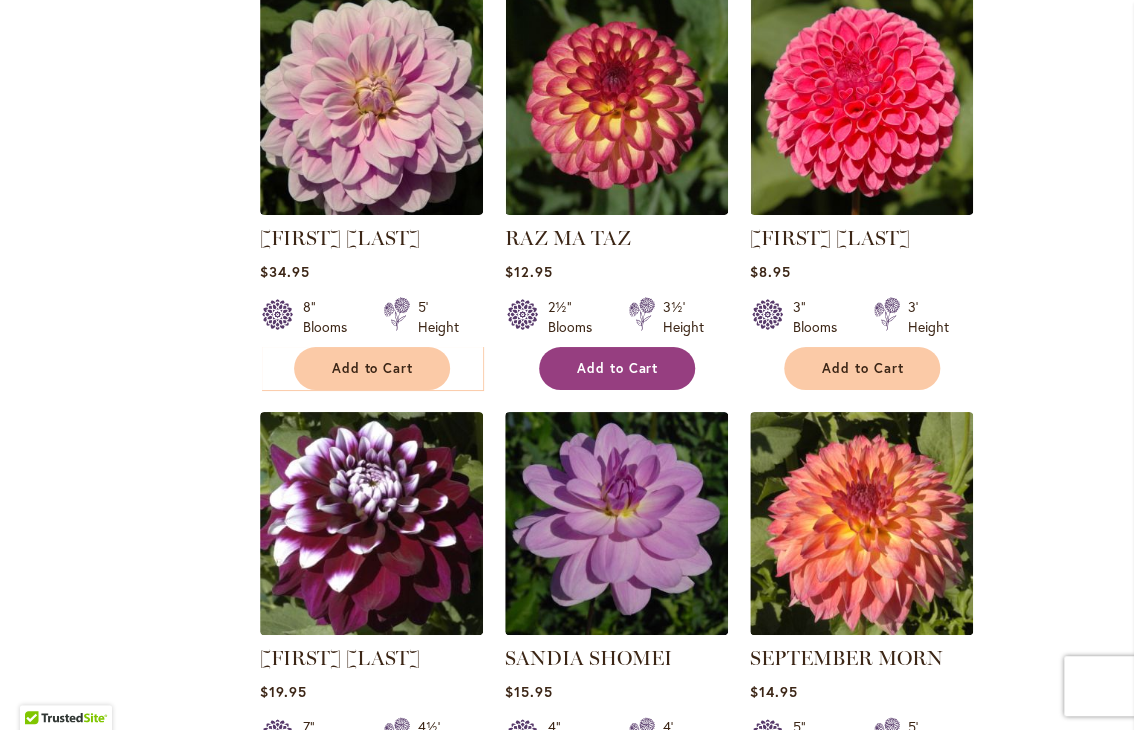 click on "Add to Cart" at bounding box center (617, 368) 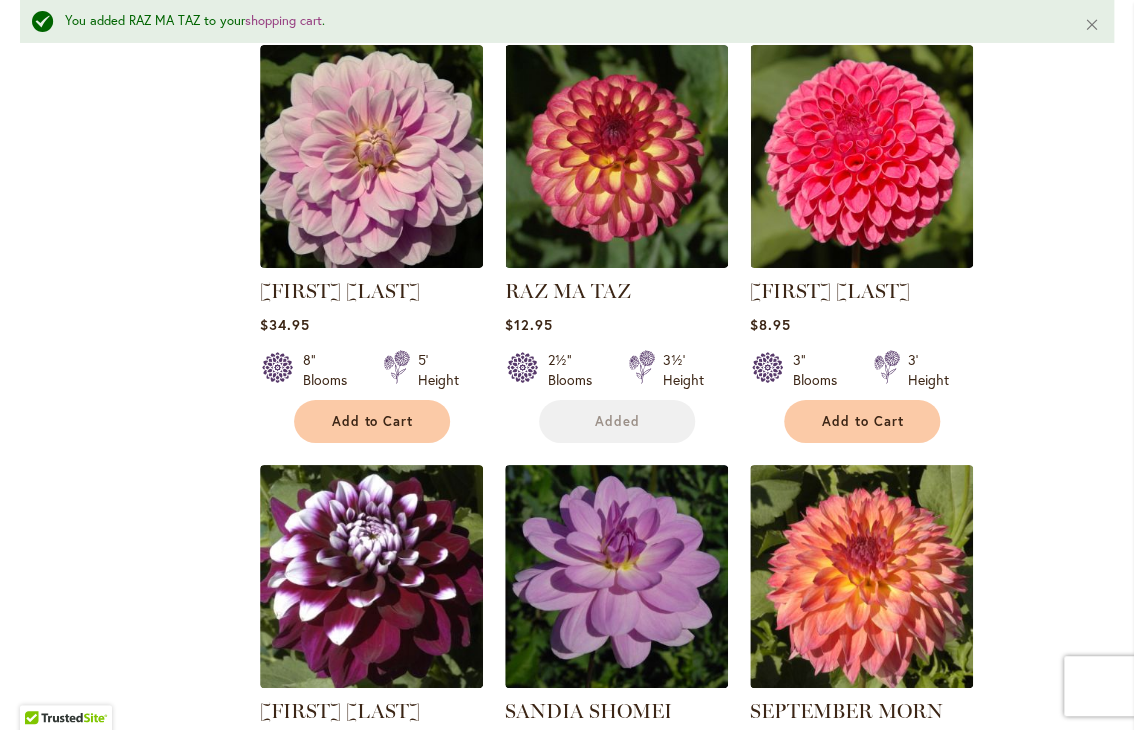 scroll, scrollTop: 2674, scrollLeft: 0, axis: vertical 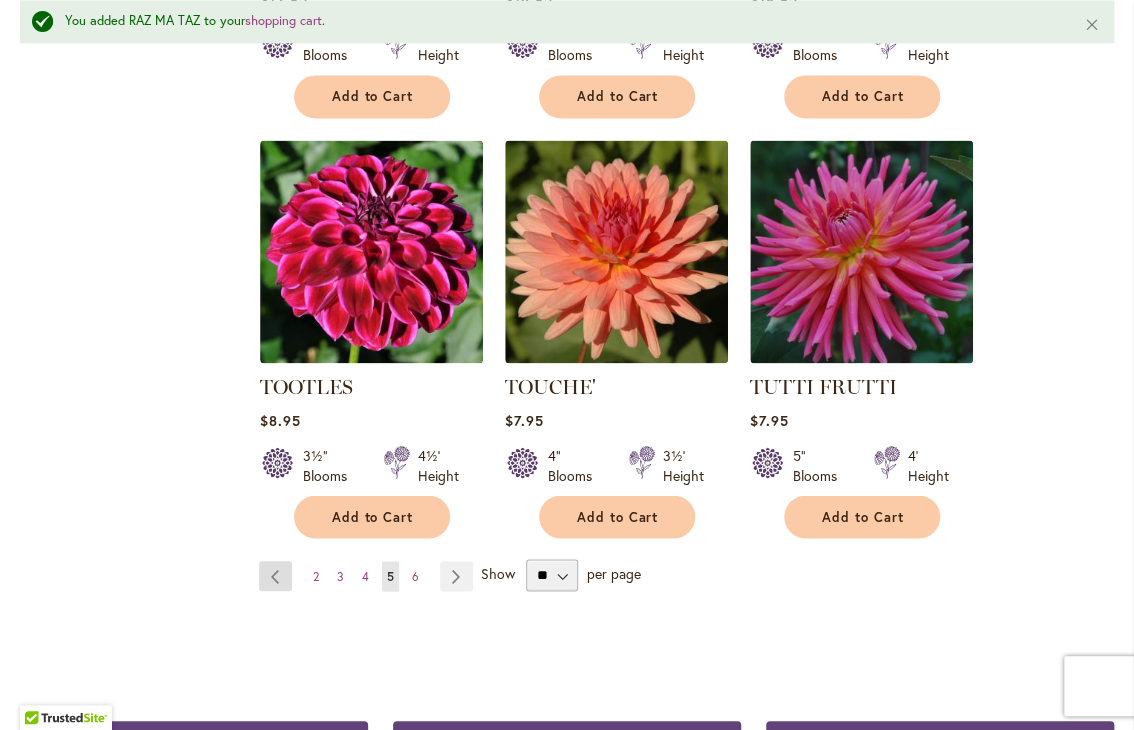 click on "Page
Previous" at bounding box center (275, 576) 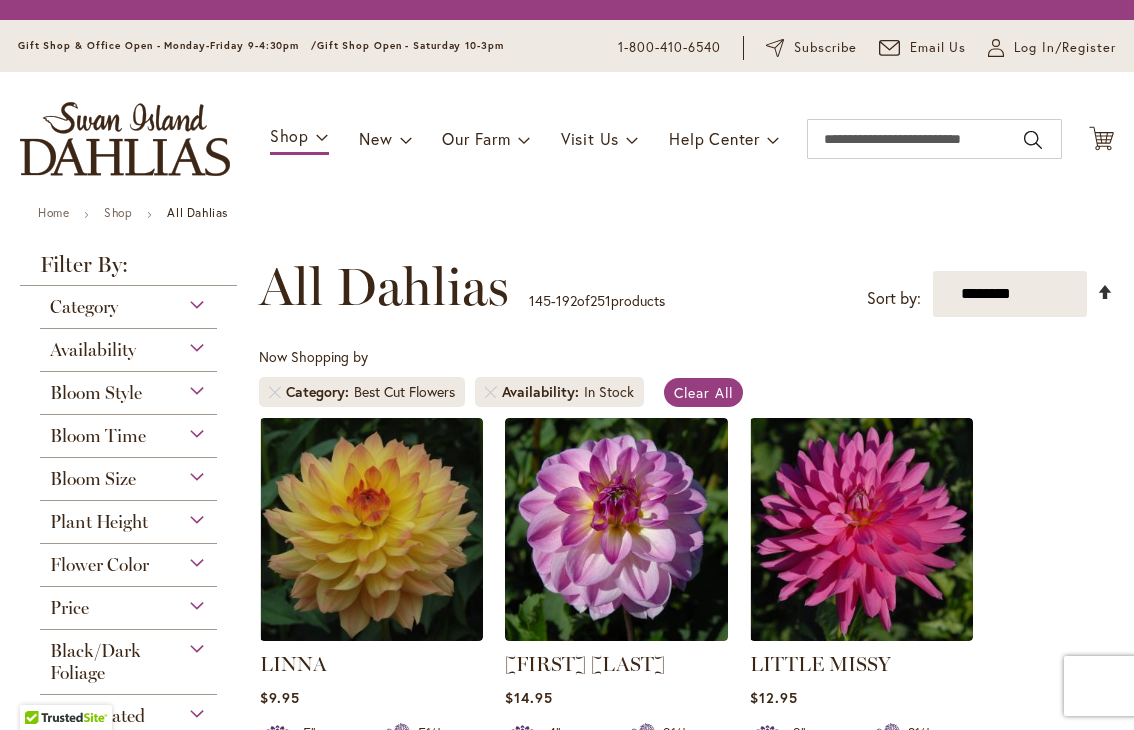 scroll, scrollTop: 0, scrollLeft: 0, axis: both 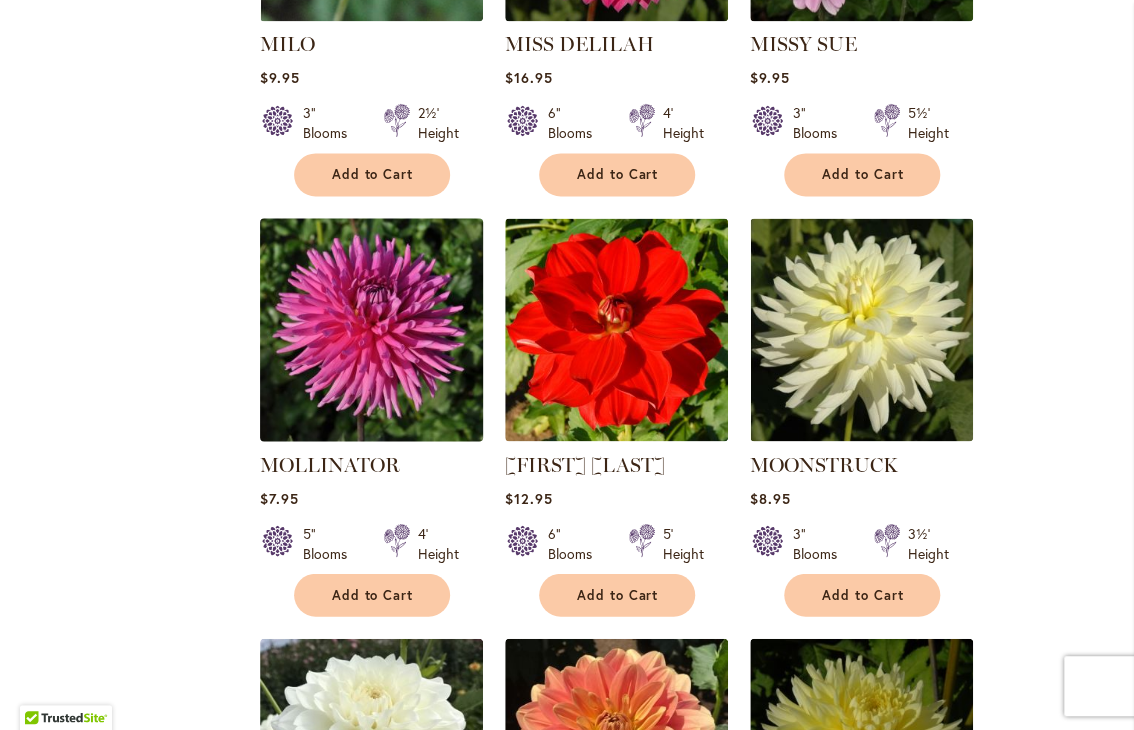 click at bounding box center (371, 329) 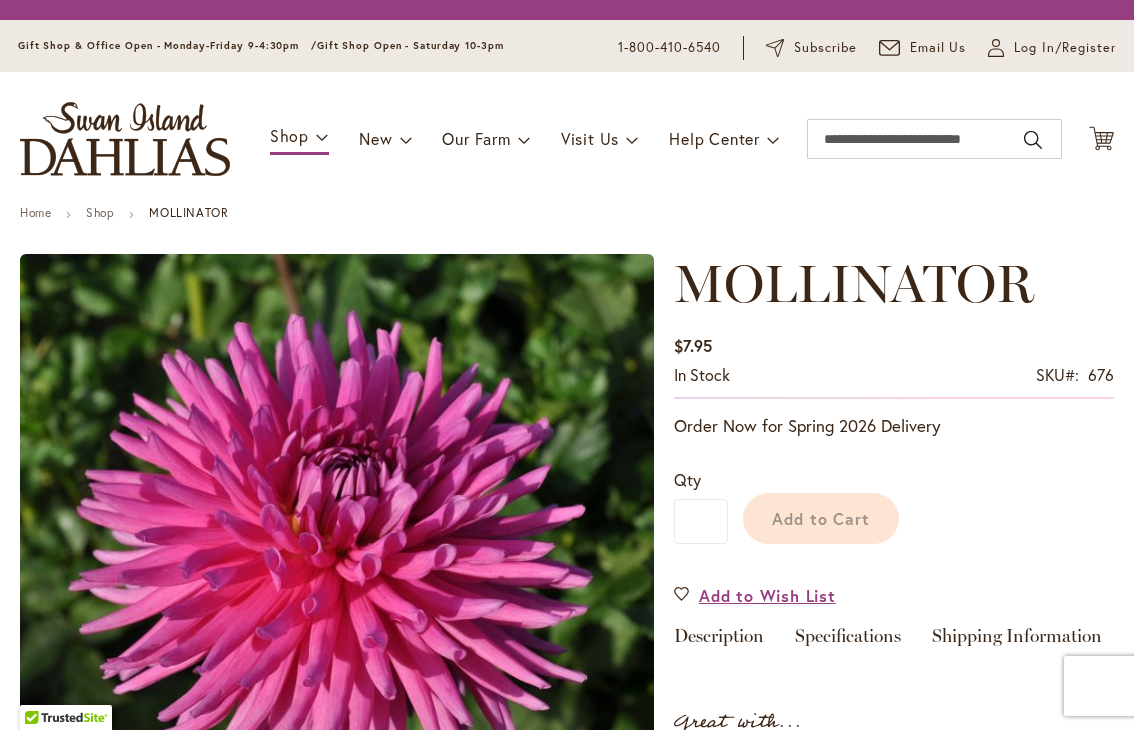 scroll, scrollTop: 0, scrollLeft: 0, axis: both 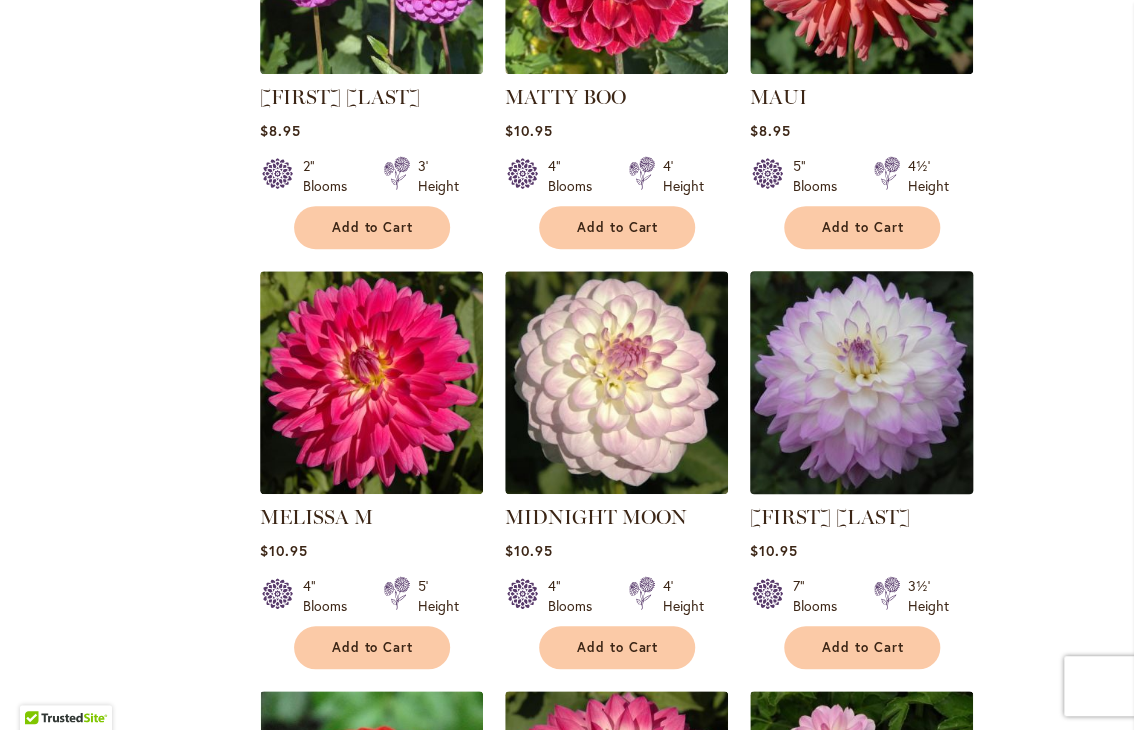 click at bounding box center [861, 382] 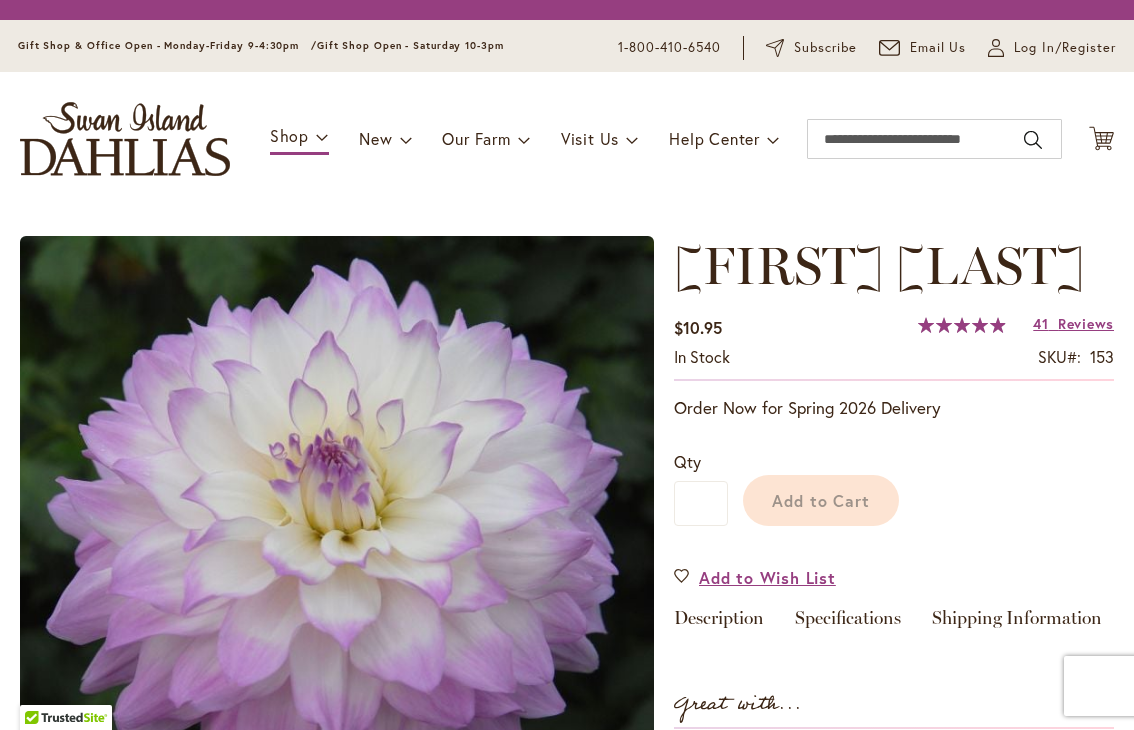 scroll, scrollTop: 0, scrollLeft: 0, axis: both 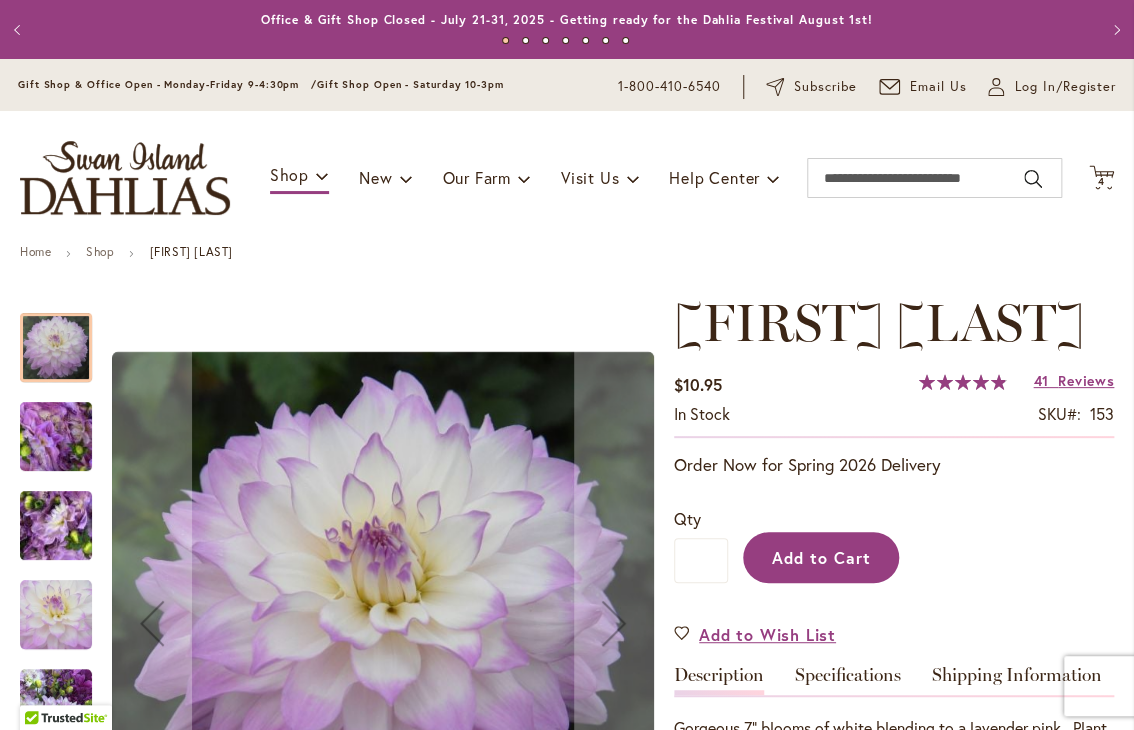 click on "Add to Cart" at bounding box center [821, 557] 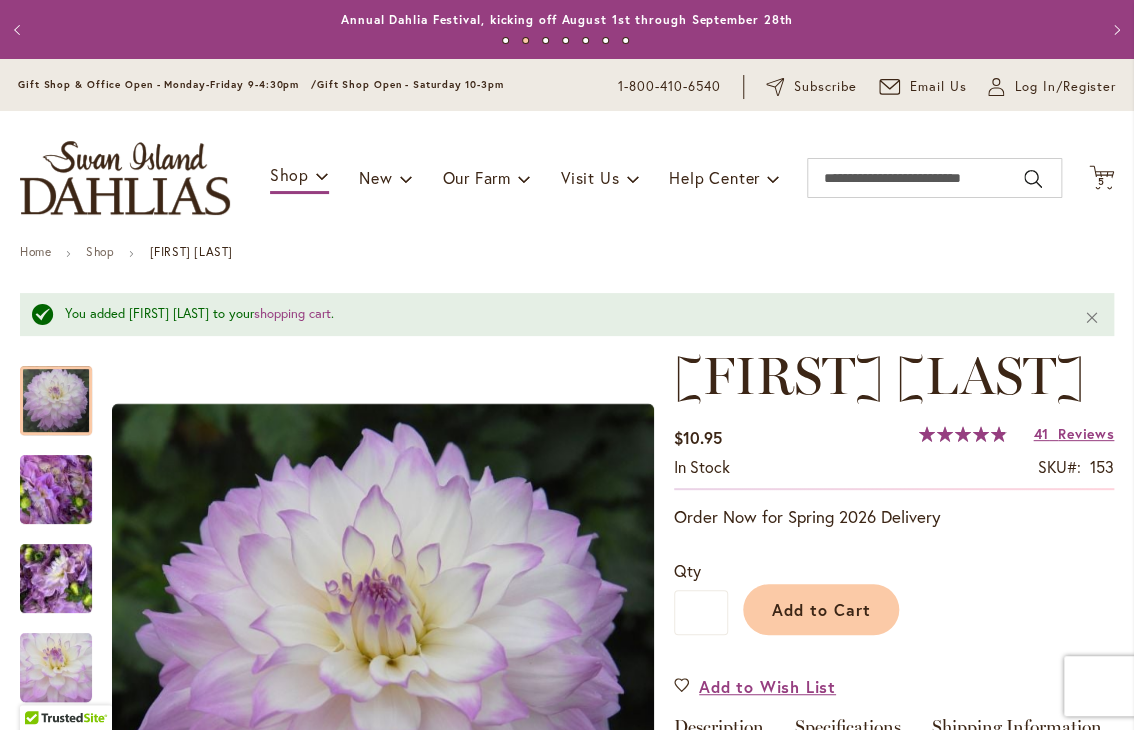 click on "Previous" at bounding box center (20, 30) 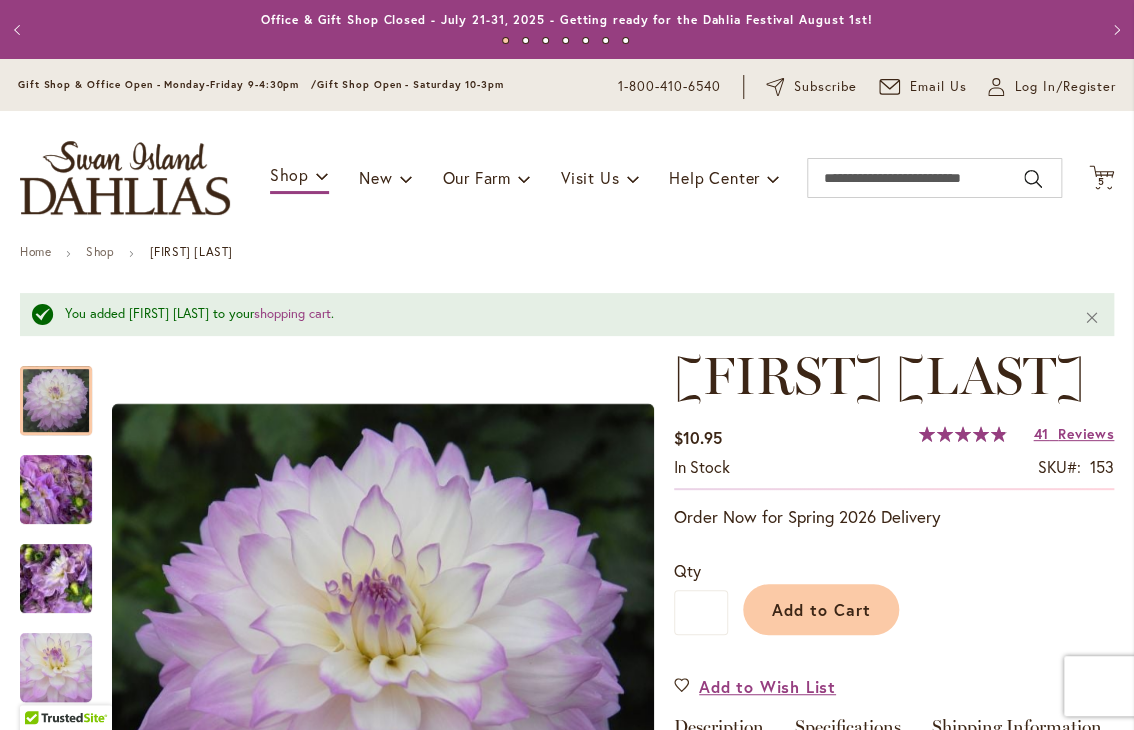 click on "Previous" at bounding box center (20, 30) 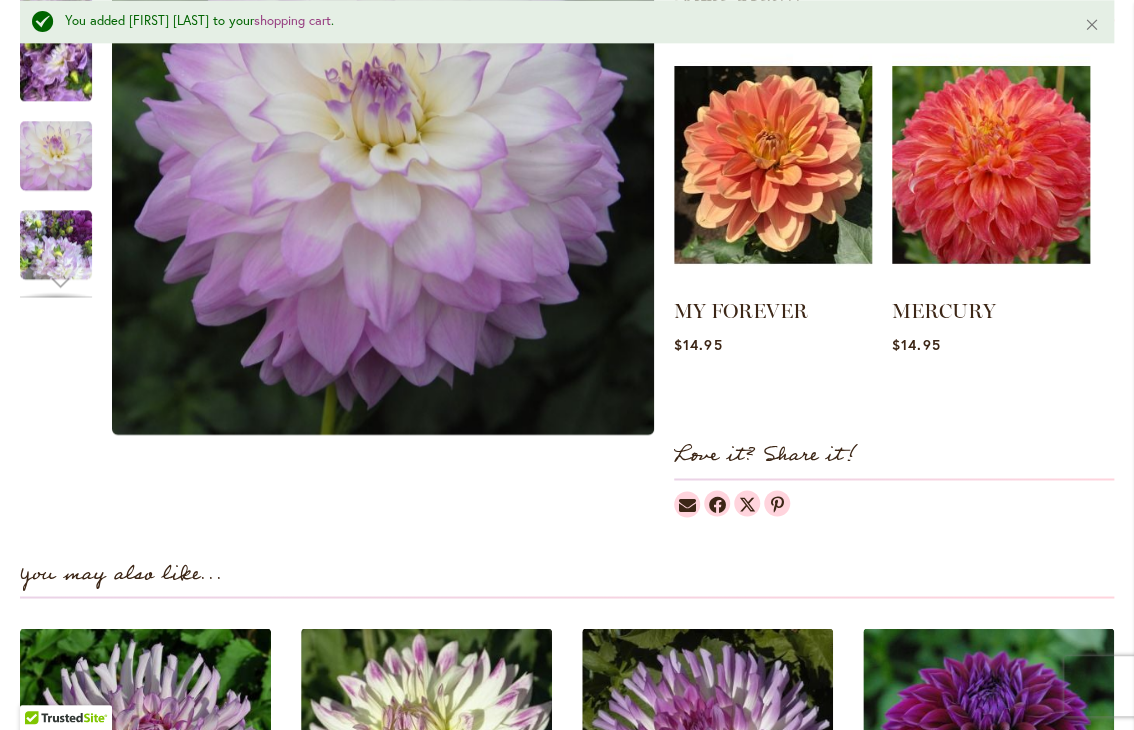 scroll, scrollTop: 915, scrollLeft: 0, axis: vertical 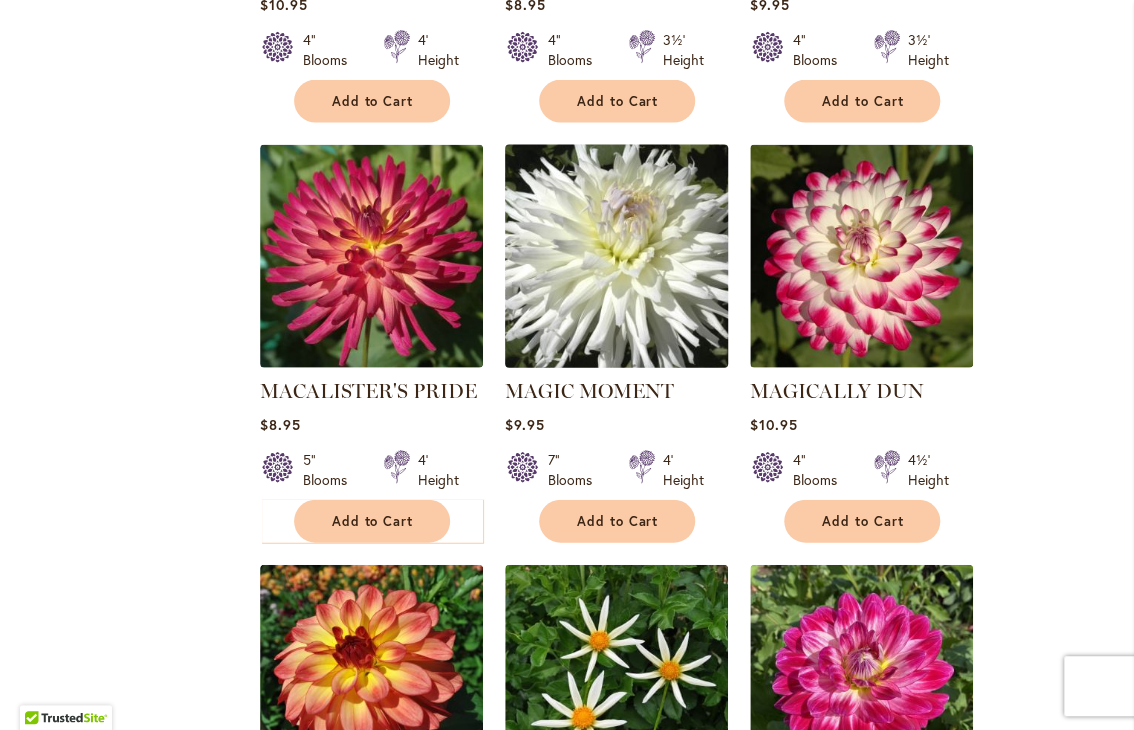 click at bounding box center [616, 256] 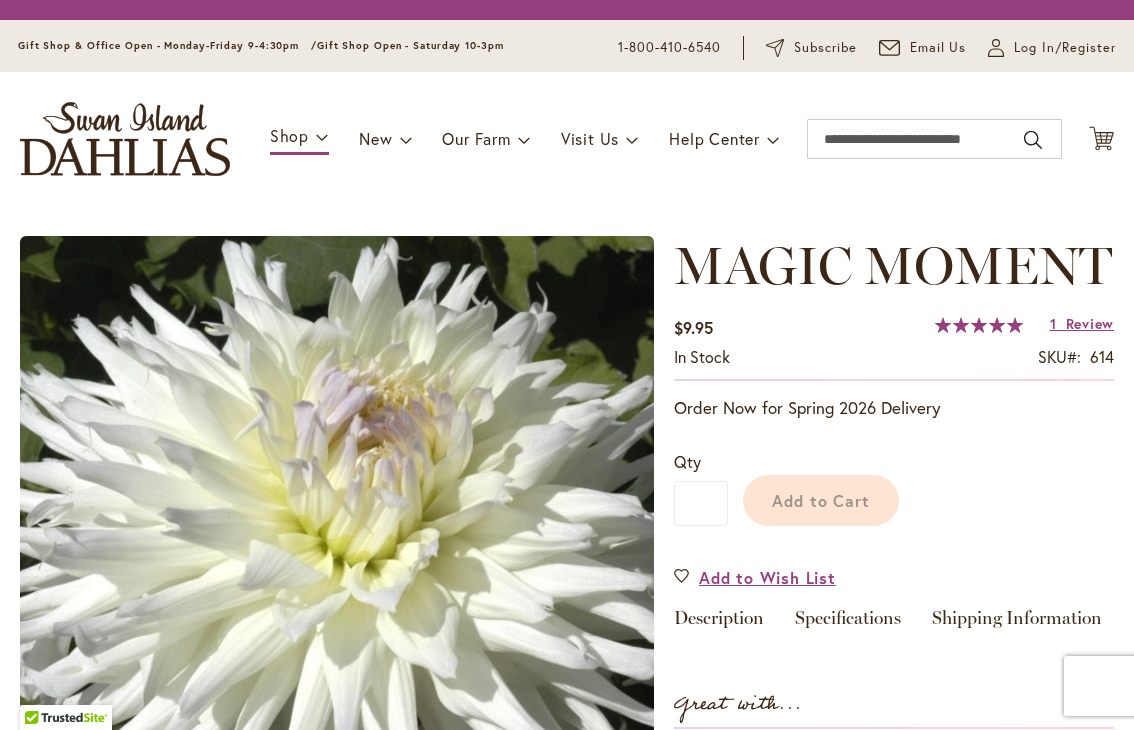 scroll, scrollTop: 0, scrollLeft: 0, axis: both 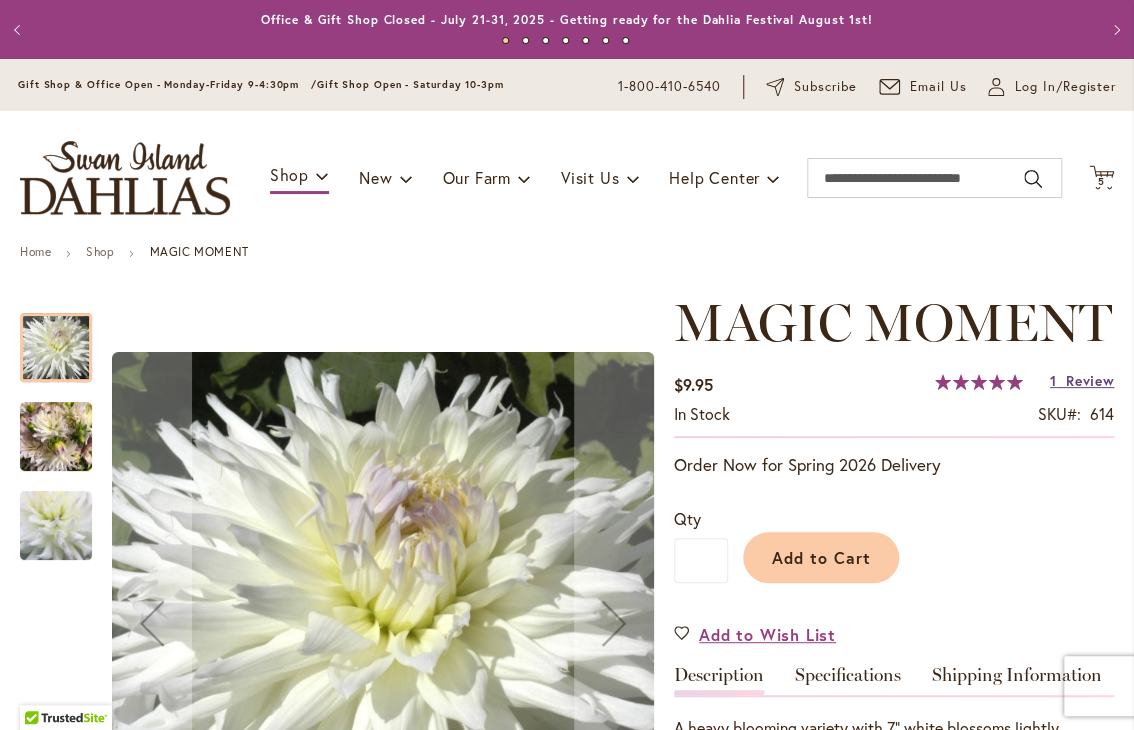 click on "Review" at bounding box center [1090, 380] 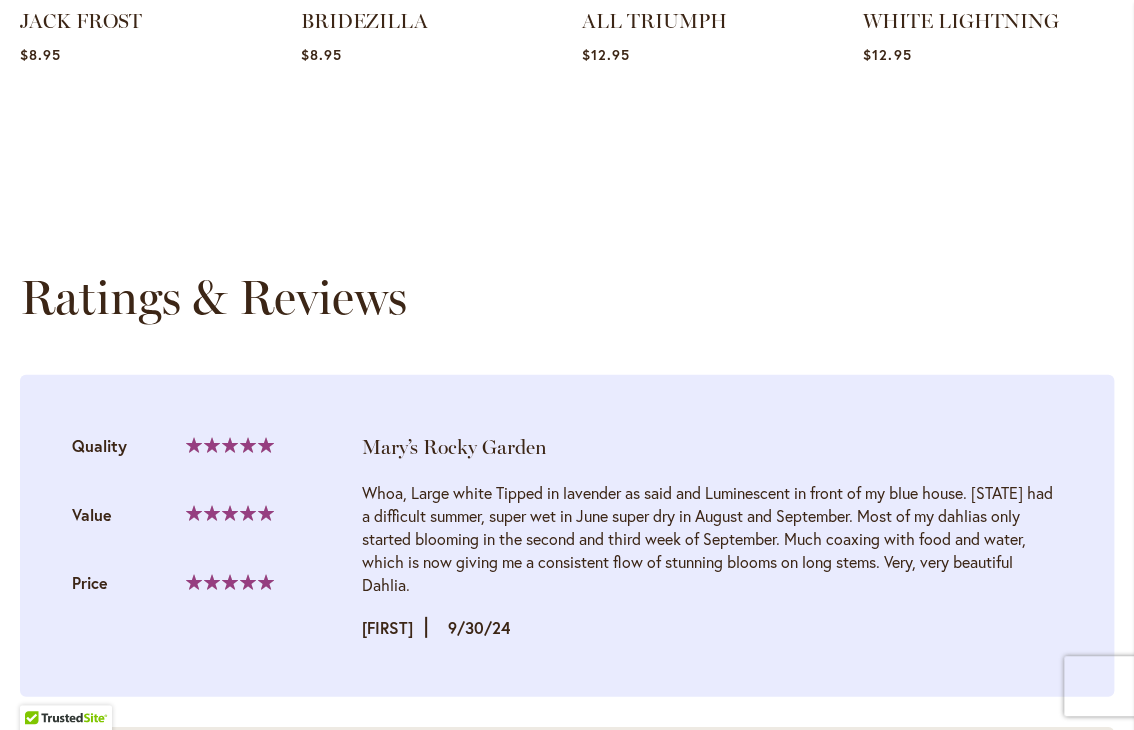 scroll, scrollTop: 1979, scrollLeft: 0, axis: vertical 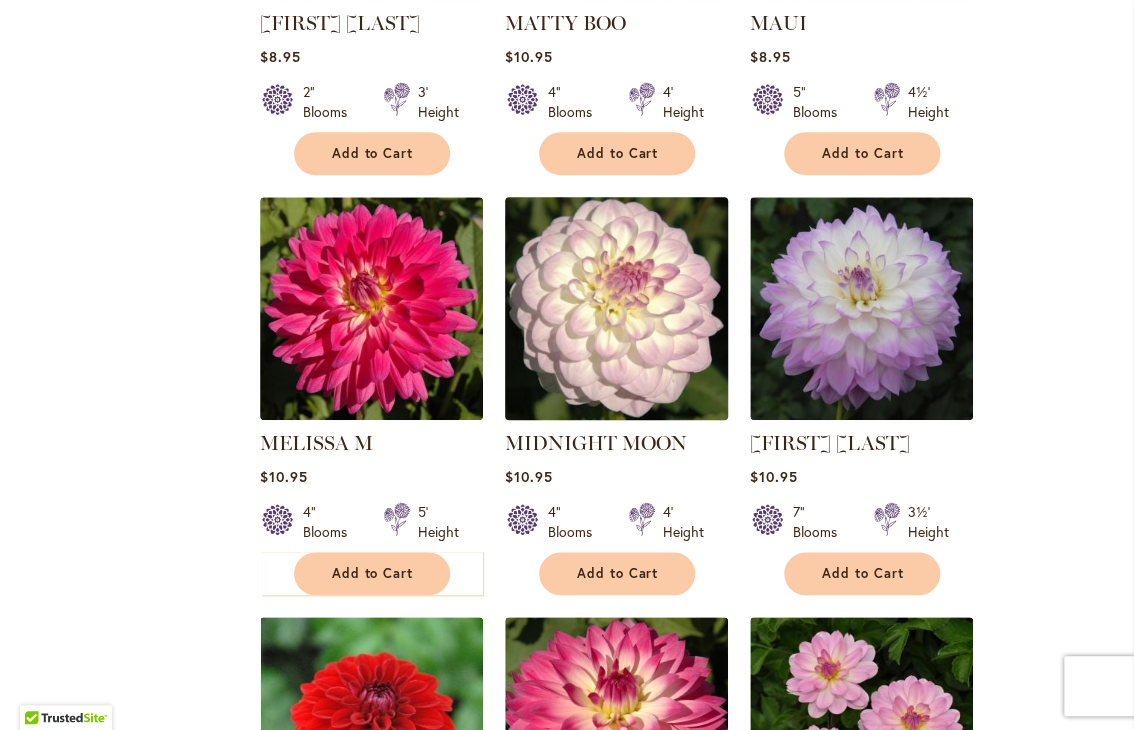 click at bounding box center (616, 308) 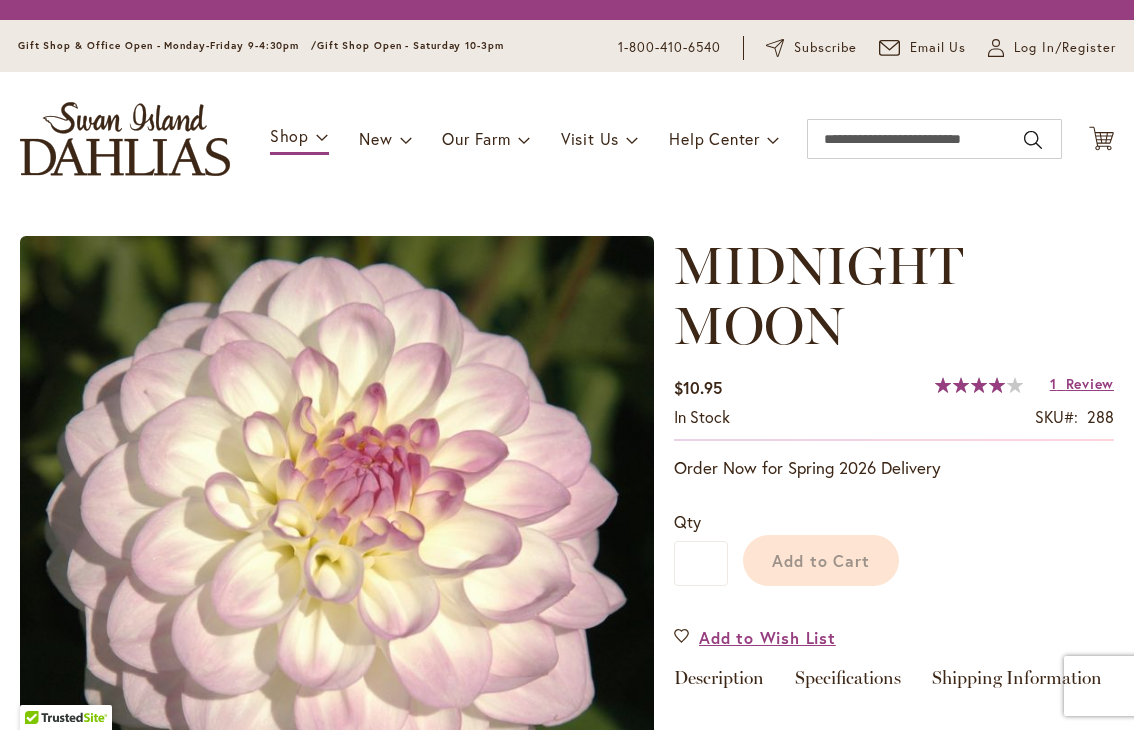 scroll, scrollTop: 0, scrollLeft: 0, axis: both 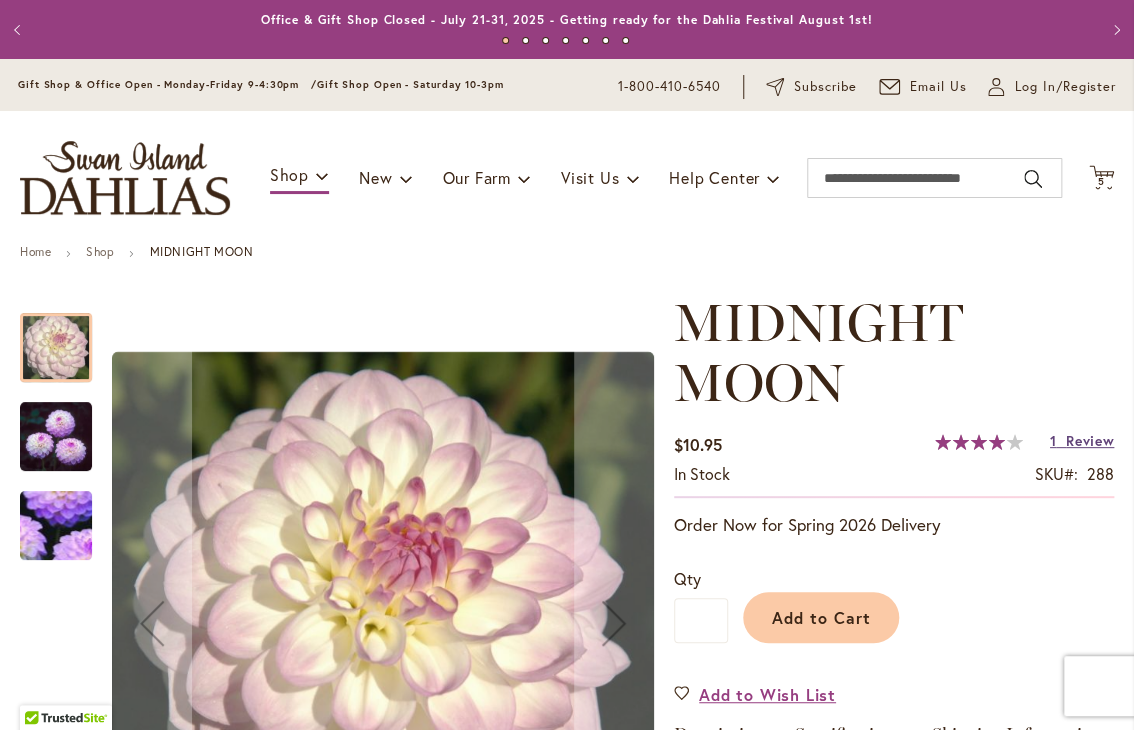 click on "Review" at bounding box center (1090, 440) 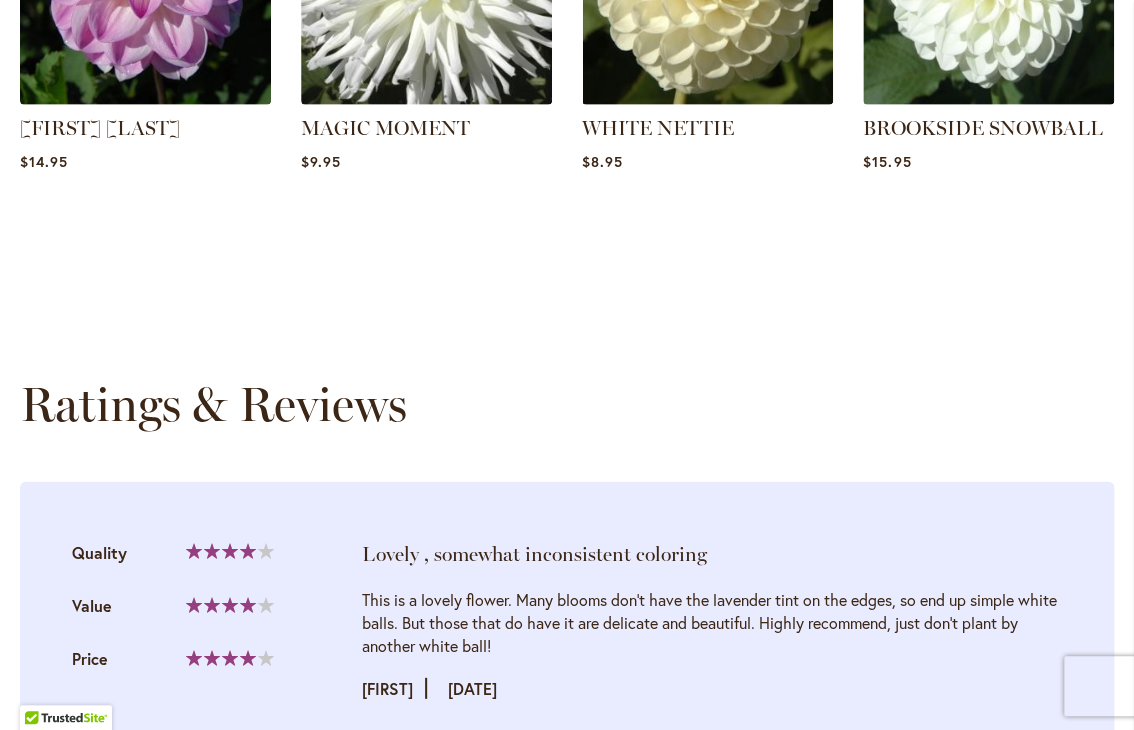 scroll, scrollTop: 2034, scrollLeft: 0, axis: vertical 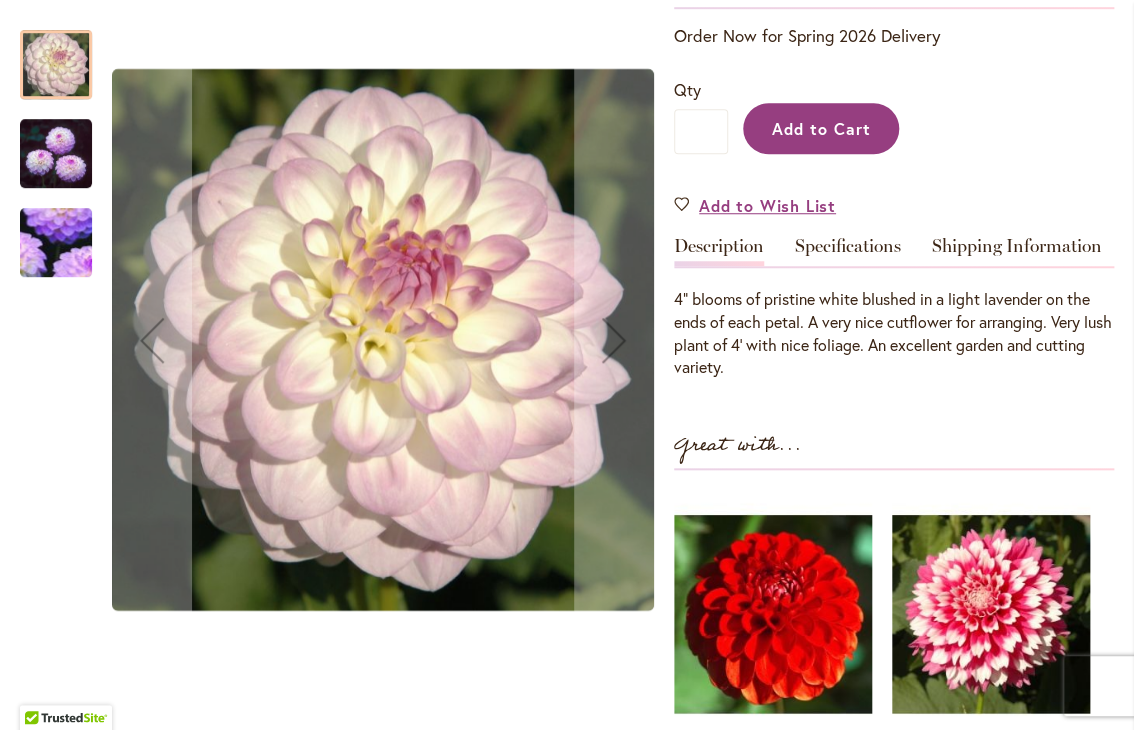 click on "Add to Cart" at bounding box center (821, 128) 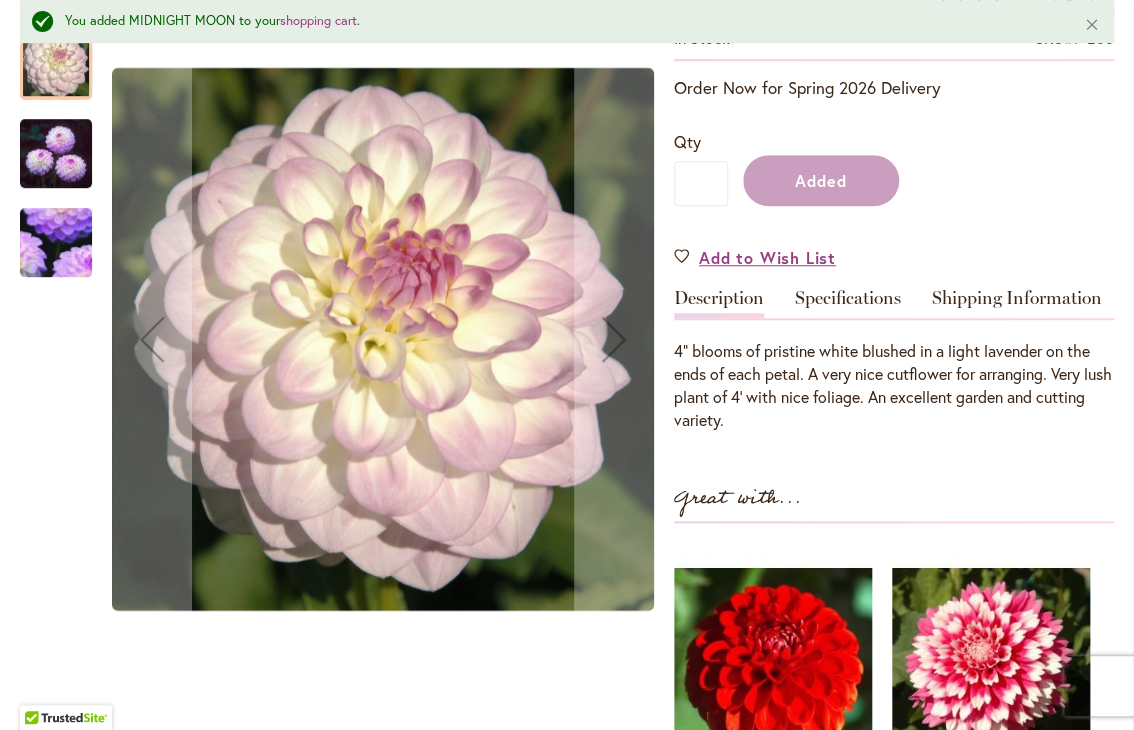 scroll, scrollTop: 542, scrollLeft: 0, axis: vertical 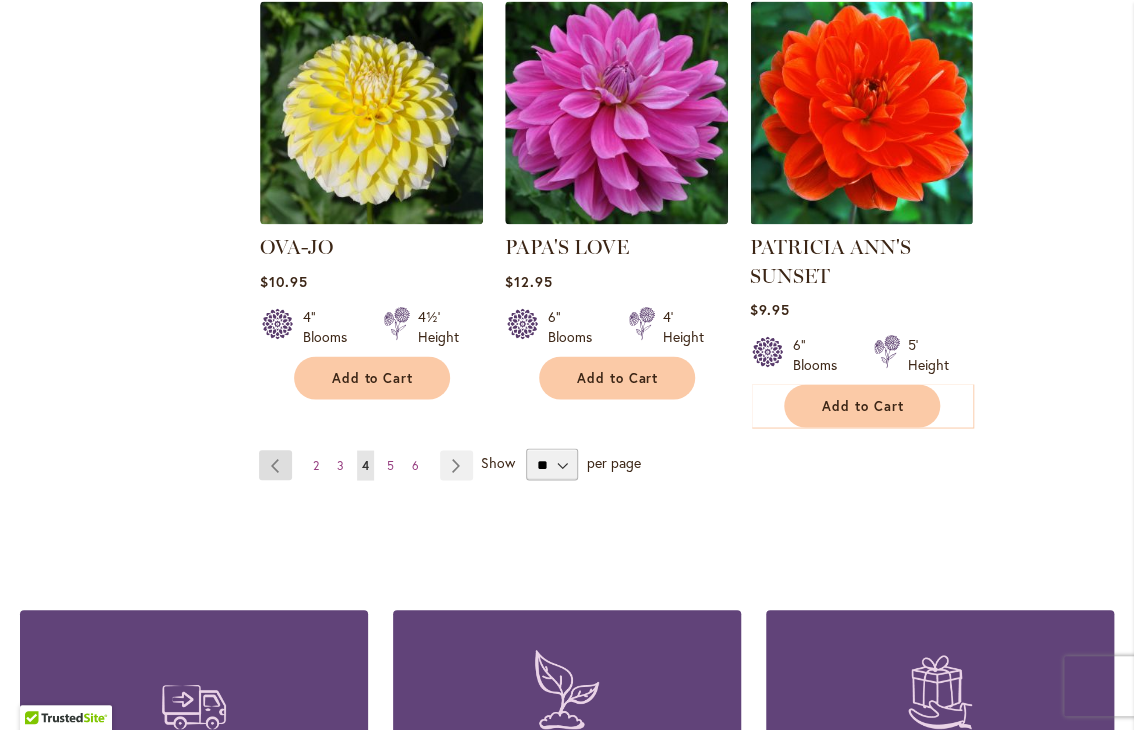 click on "Page
Previous" at bounding box center (275, 465) 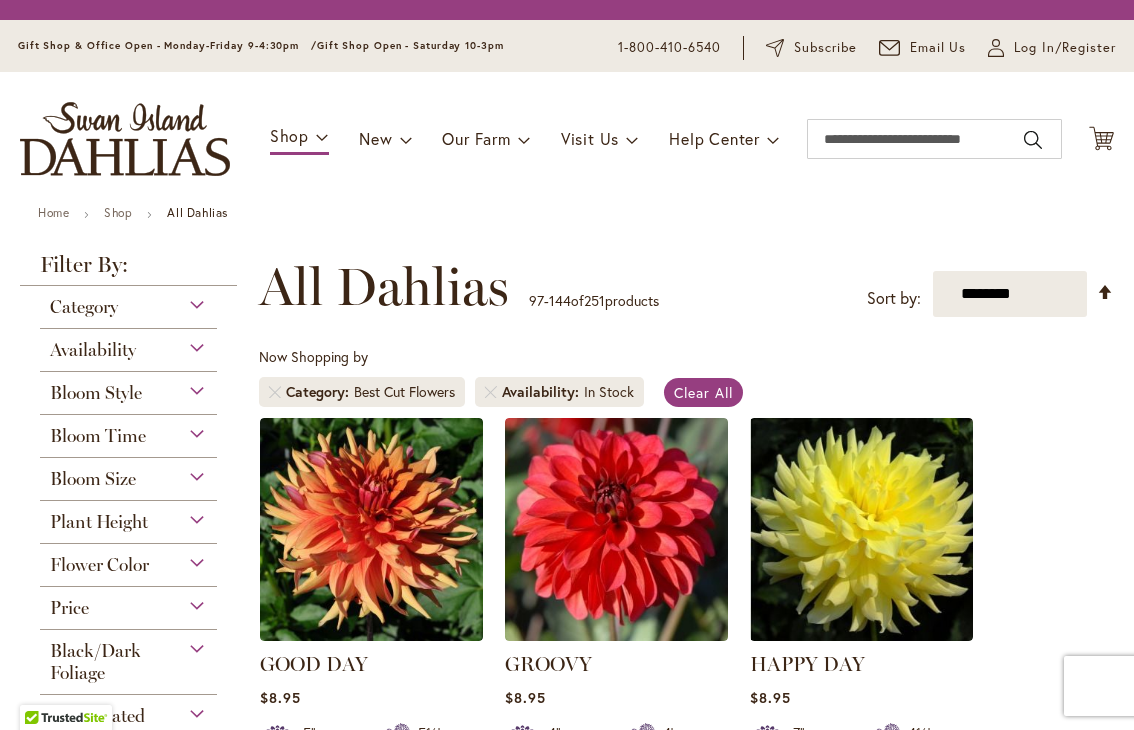 scroll, scrollTop: 0, scrollLeft: 0, axis: both 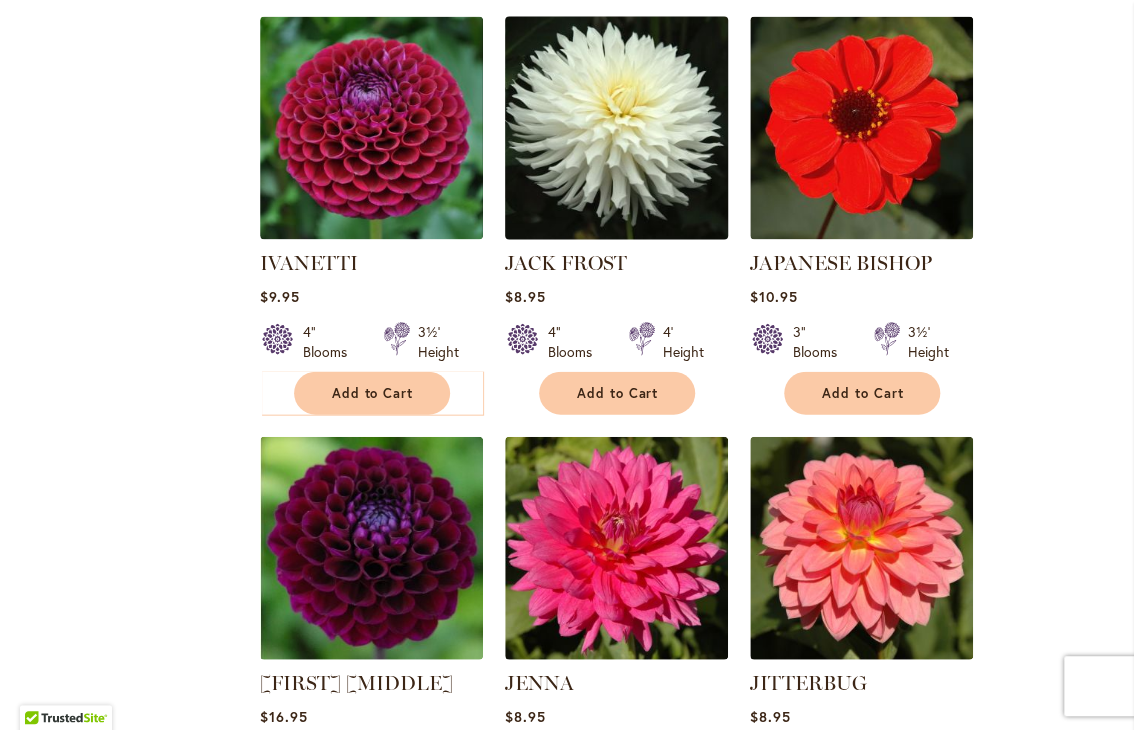 click at bounding box center [616, 128] 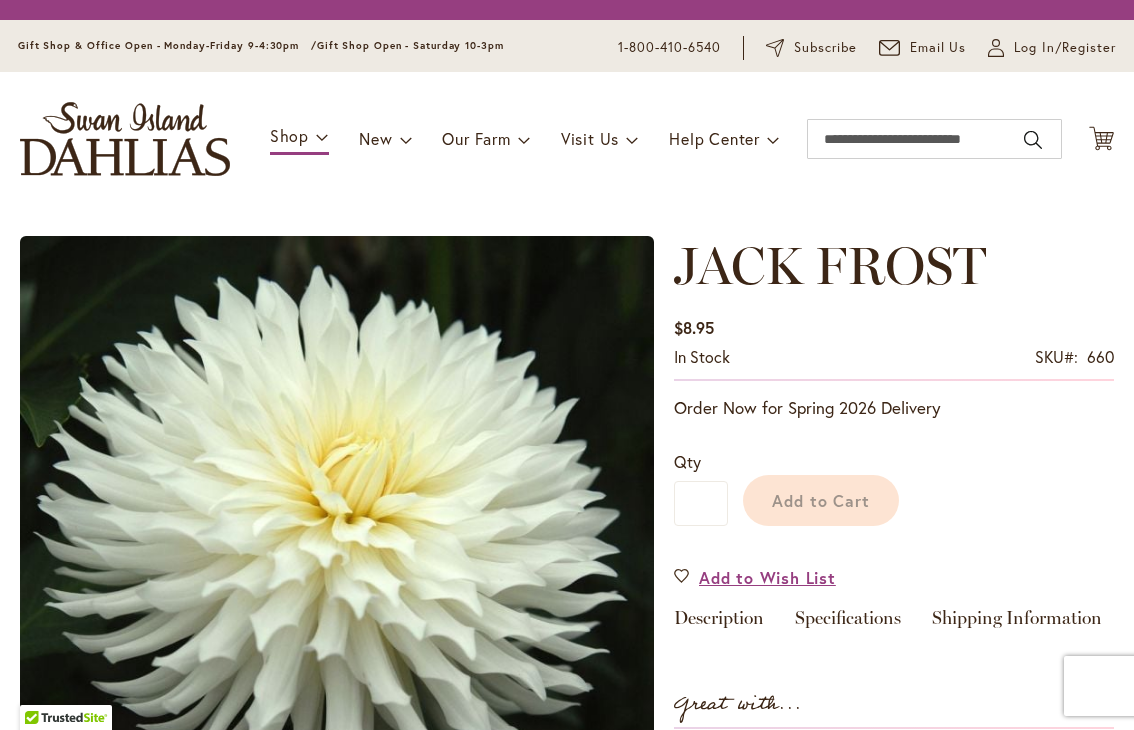 scroll, scrollTop: 0, scrollLeft: 0, axis: both 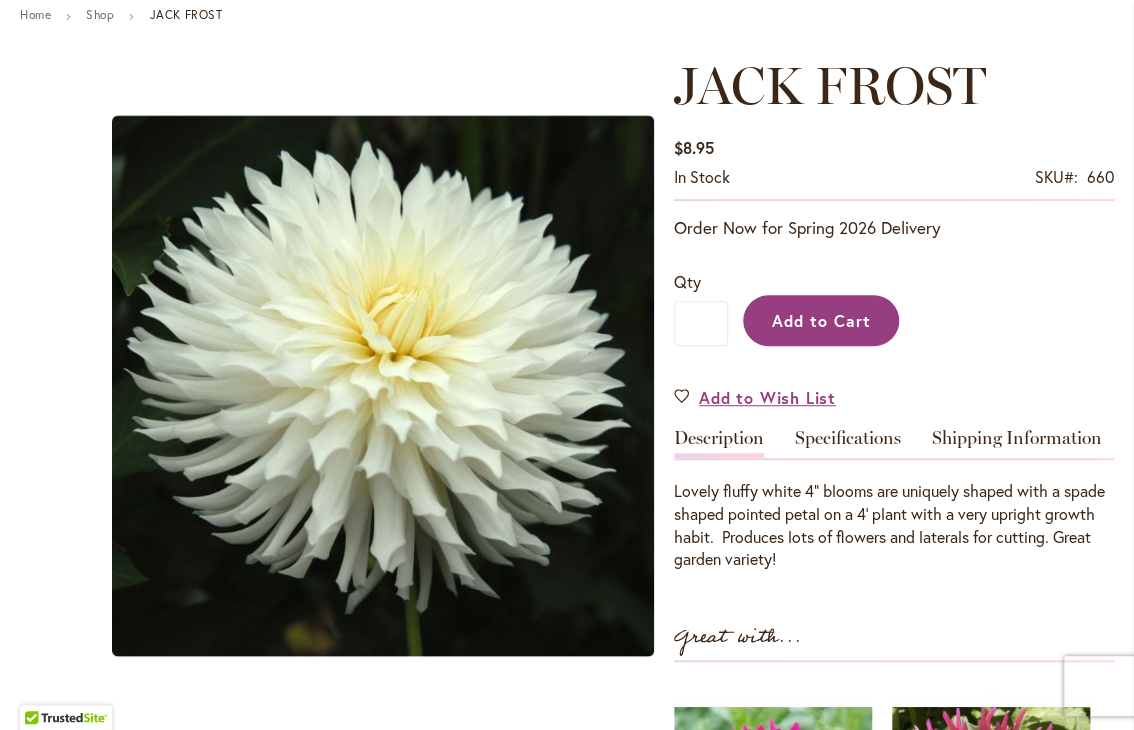 click on "Add to Cart" at bounding box center (821, 320) 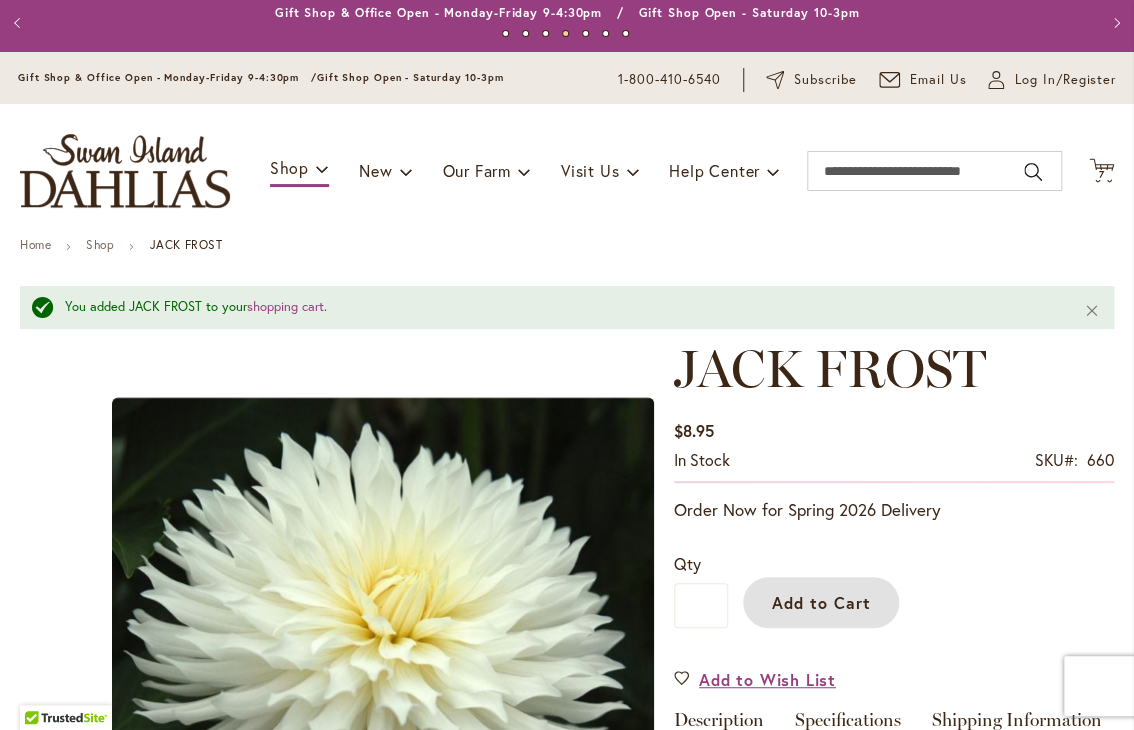 scroll, scrollTop: 0, scrollLeft: 0, axis: both 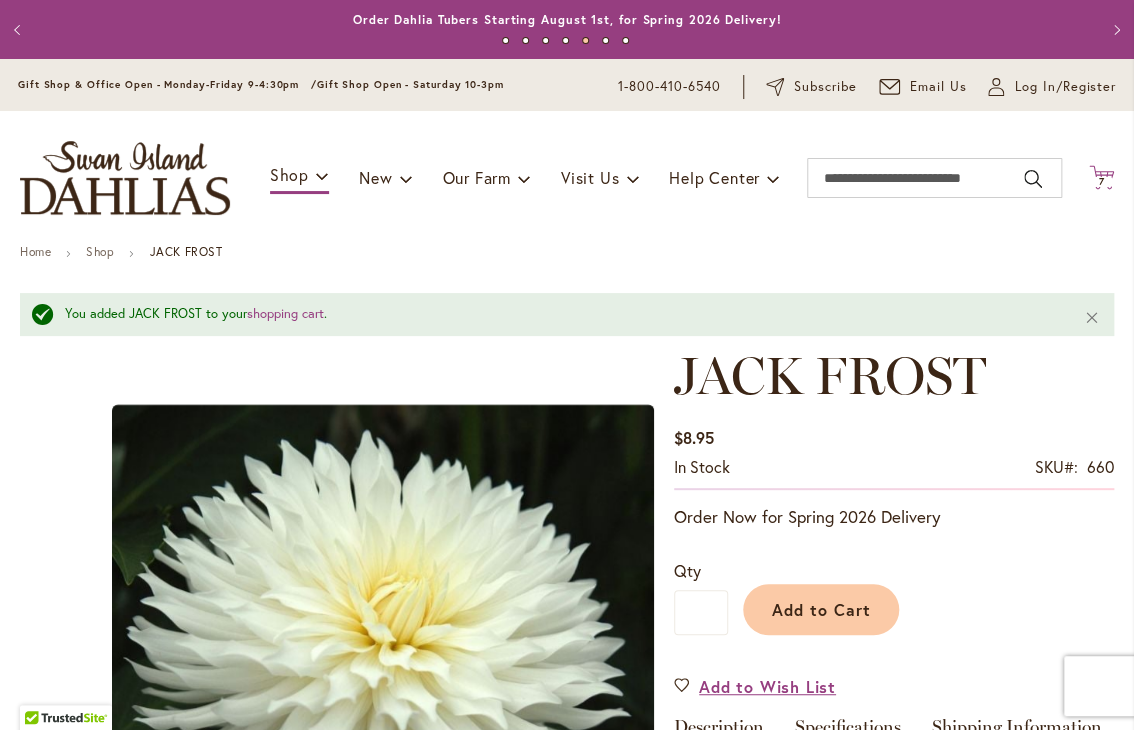 click on "Cart
.cls-1 {
fill: #231f20;
}" 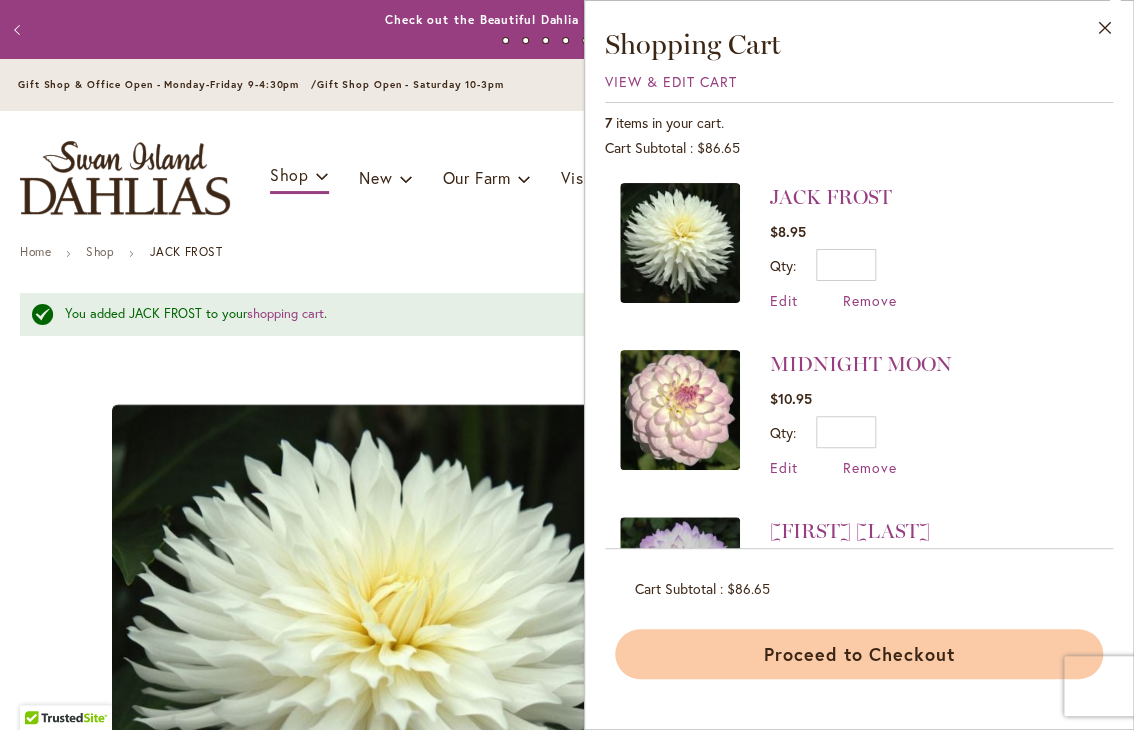 click on "Proceed to Checkout" at bounding box center [859, 654] 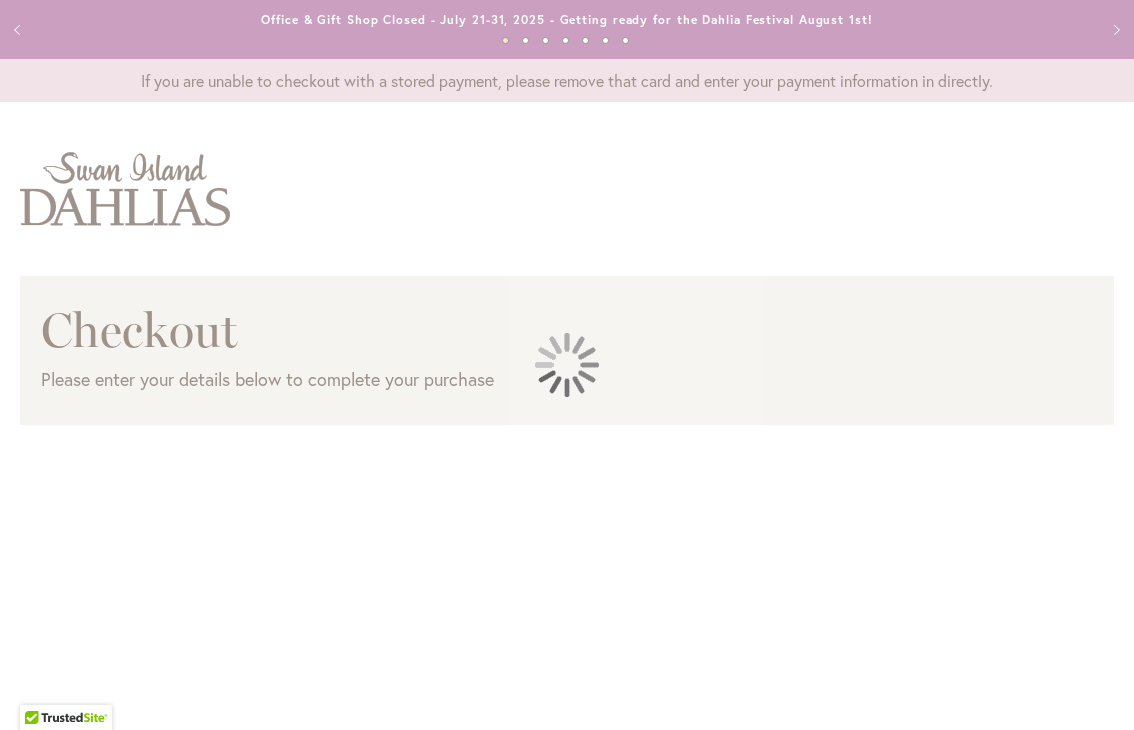 scroll, scrollTop: 0, scrollLeft: 0, axis: both 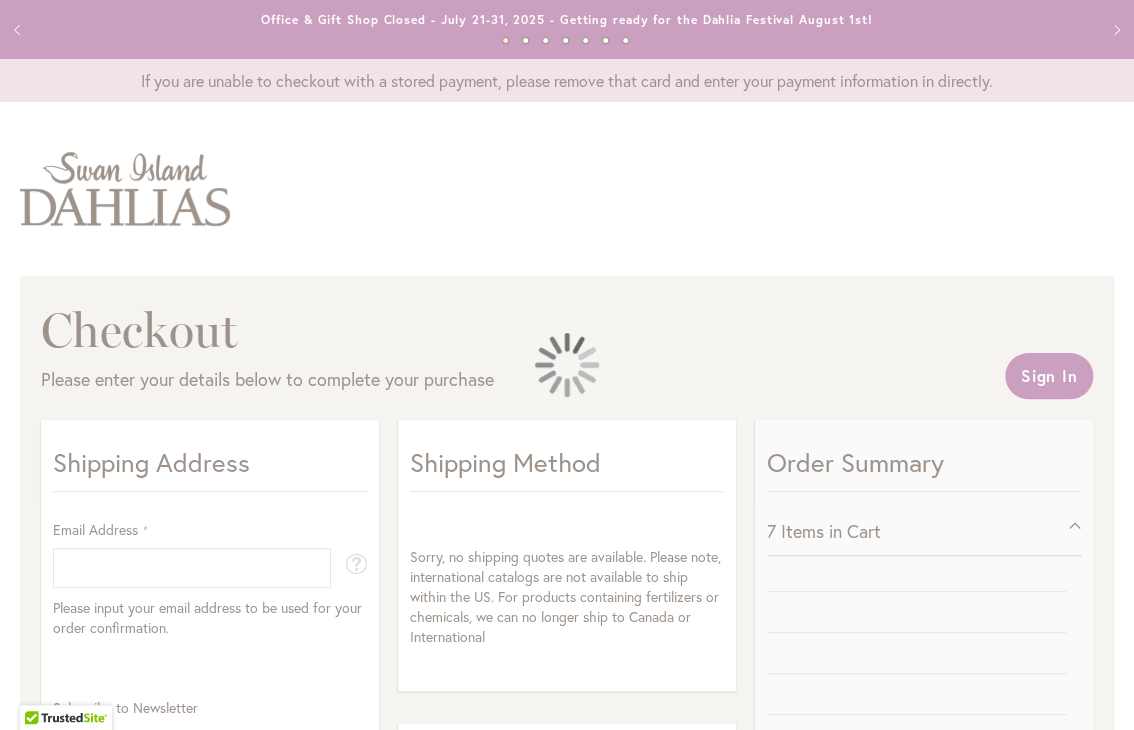 select on "**" 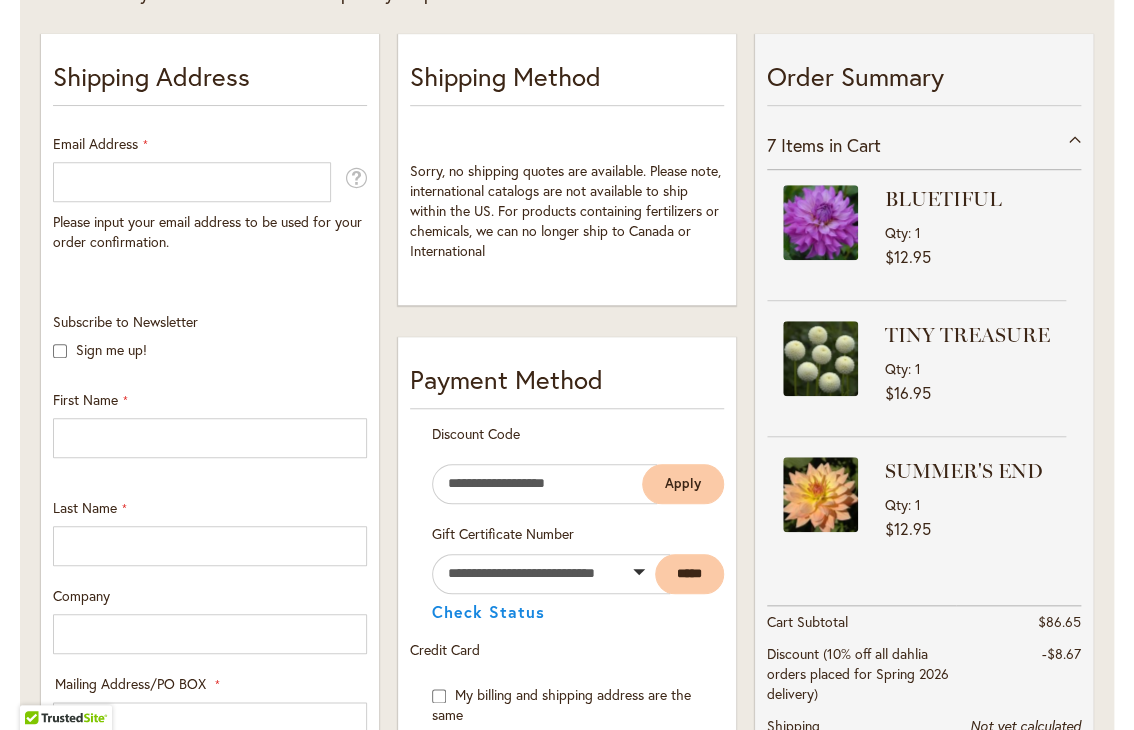 scroll, scrollTop: 379, scrollLeft: 0, axis: vertical 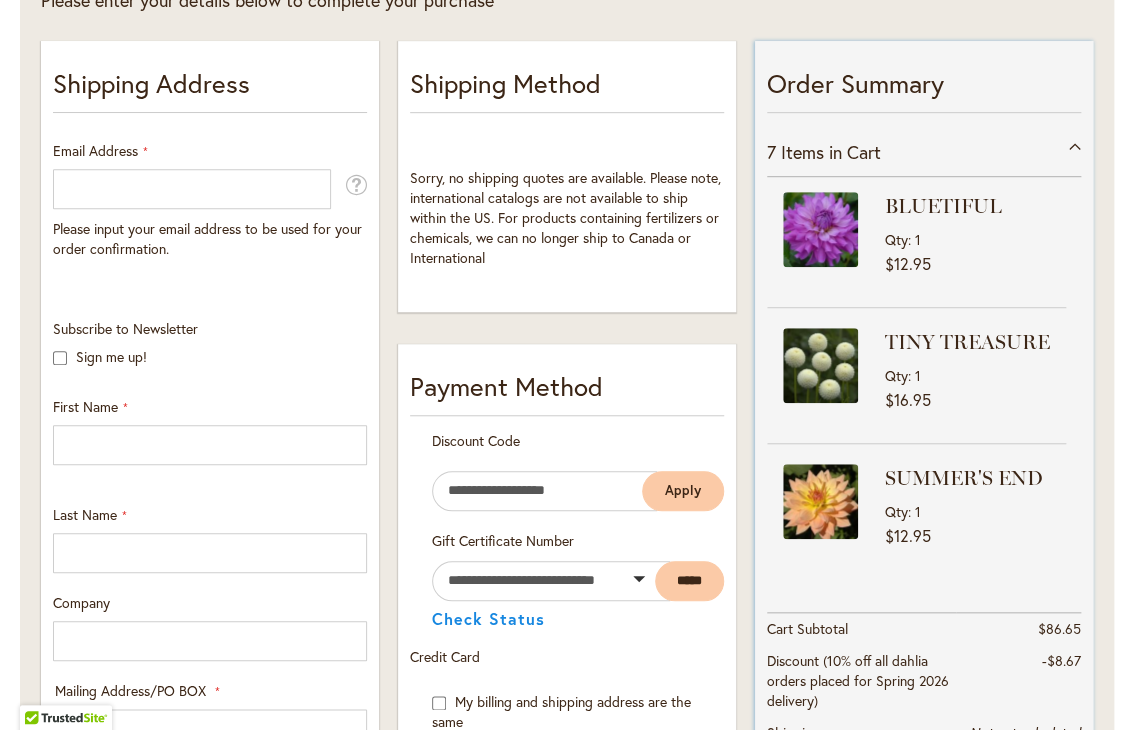 click on "7
Items in Cart" at bounding box center (924, 152) 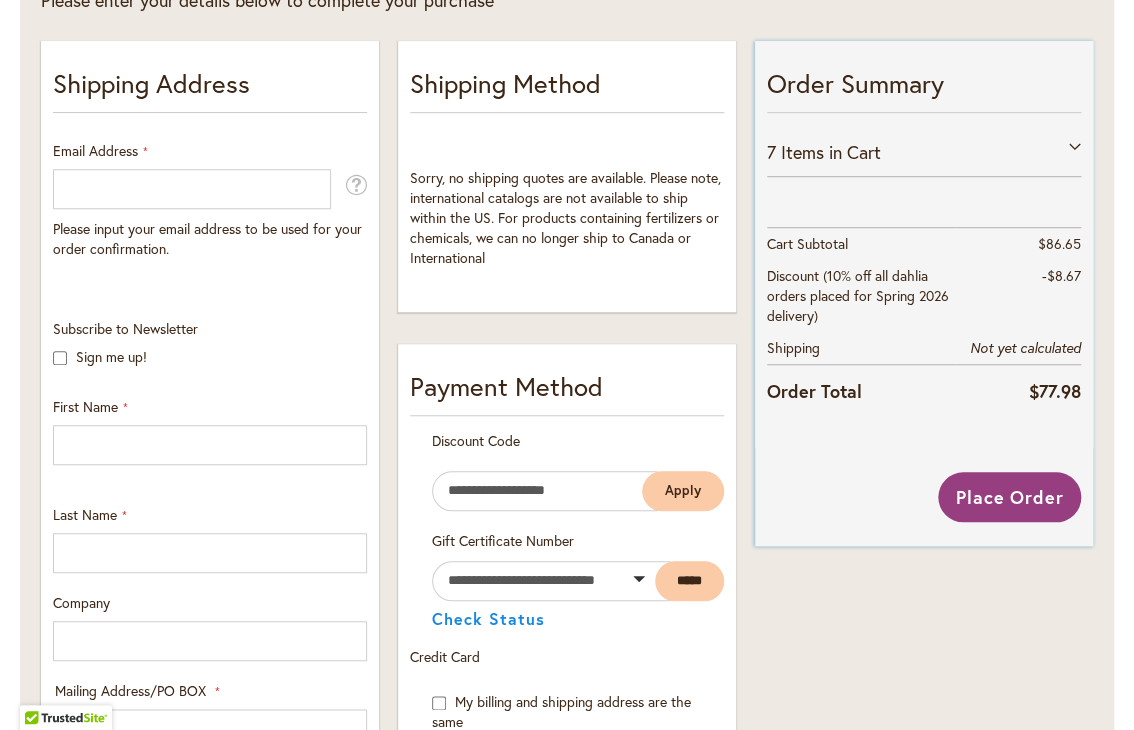 click on "7
Items in Cart" at bounding box center [924, 152] 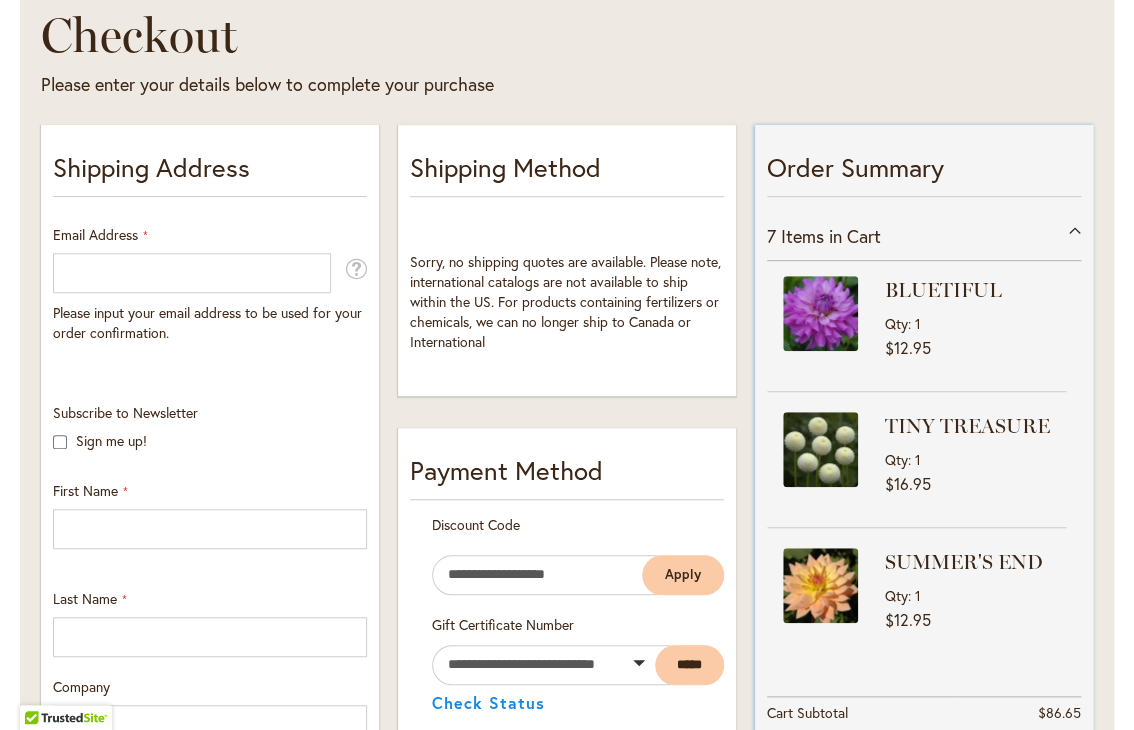 scroll, scrollTop: 312, scrollLeft: 0, axis: vertical 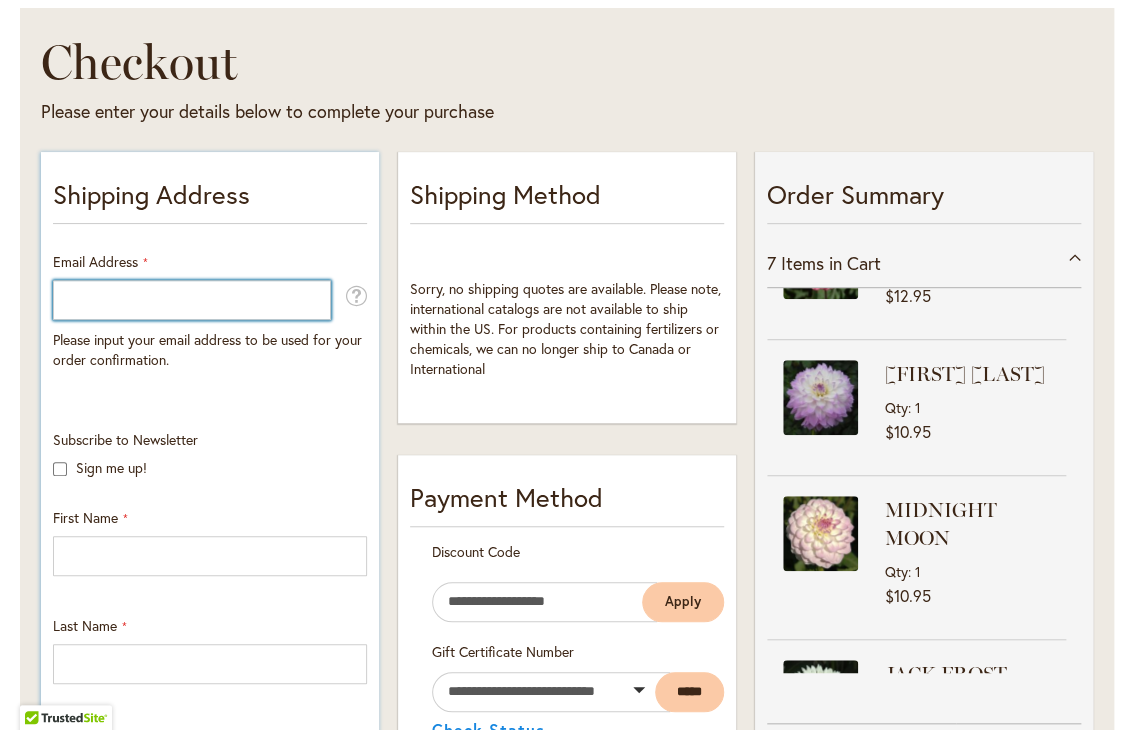 click on "Email Address" at bounding box center [192, 300] 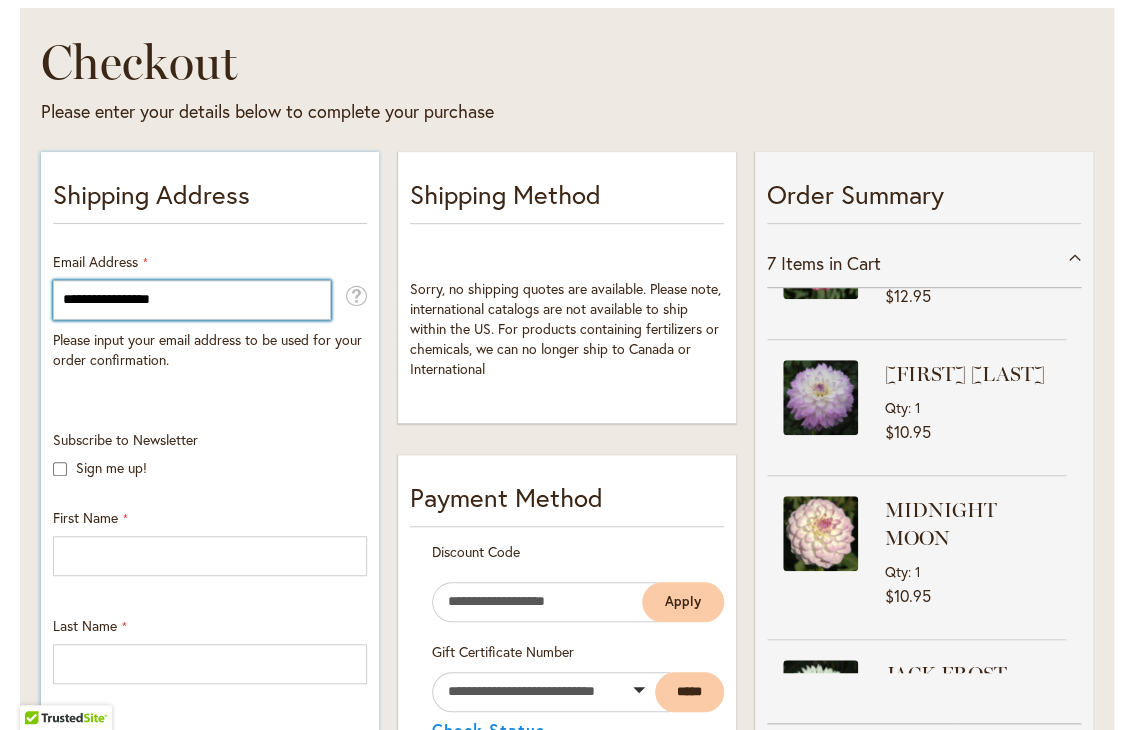 type on "**********" 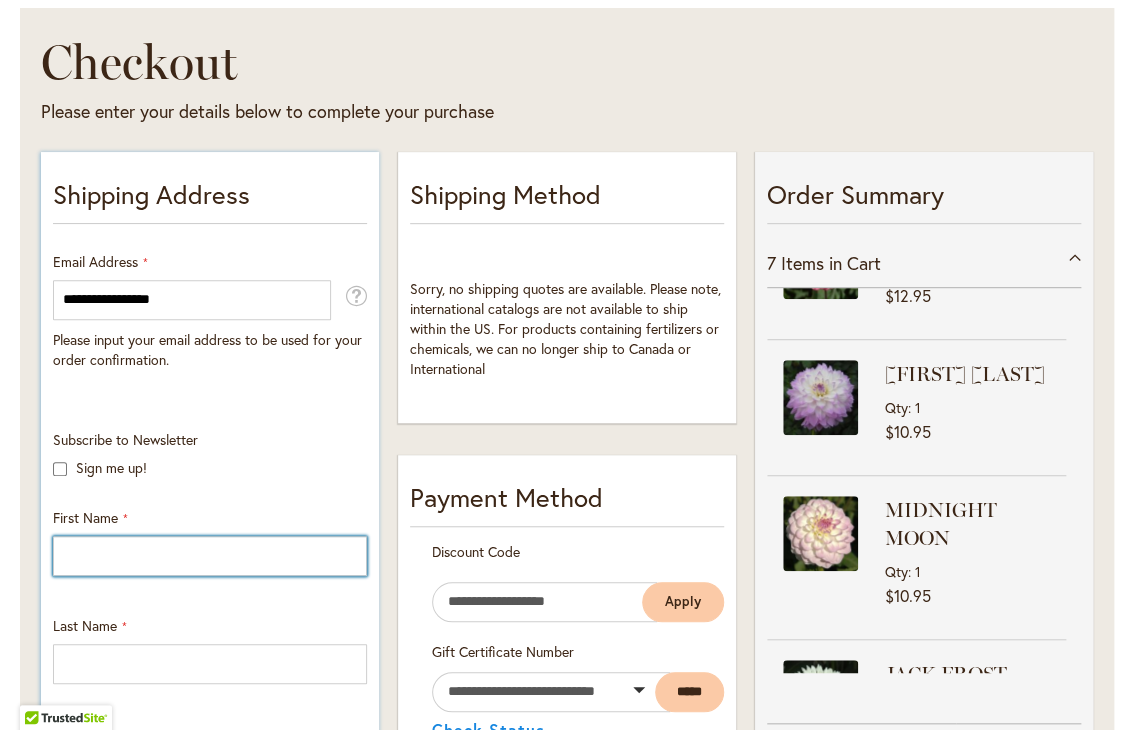 click on "First Name" at bounding box center (210, 556) 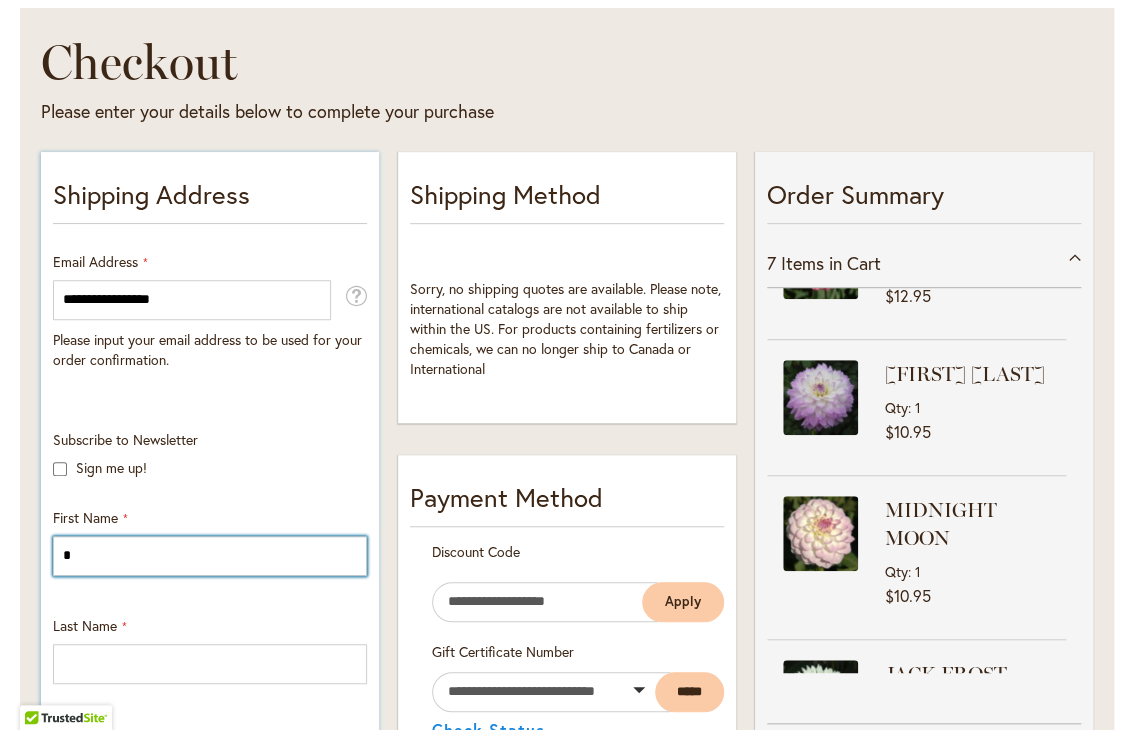 type on "*" 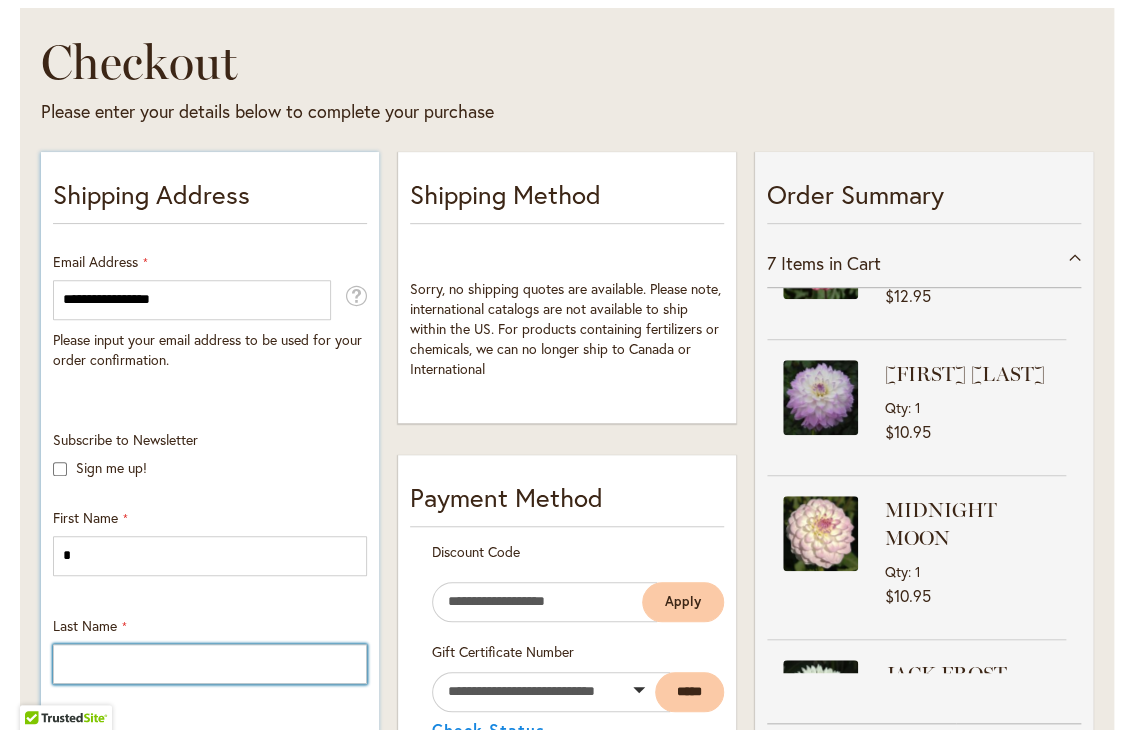 click on "Last Name" at bounding box center [210, 664] 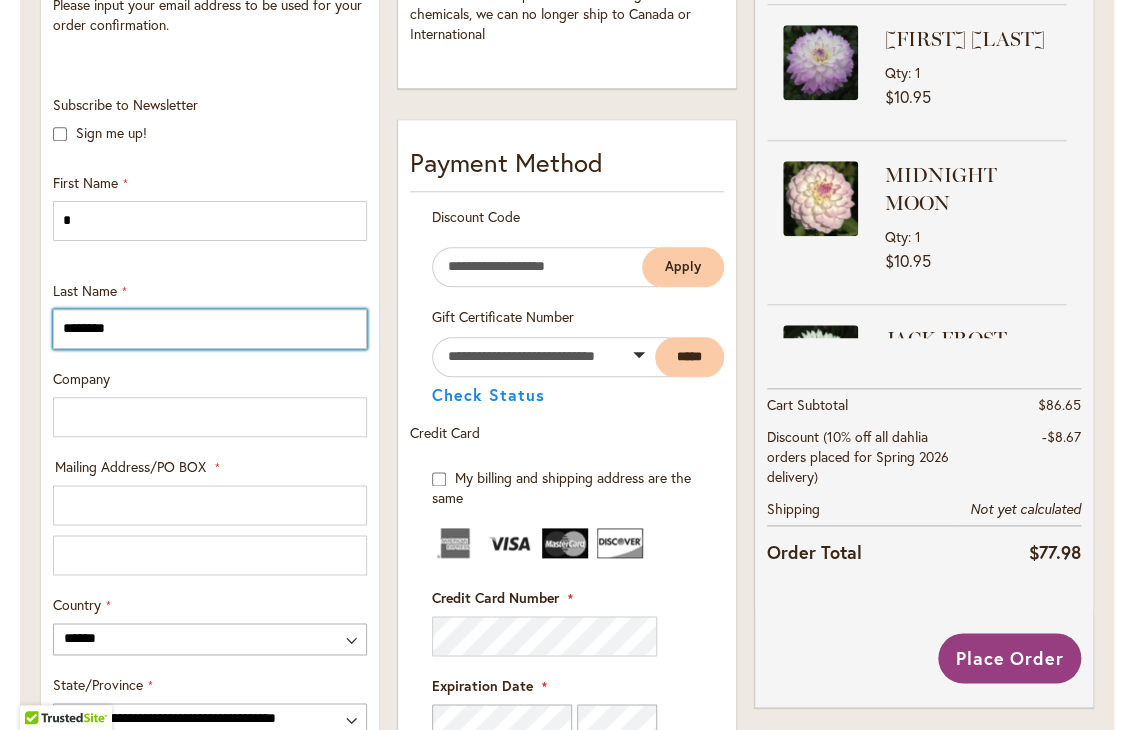 scroll, scrollTop: 605, scrollLeft: 0, axis: vertical 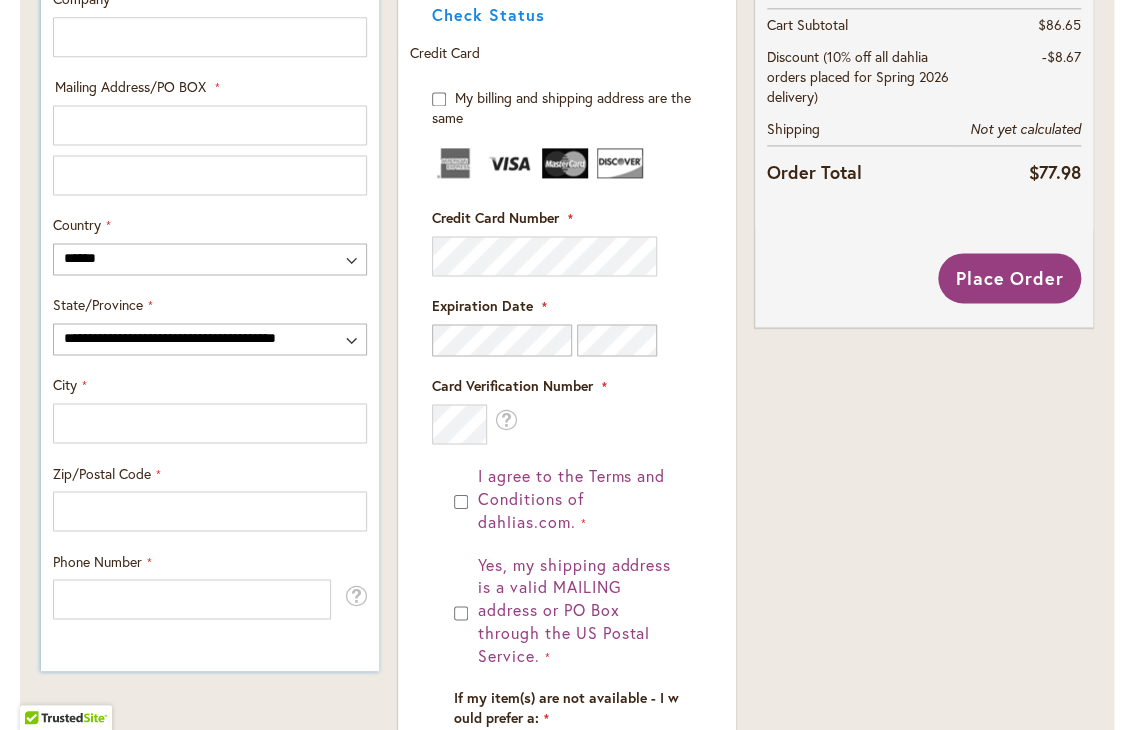 type on "********" 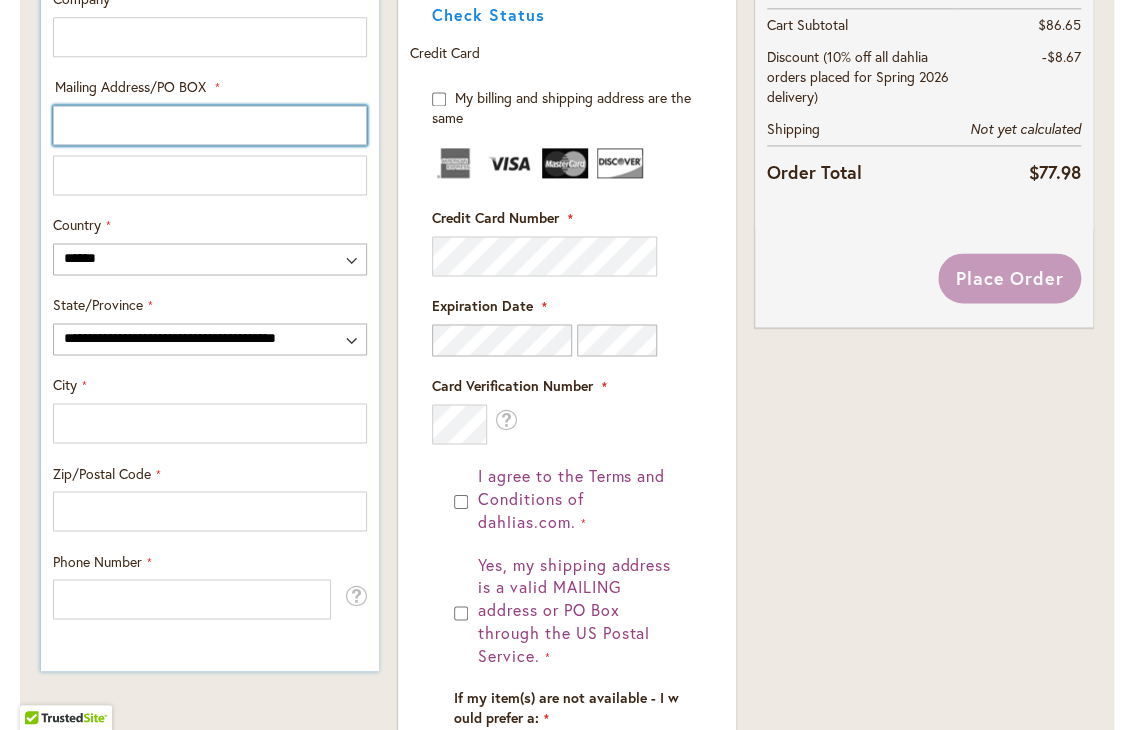 click on "Mailing Address/PO BOX: Line 1" at bounding box center [210, 125] 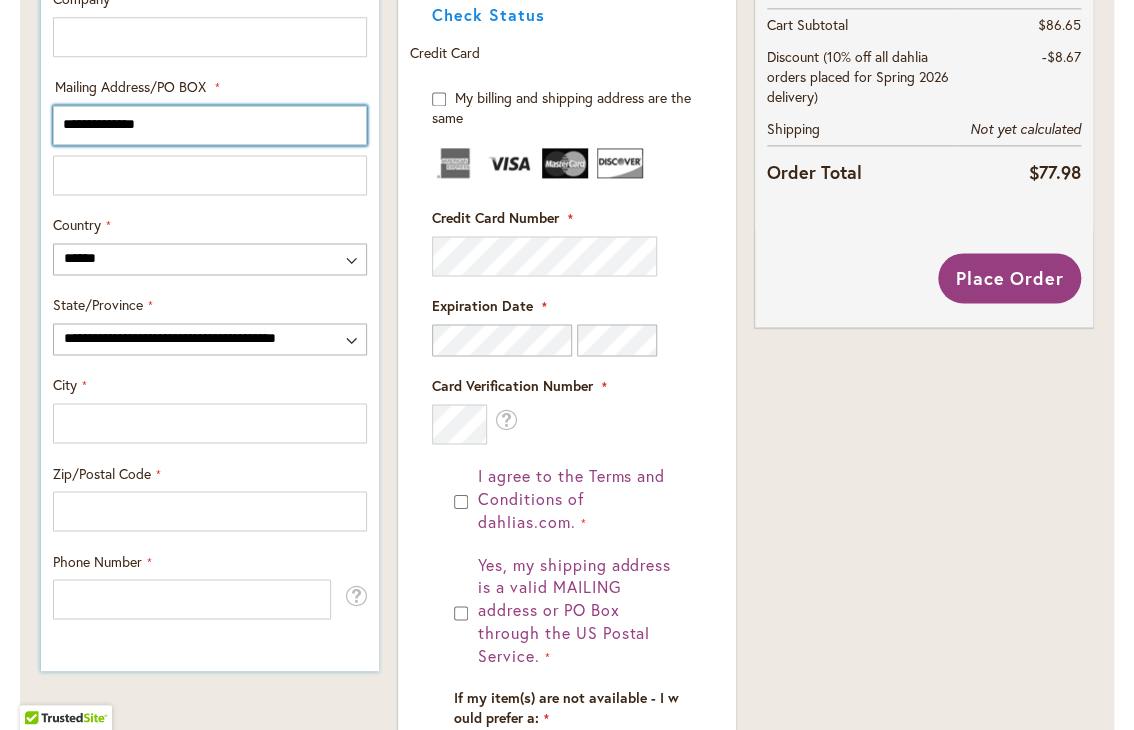 type on "**********" 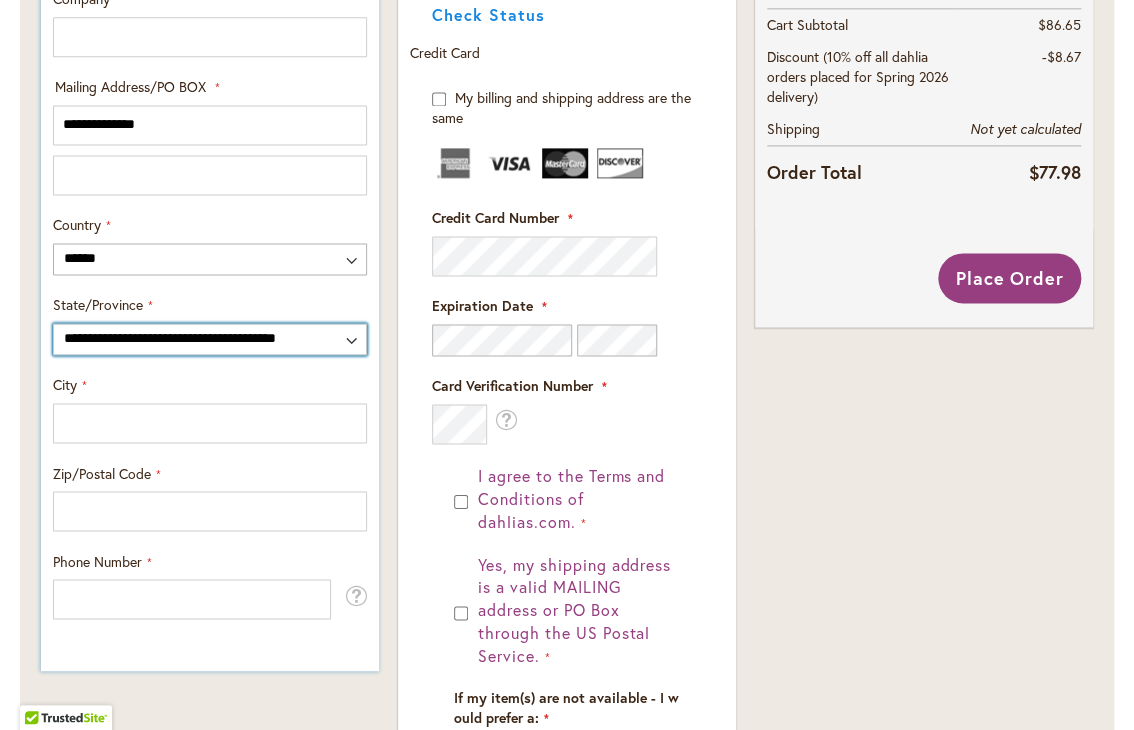 click on "**********" at bounding box center [210, 339] 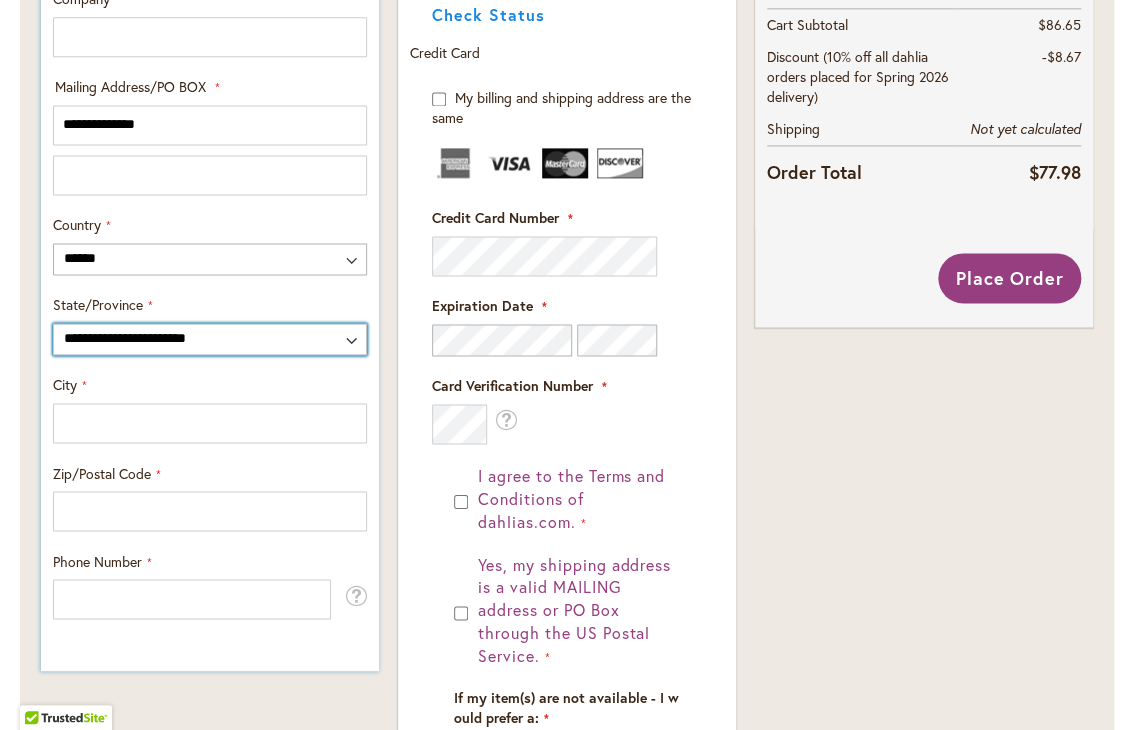 click on "*****" at bounding box center [0, 0] 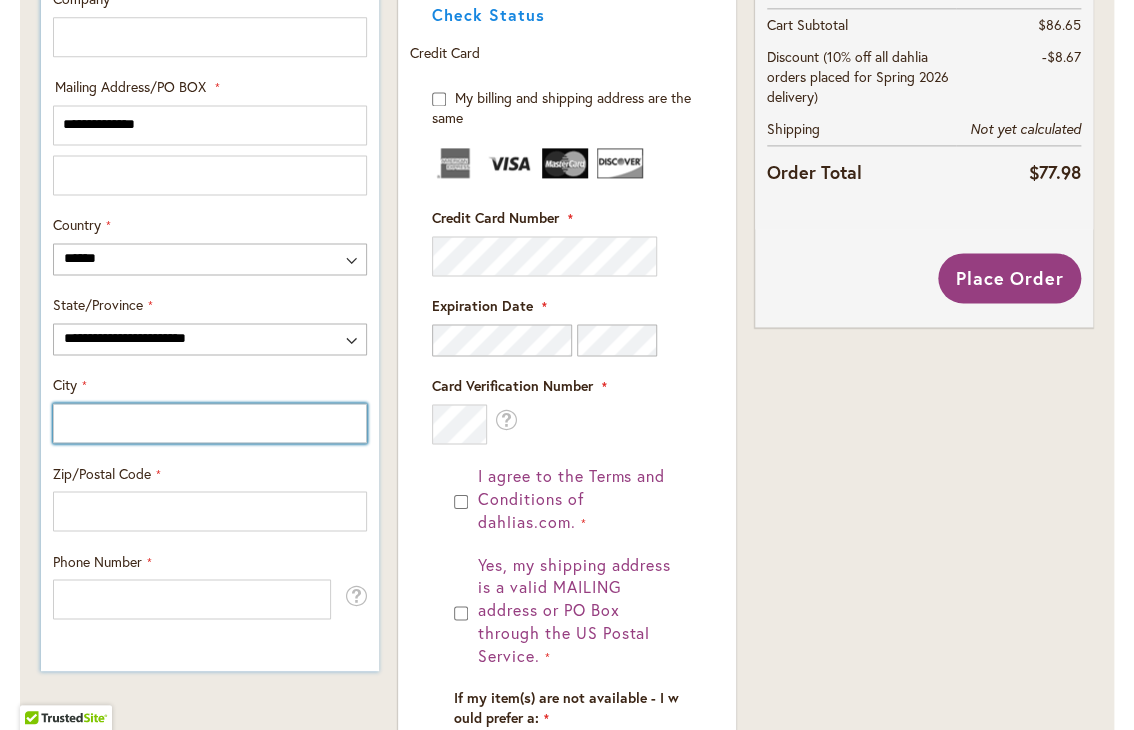 click on "City" at bounding box center [210, 423] 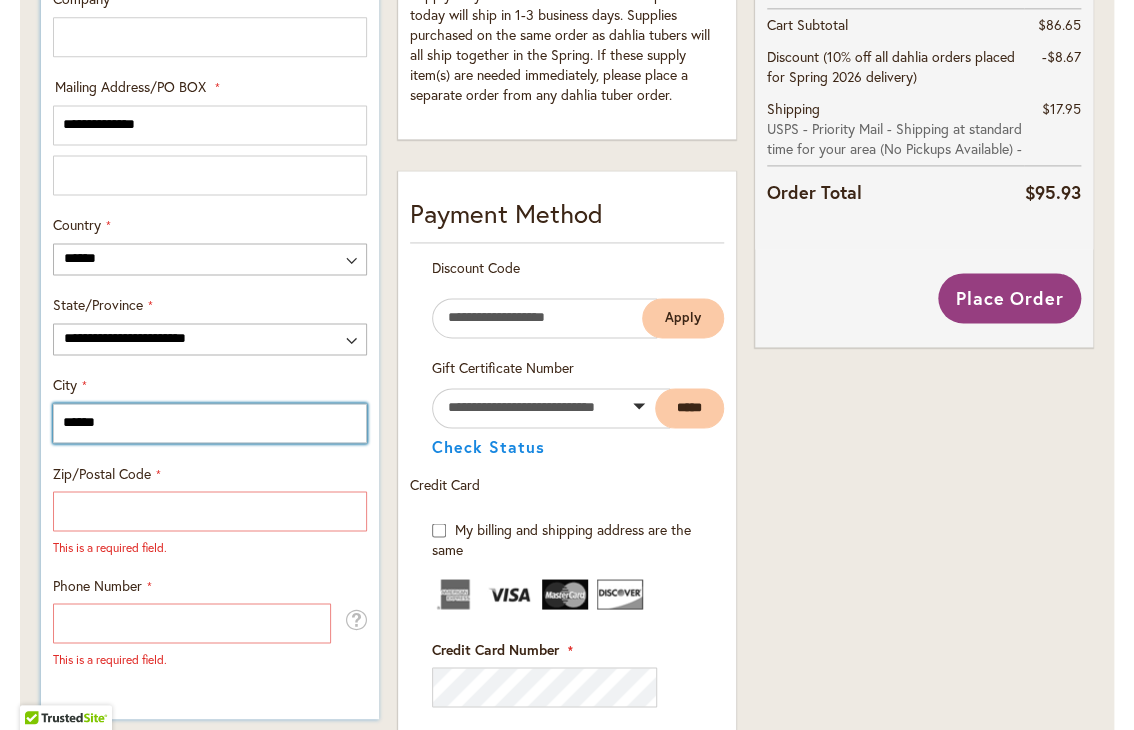 type on "******" 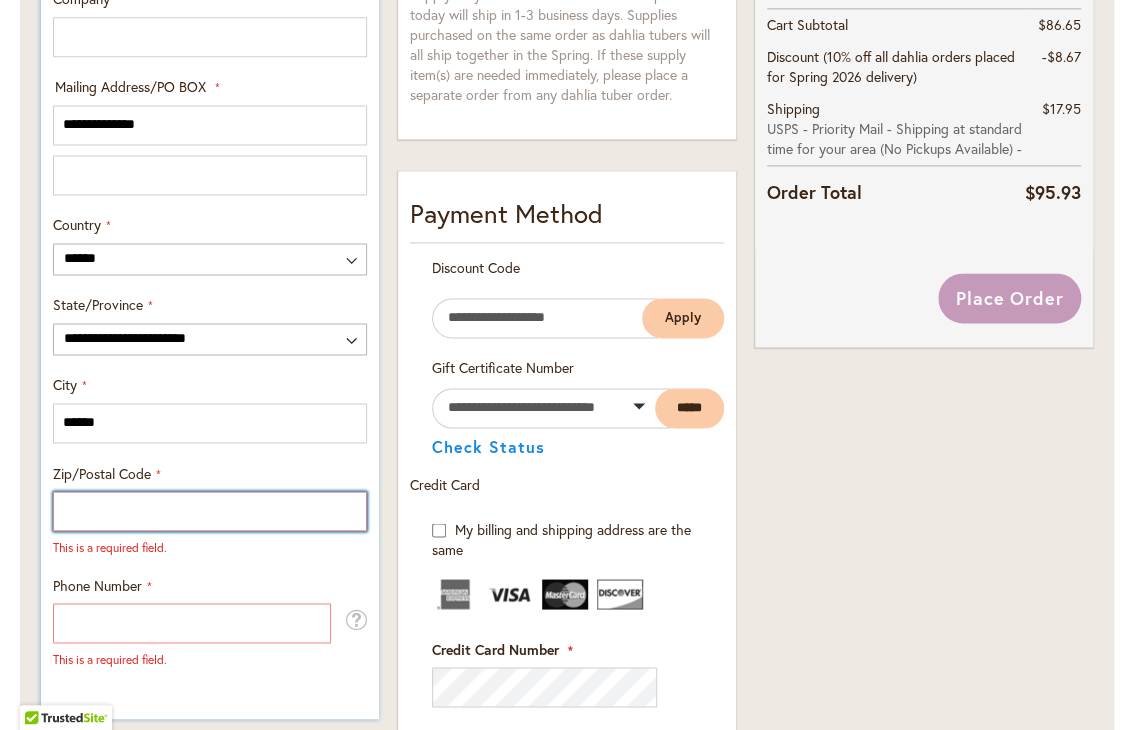 click on "Zip/Postal Code" at bounding box center [210, 511] 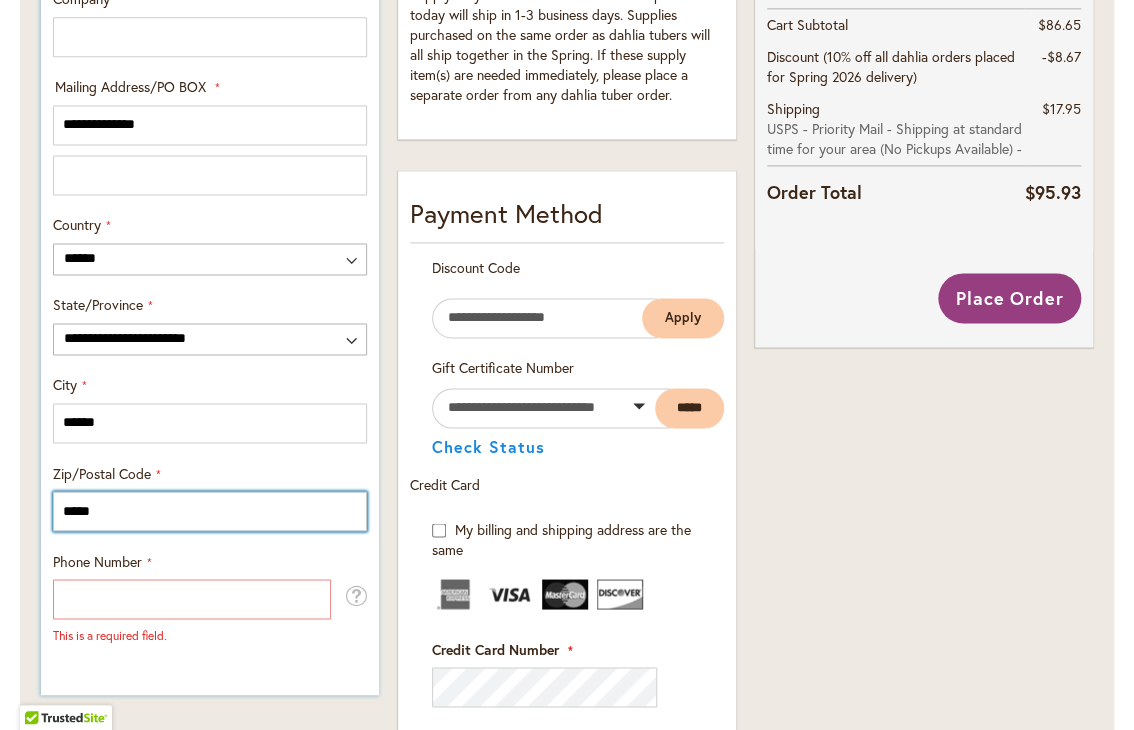 type on "*****" 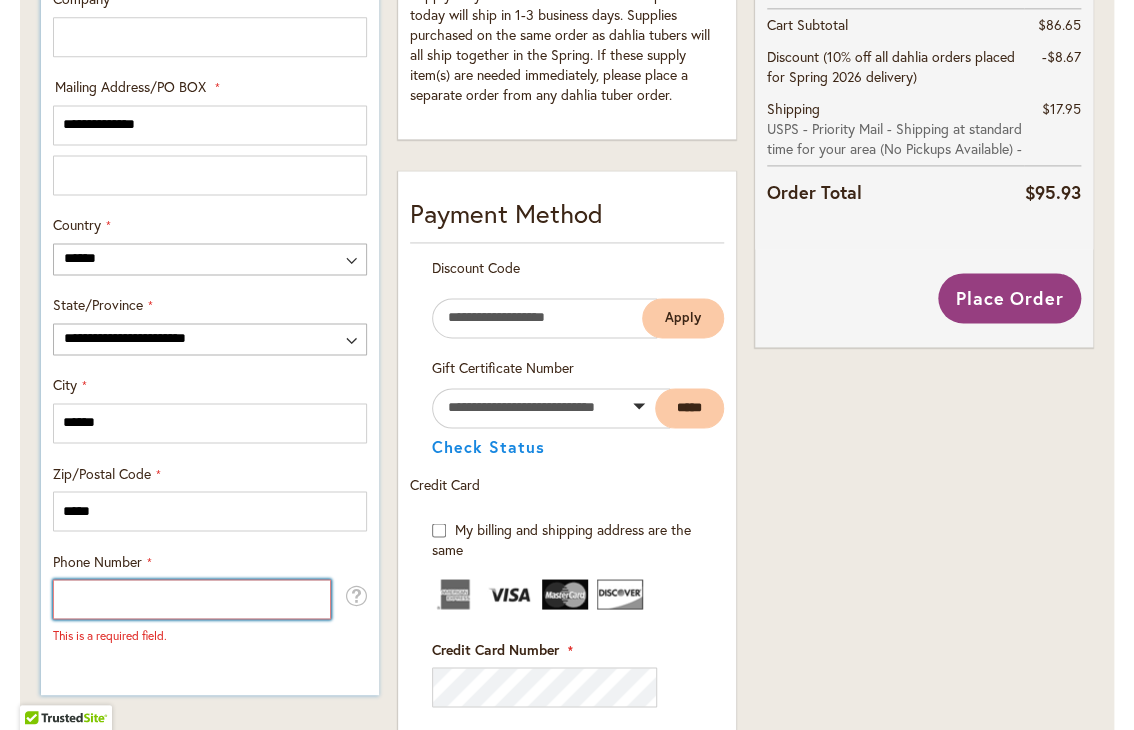 click on "Phone Number" at bounding box center [192, 599] 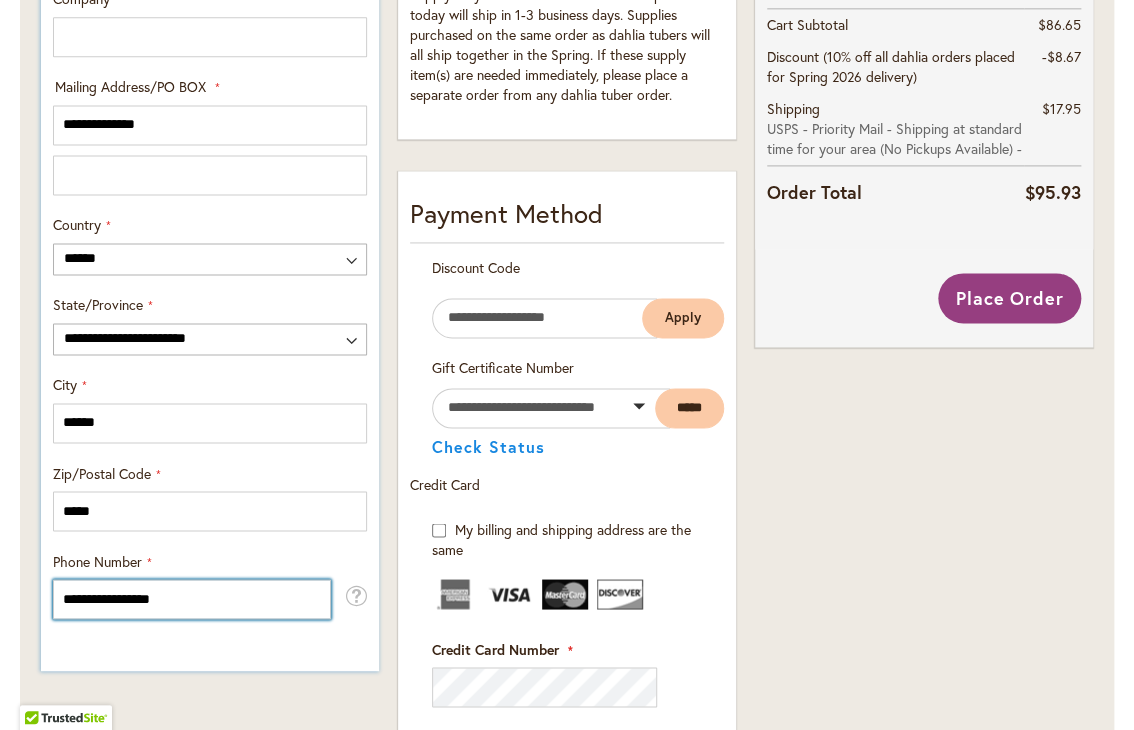 click on "**********" at bounding box center (192, 599) 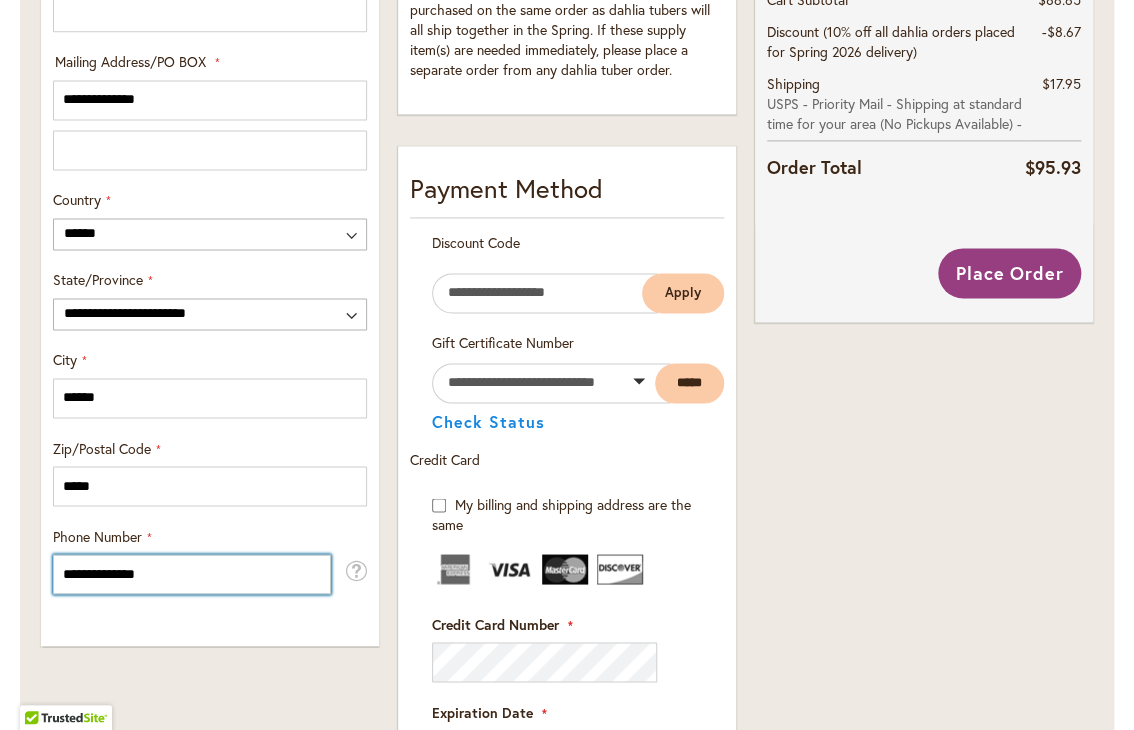 scroll, scrollTop: 984, scrollLeft: 0, axis: vertical 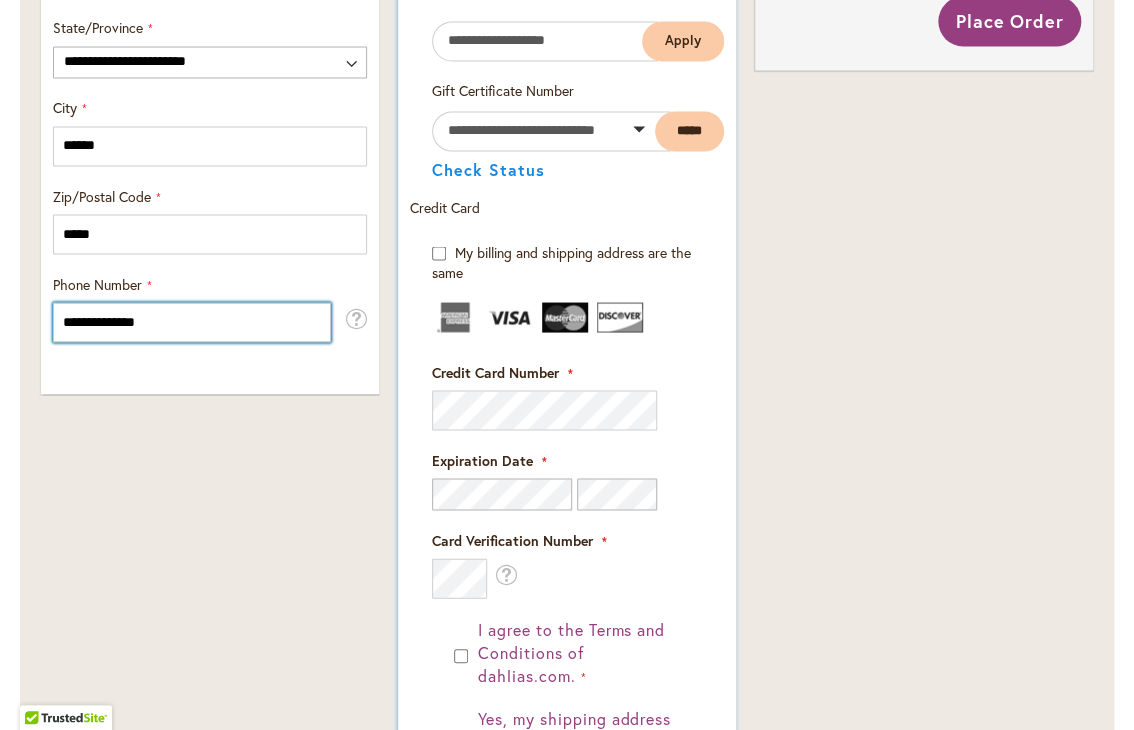 type on "**********" 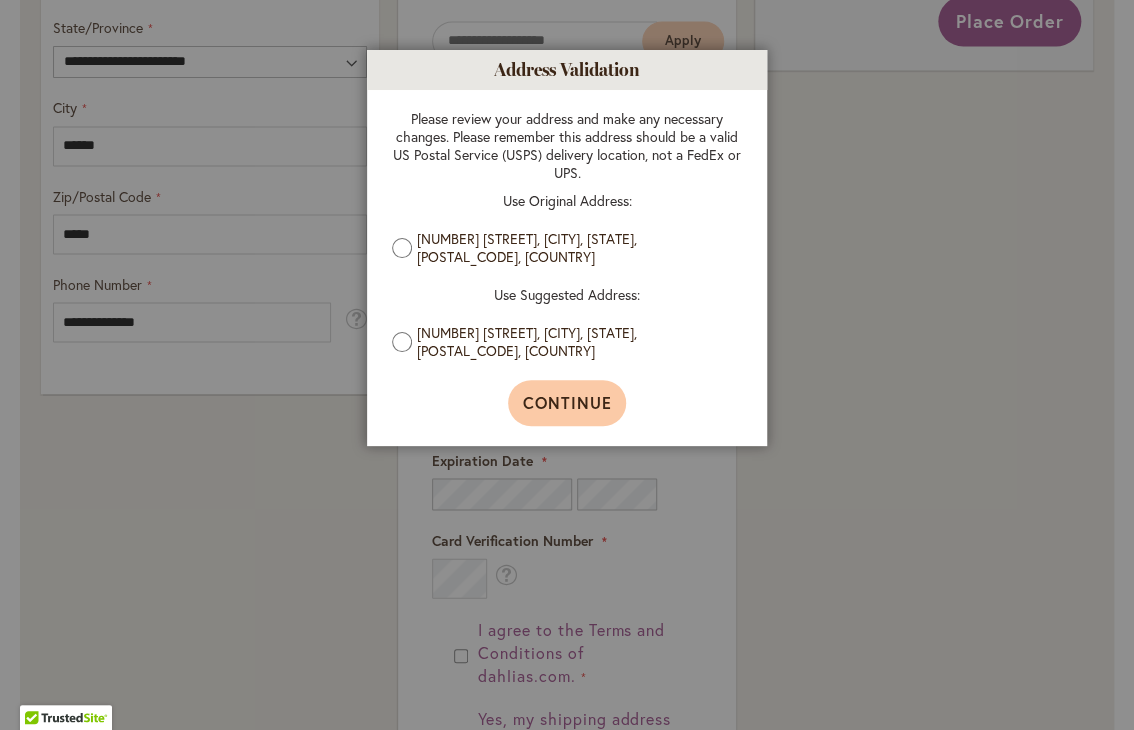 click on "Continue" at bounding box center [567, 402] 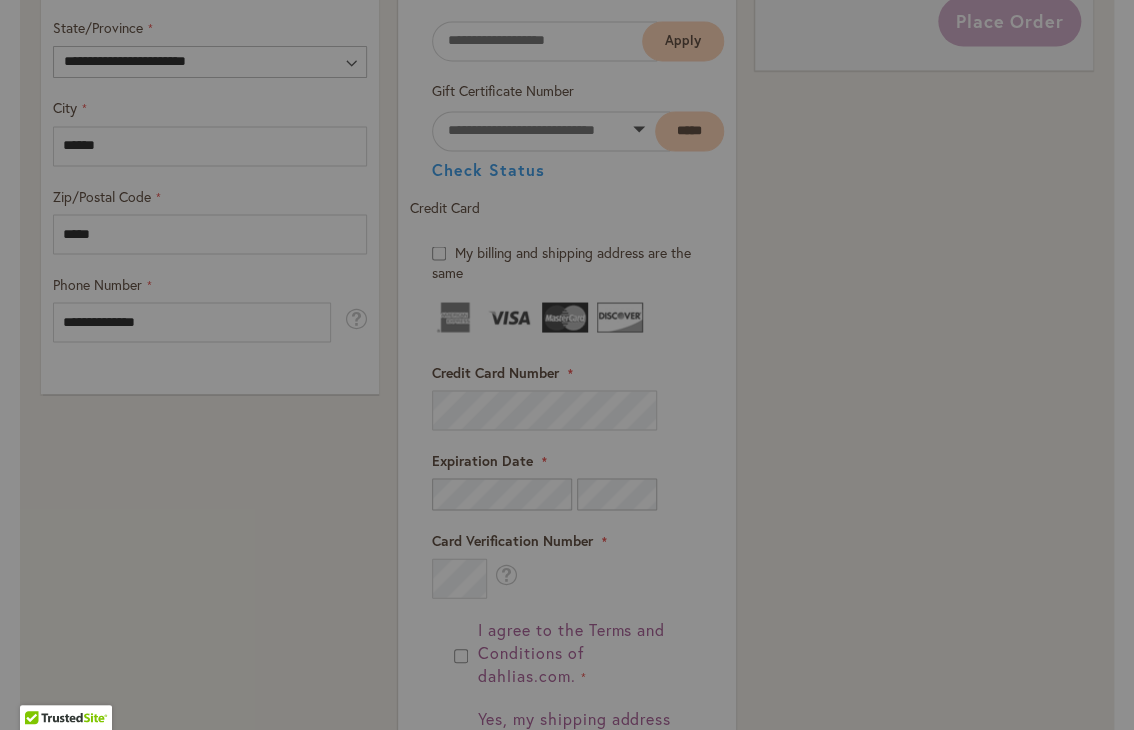type on "**********" 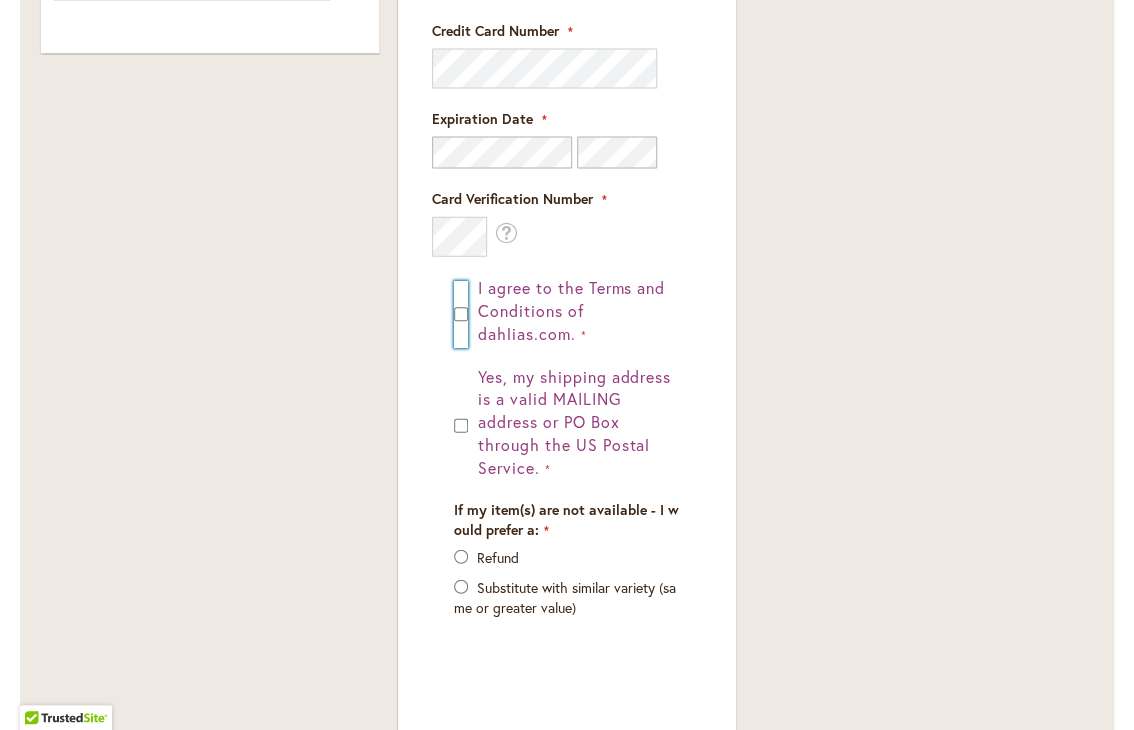 scroll, scrollTop: 1612, scrollLeft: 0, axis: vertical 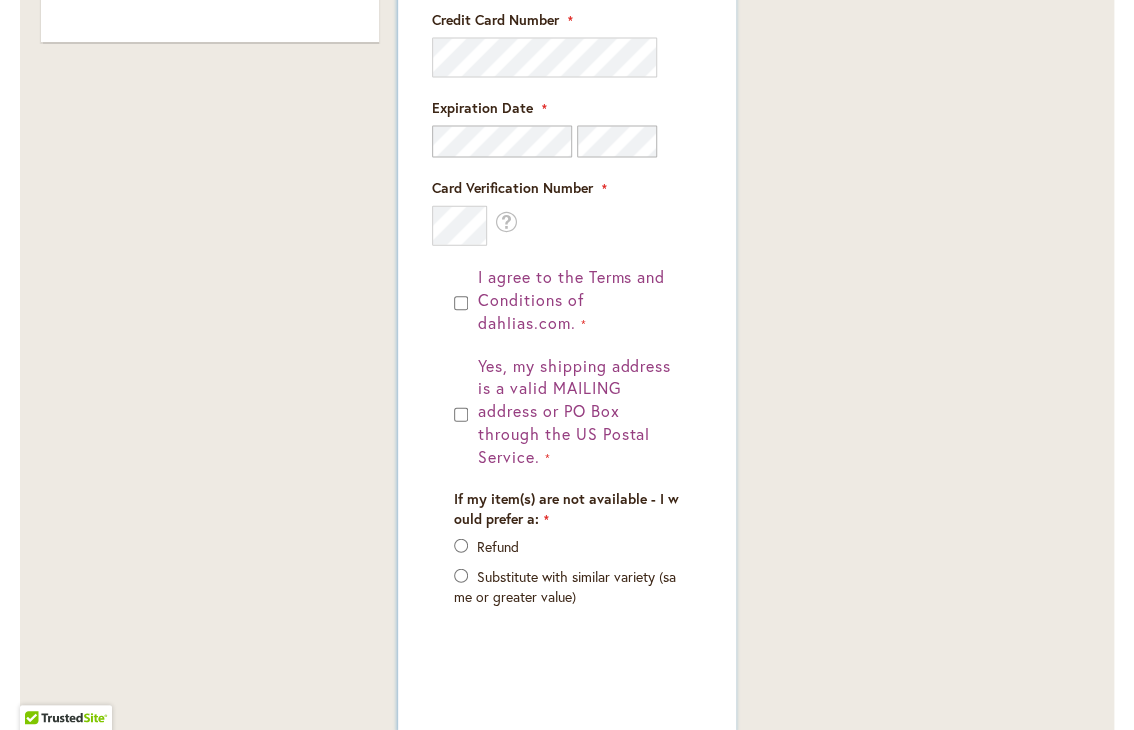 click on "I agree to the Terms and Conditions of dahlias.com.
Yes, my shipping address is a valid MAILING address or PO Box through the US Postal Service.
If my item(s) are not available - I would prefer a:
Refund
Substitute with similar variety (same or greater value)" at bounding box center (567, 466) 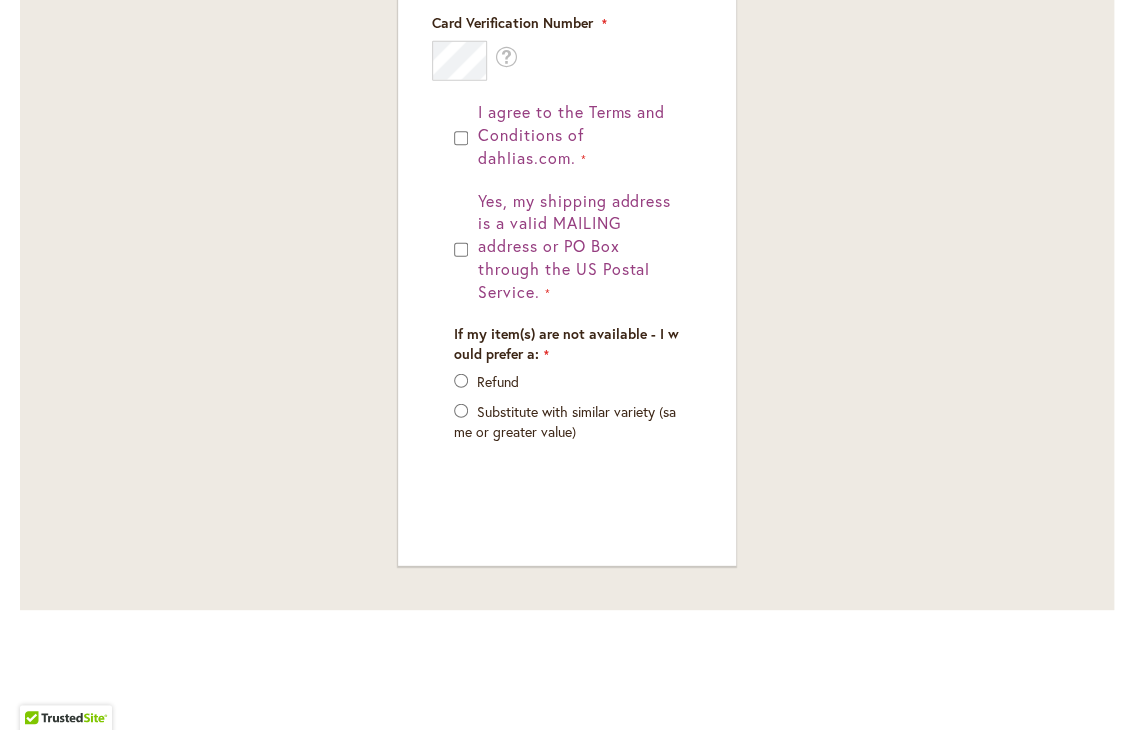 scroll, scrollTop: 1794, scrollLeft: 0, axis: vertical 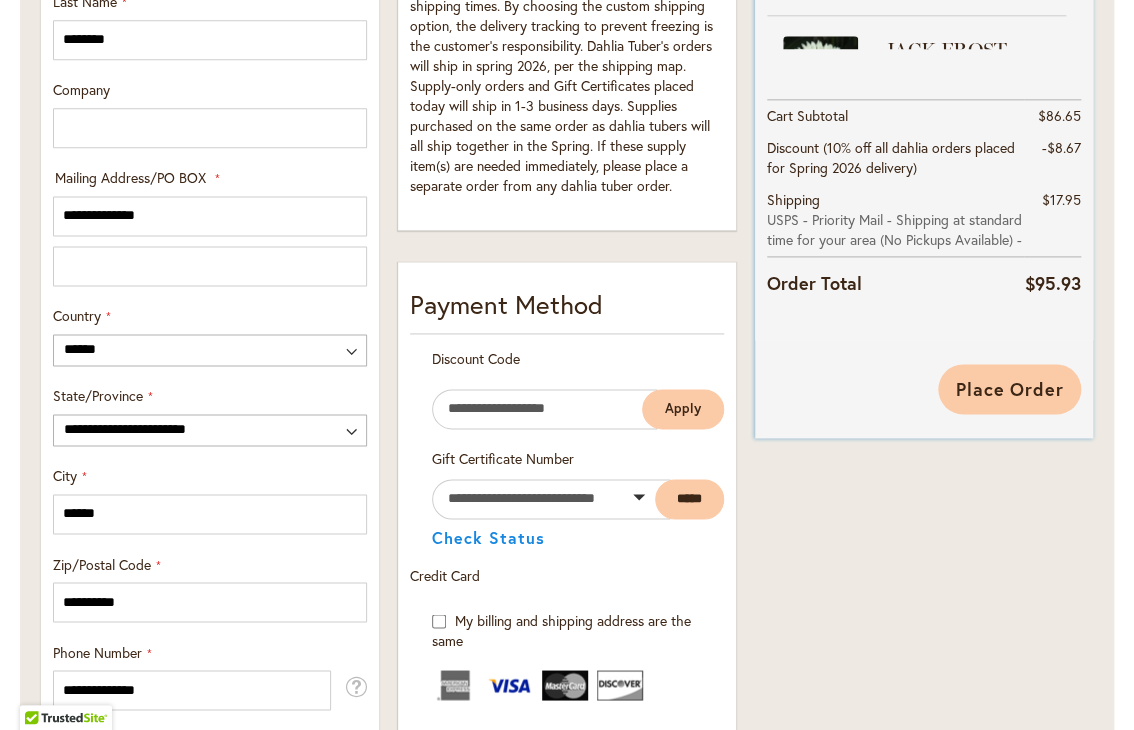 click on "Place Order" at bounding box center (1009, 389) 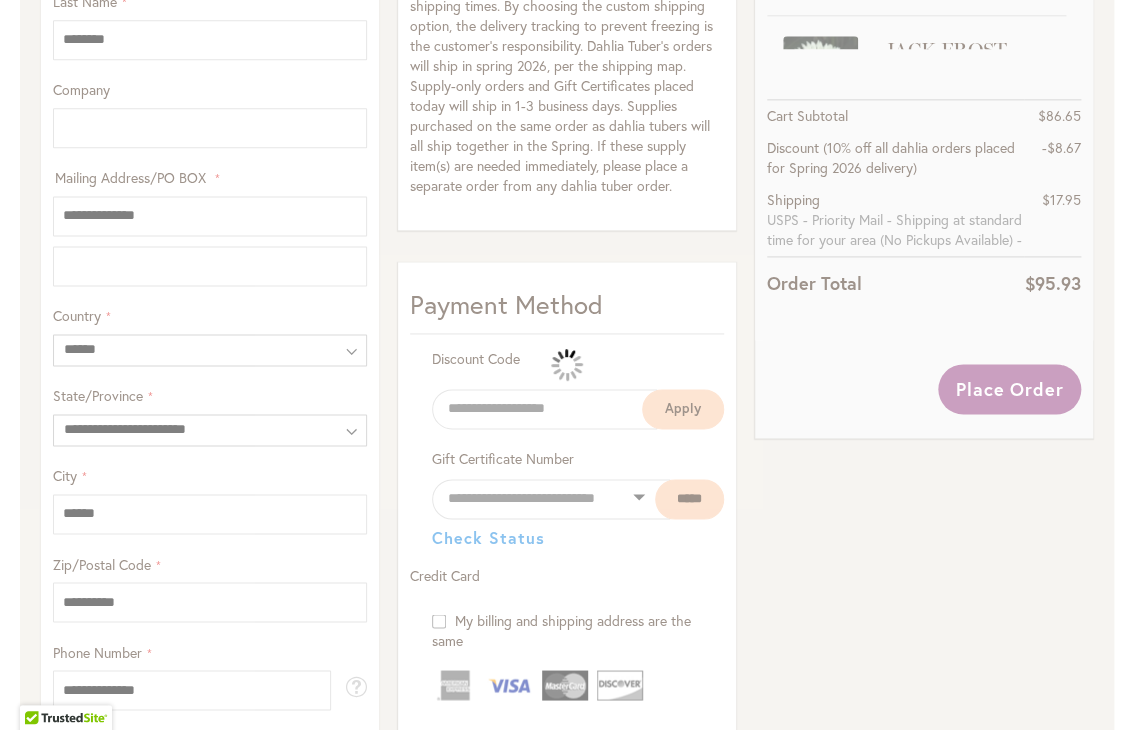 scroll, scrollTop: 1680, scrollLeft: 0, axis: vertical 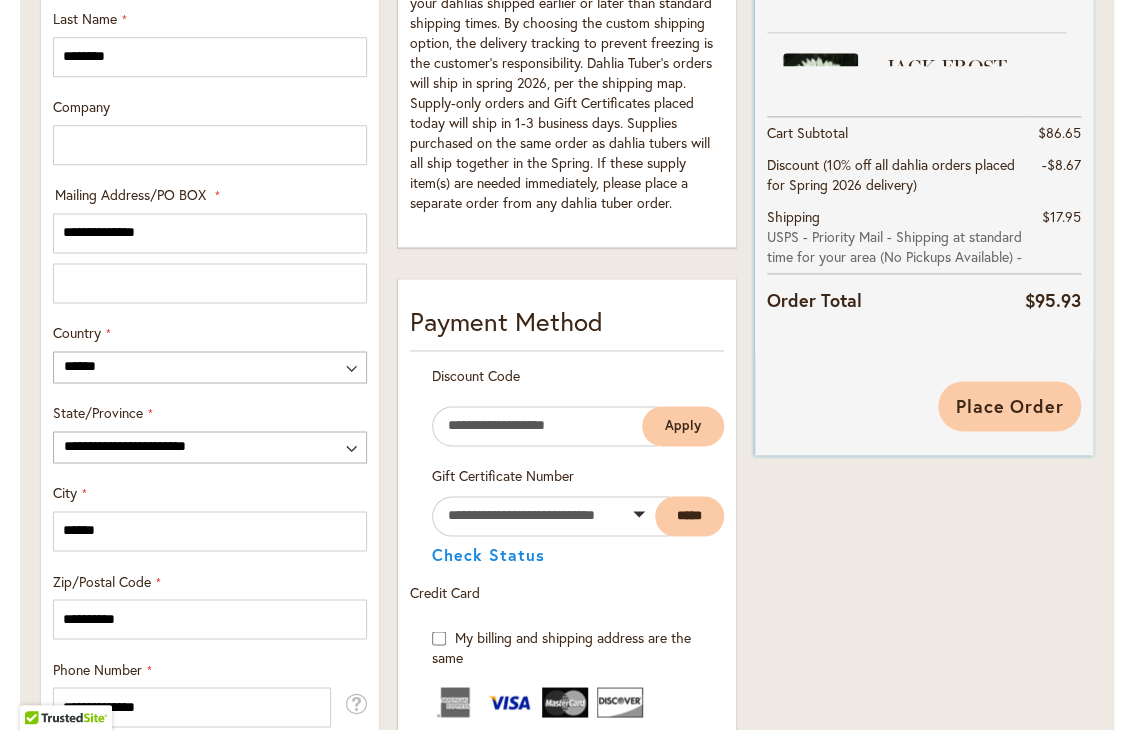 click on "Place Order" at bounding box center [1009, 406] 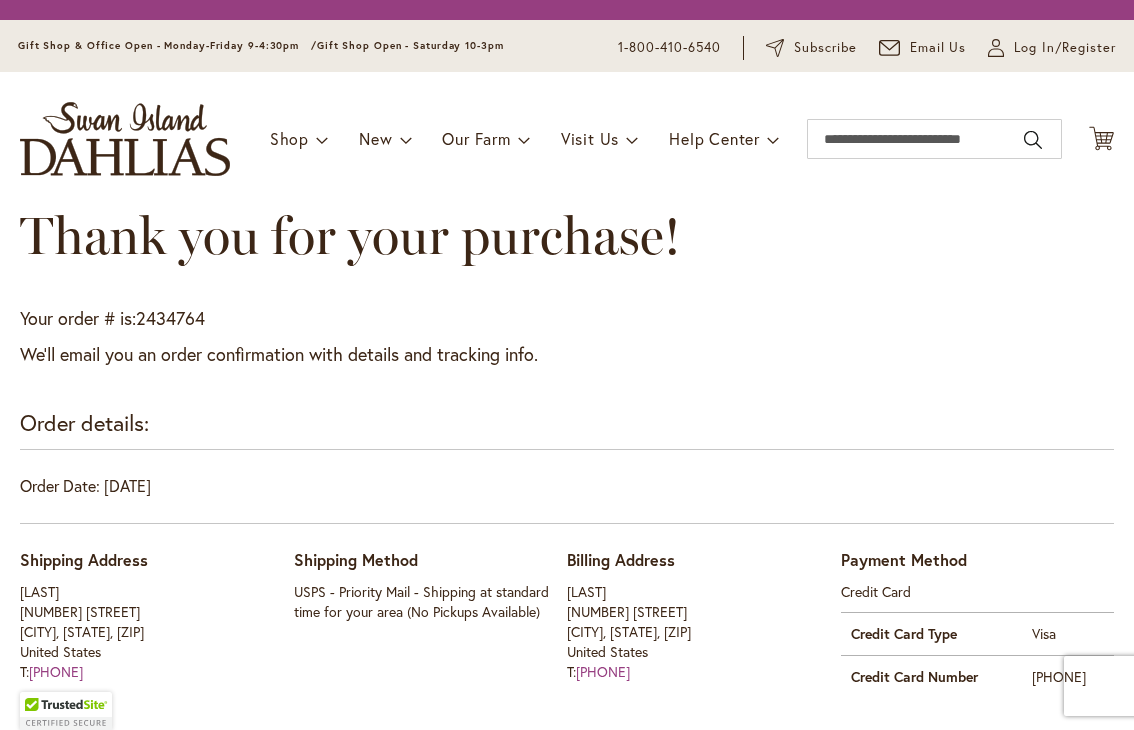 scroll, scrollTop: 0, scrollLeft: 0, axis: both 